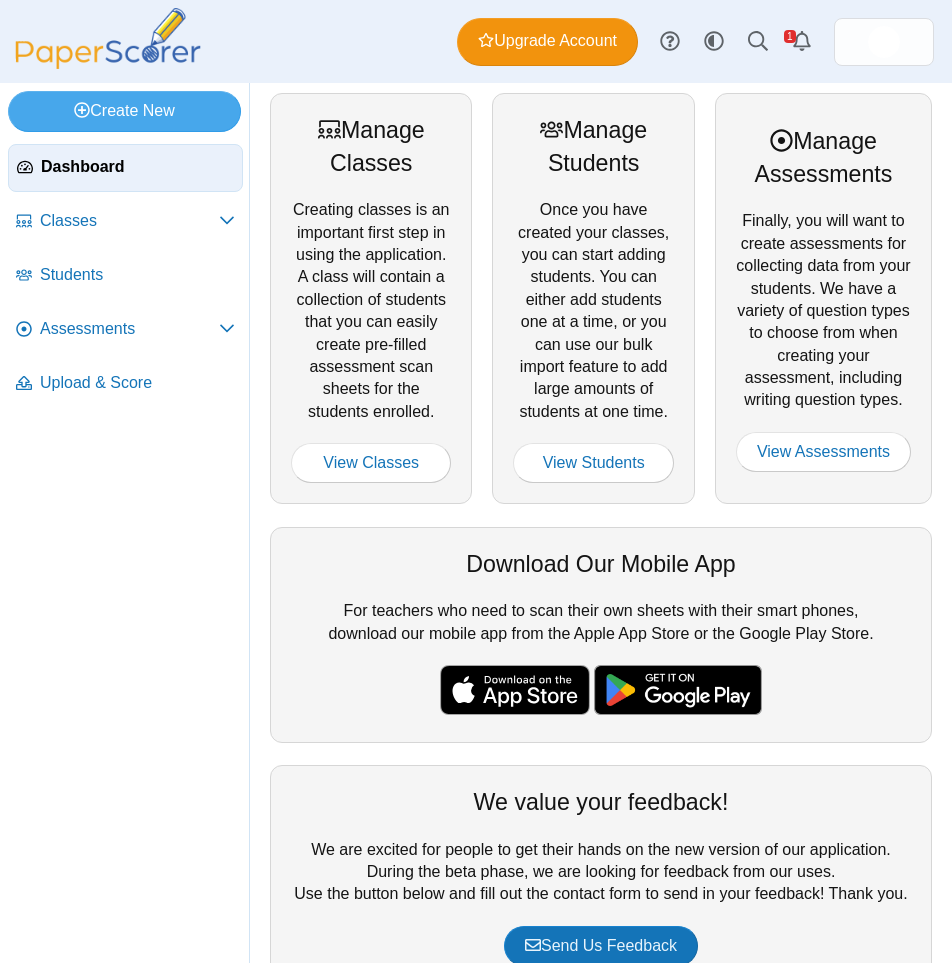 scroll, scrollTop: 0, scrollLeft: 0, axis: both 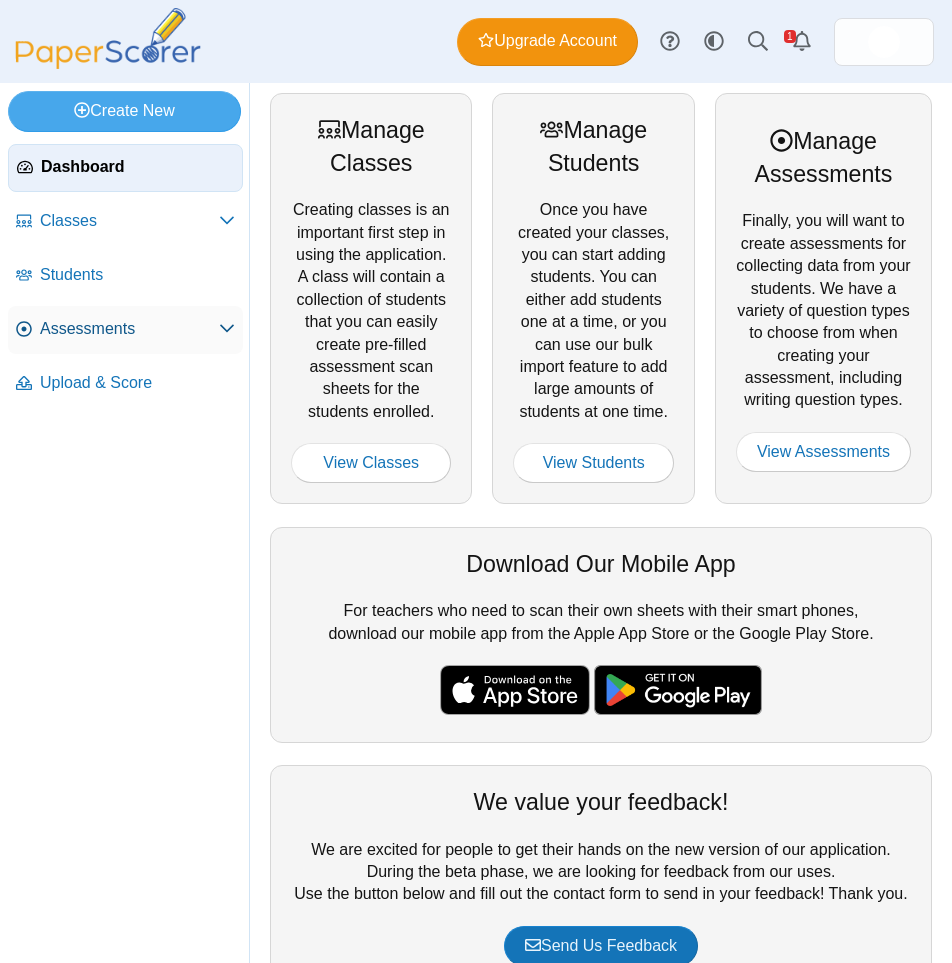 click on "Assessments" at bounding box center [129, 329] 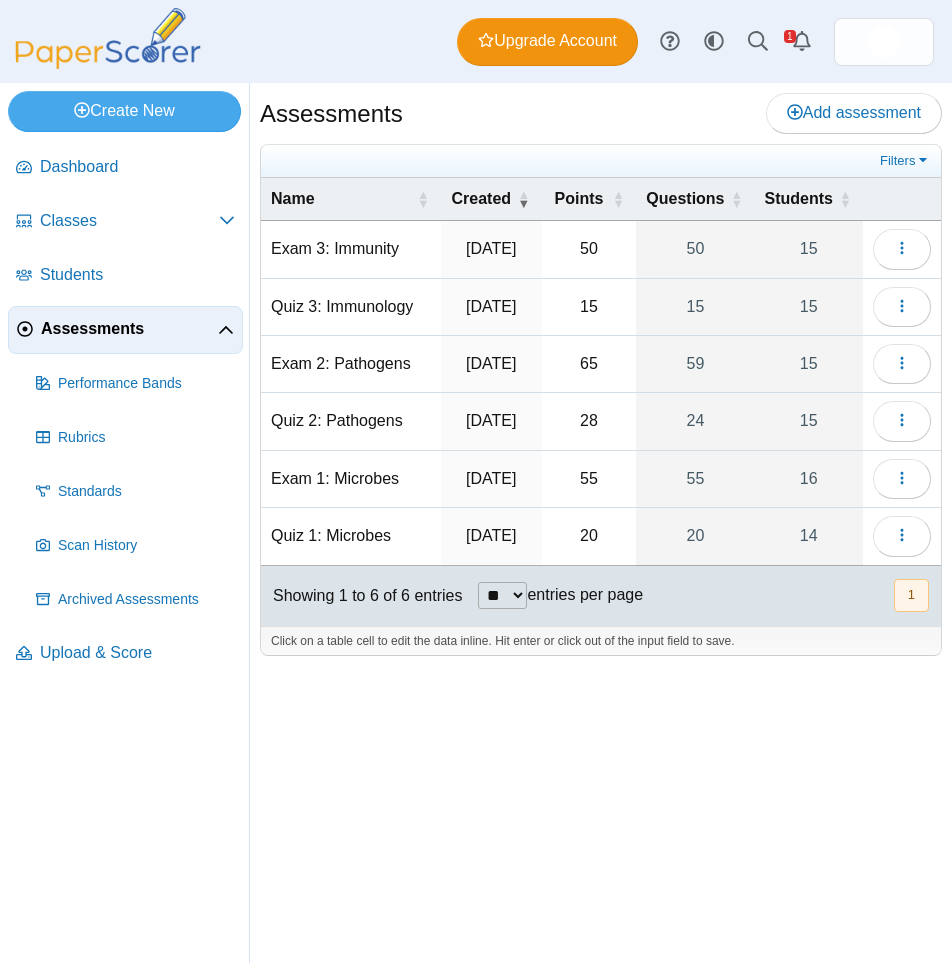 scroll, scrollTop: 0, scrollLeft: 0, axis: both 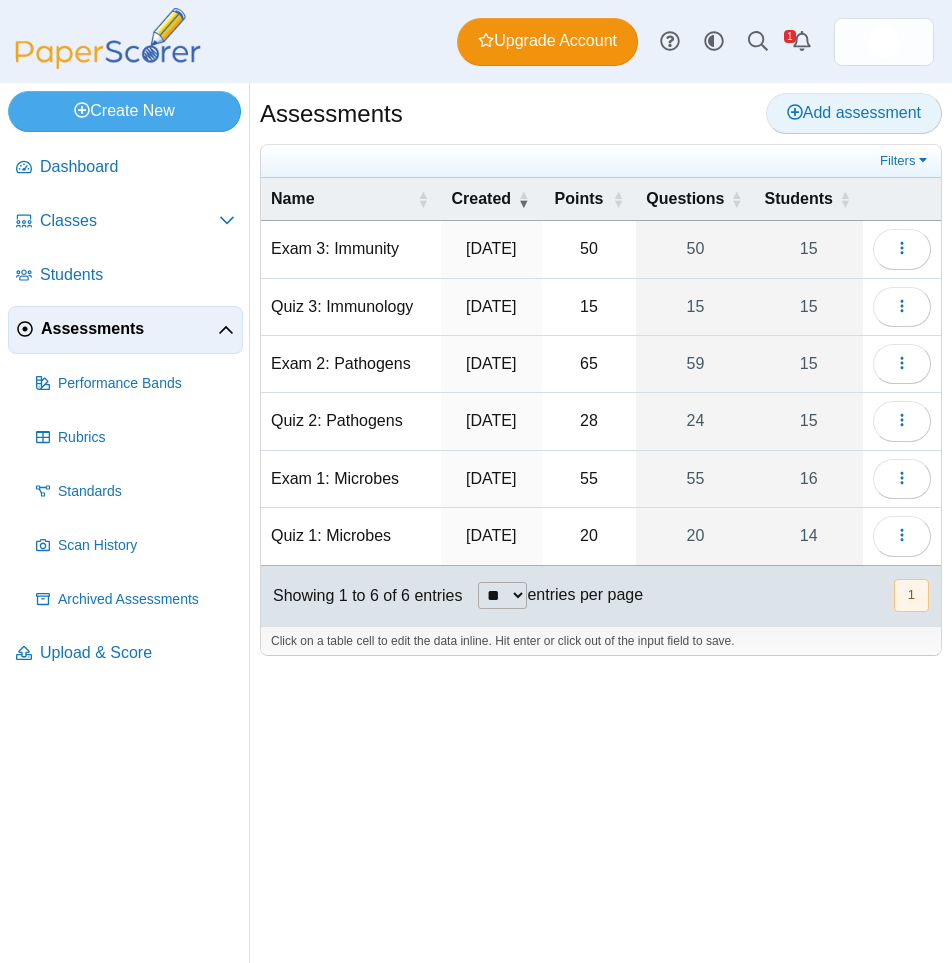 click on "Add assessment" at bounding box center (854, 112) 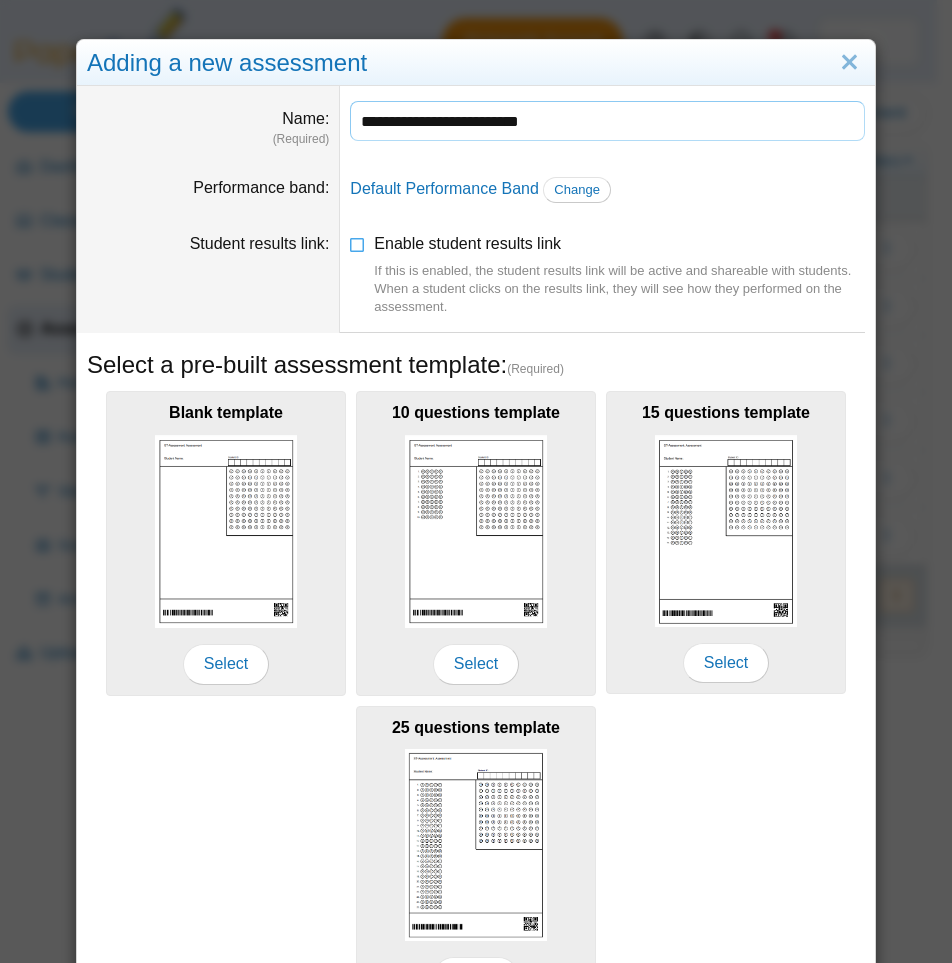 drag, startPoint x: 584, startPoint y: 130, endPoint x: 423, endPoint y: 162, distance: 164.14932 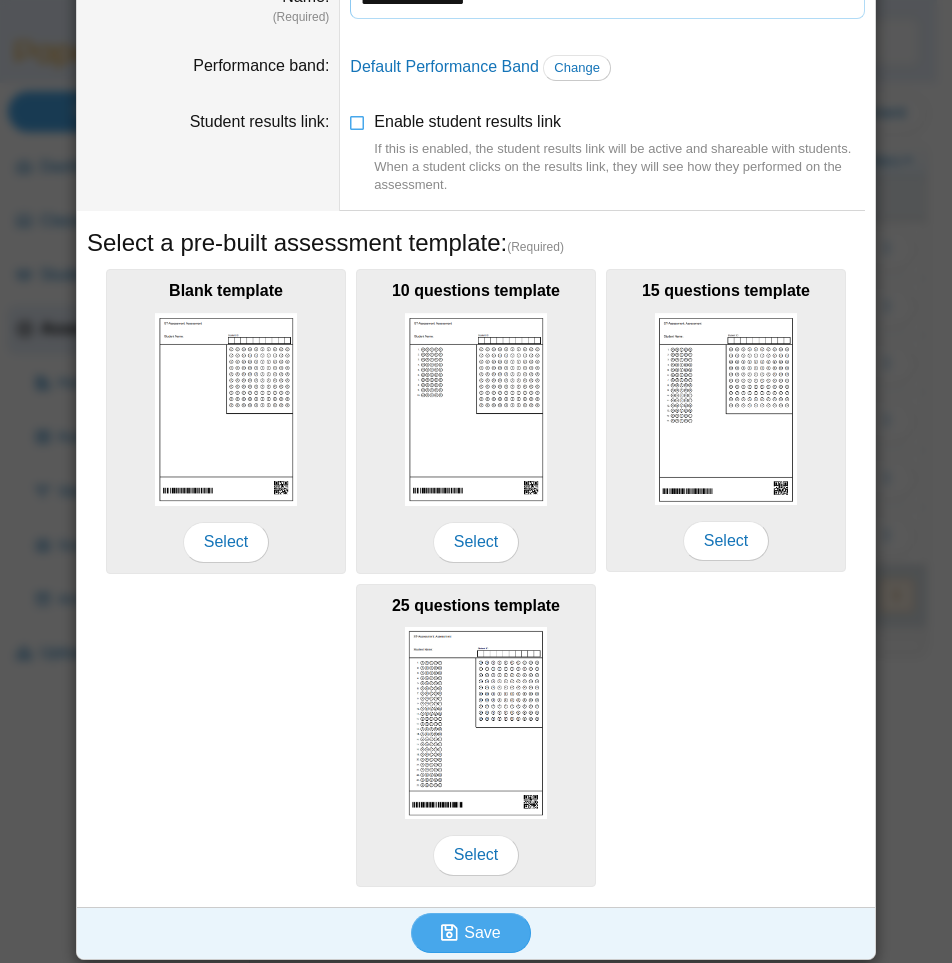 scroll, scrollTop: 129, scrollLeft: 0, axis: vertical 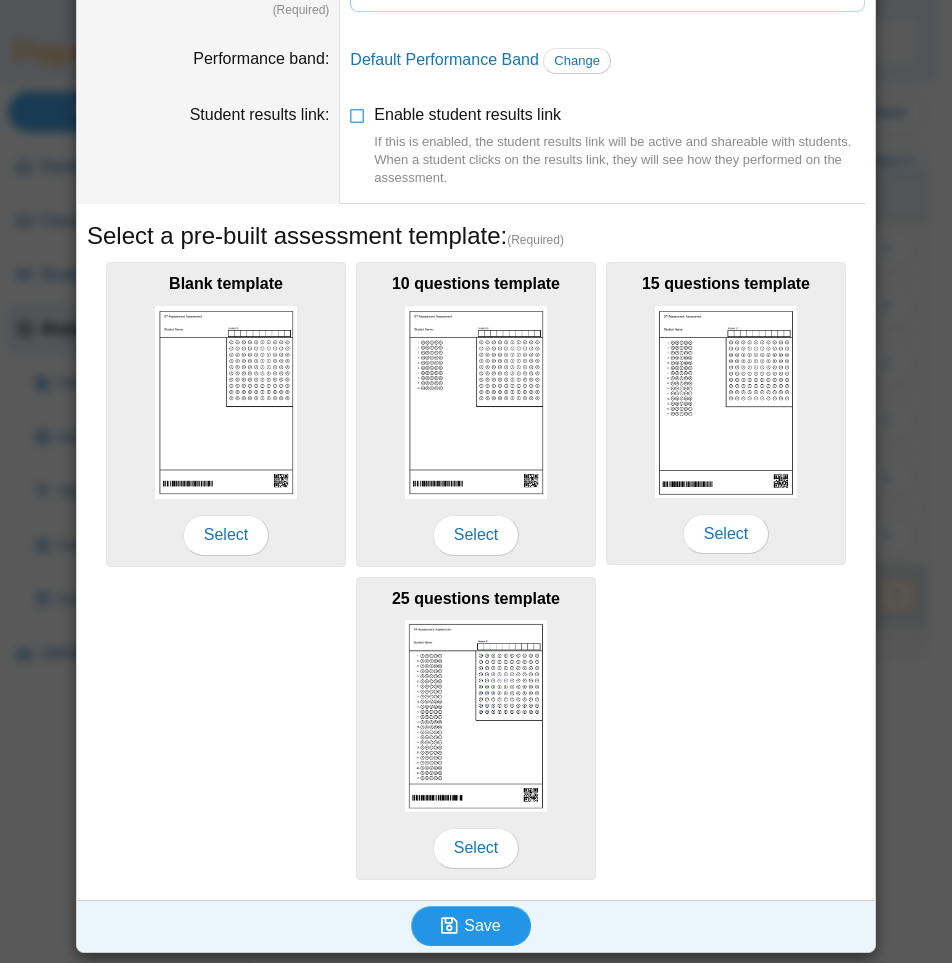 type on "**********" 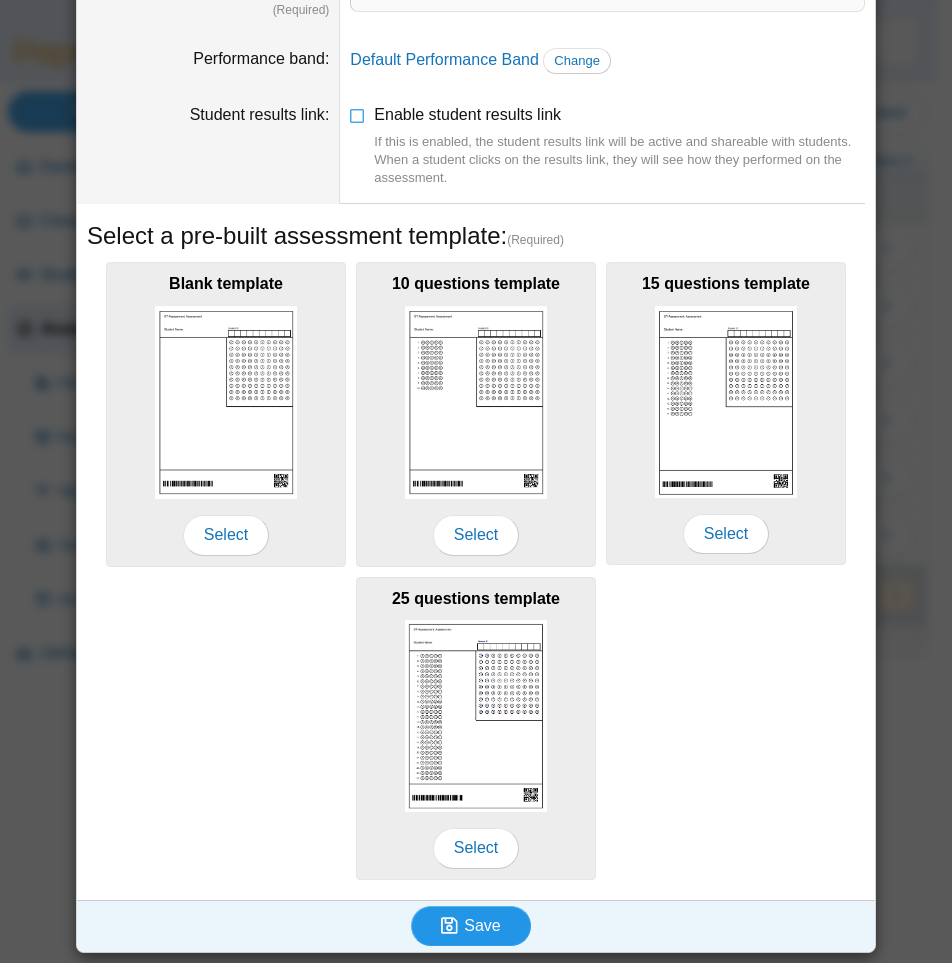 click on "Save" at bounding box center (482, 925) 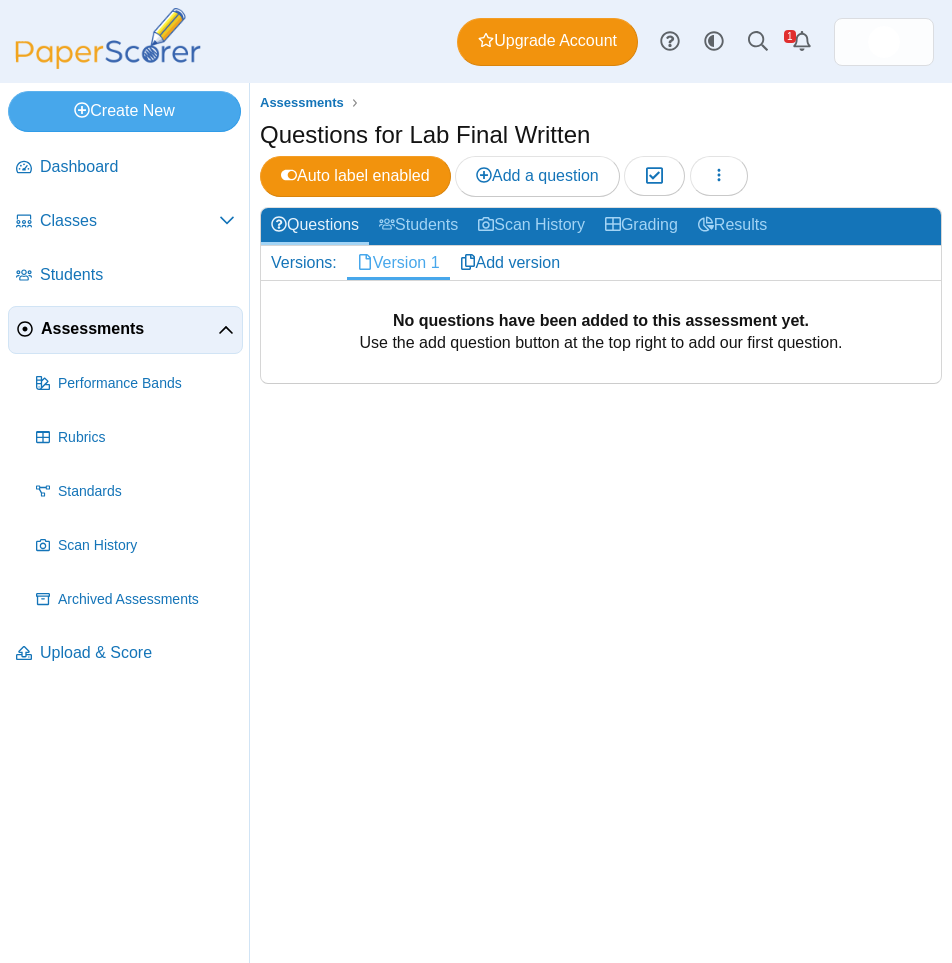 scroll, scrollTop: 0, scrollLeft: 0, axis: both 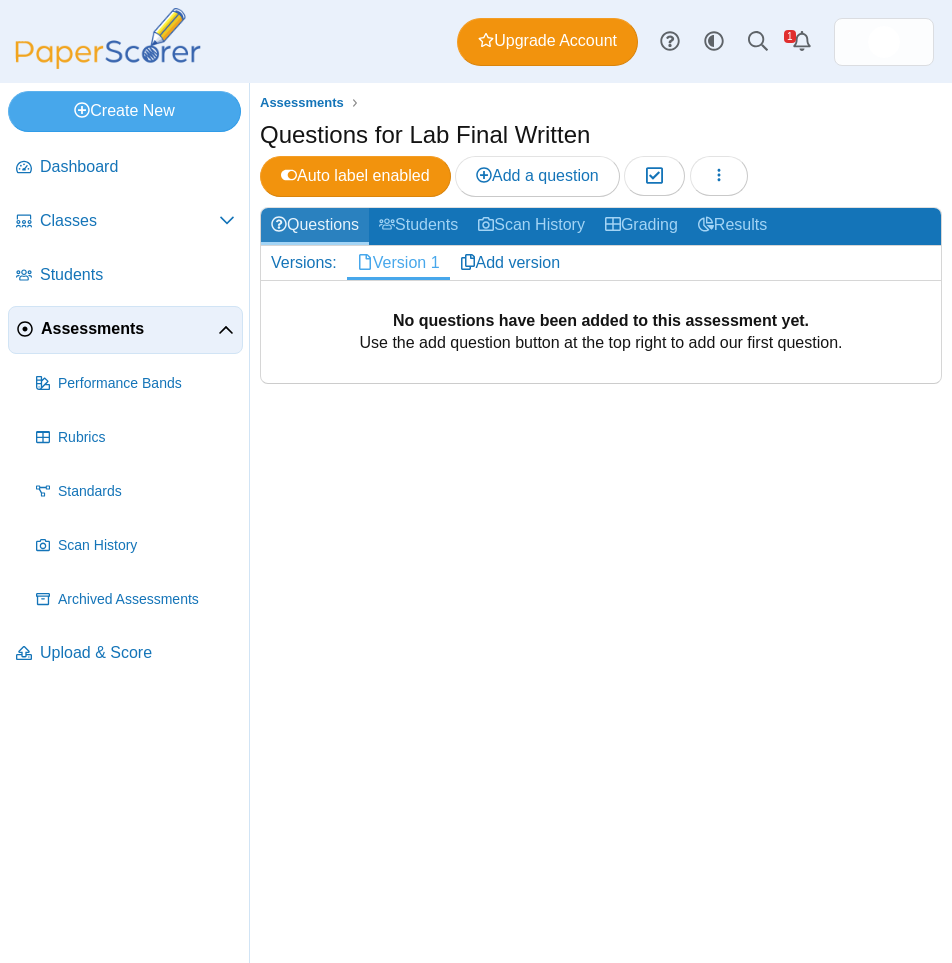 click on "Questions" at bounding box center (315, 226) 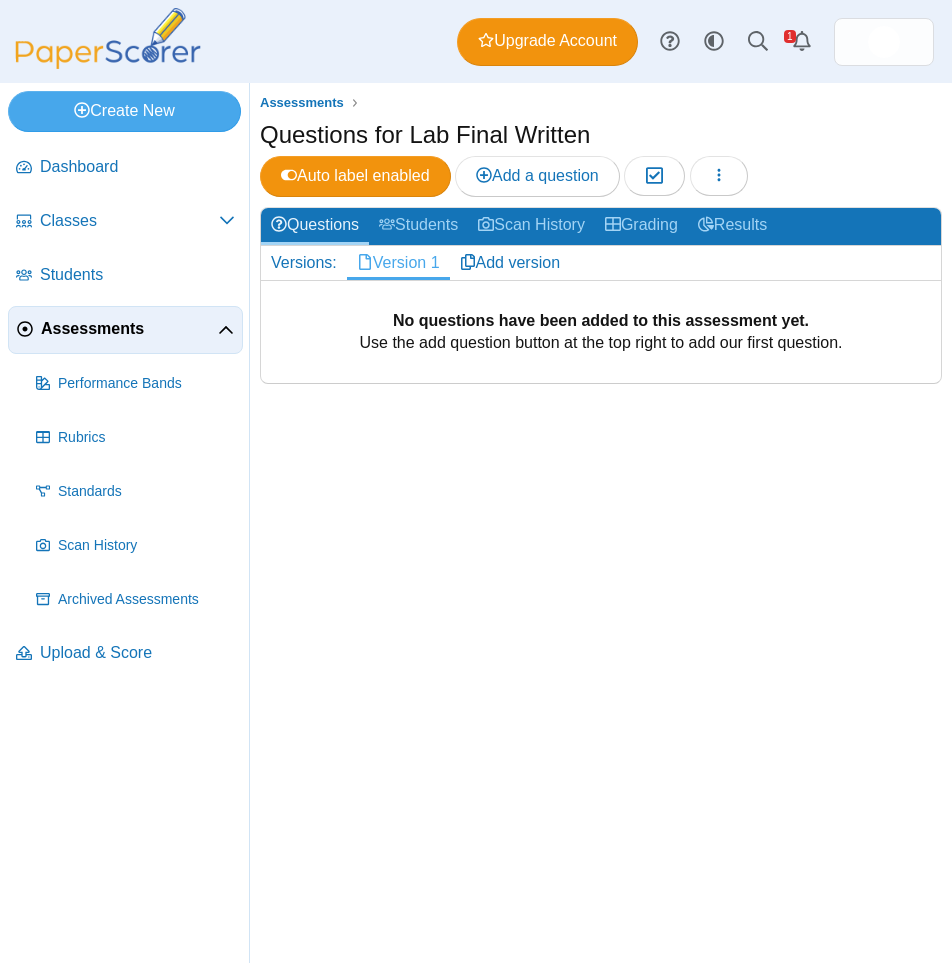 scroll, scrollTop: 0, scrollLeft: 0, axis: both 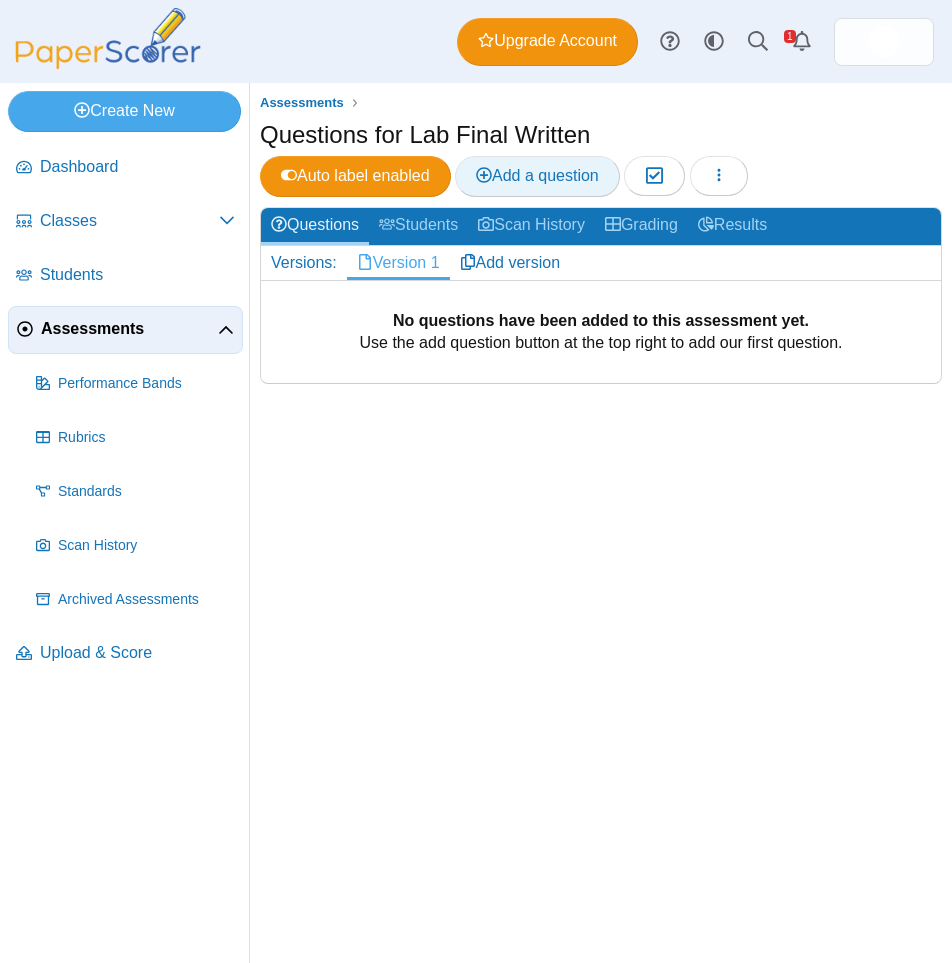 click on "Add a question" at bounding box center (537, 175) 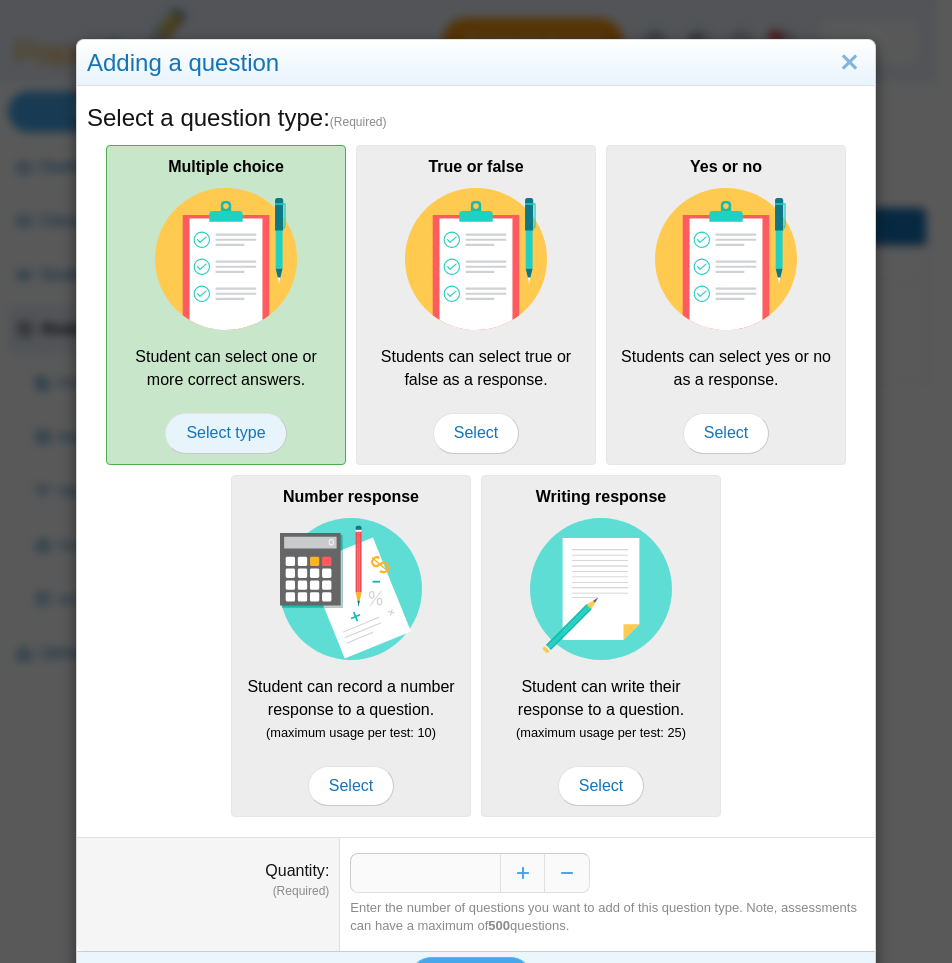 click on "Select type" at bounding box center [225, 433] 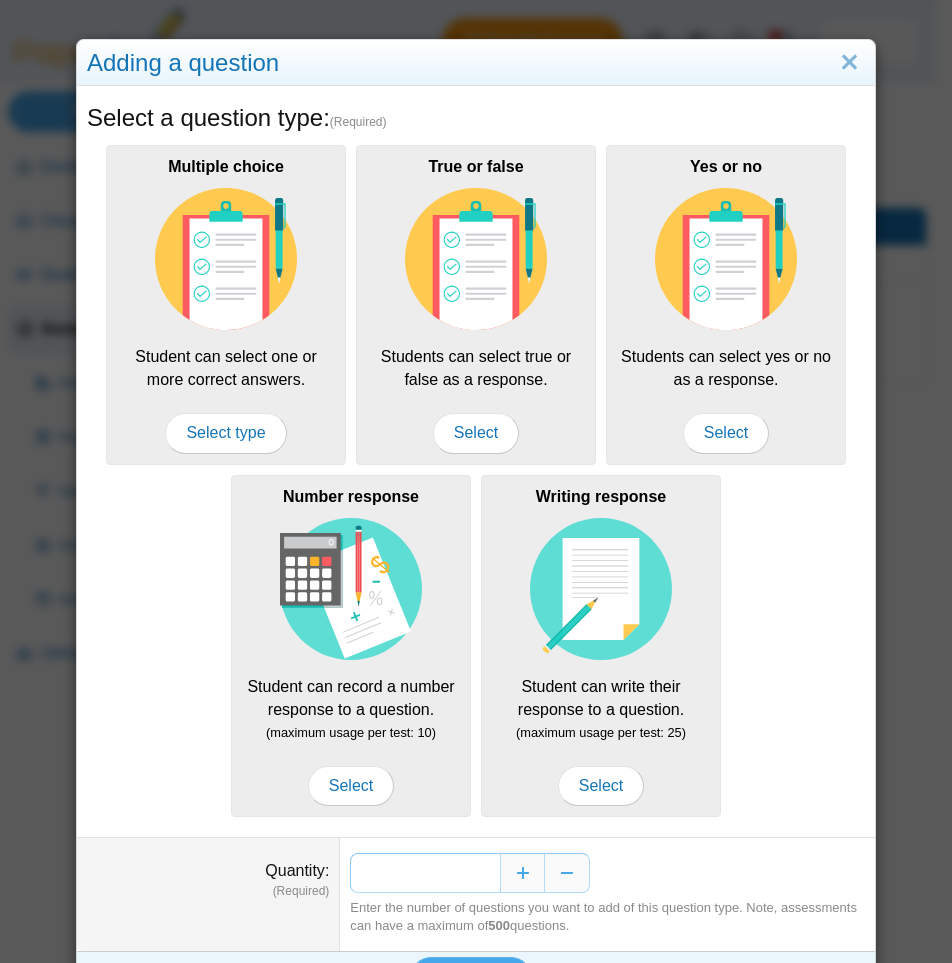 drag, startPoint x: 465, startPoint y: 877, endPoint x: 540, endPoint y: 849, distance: 80.05623 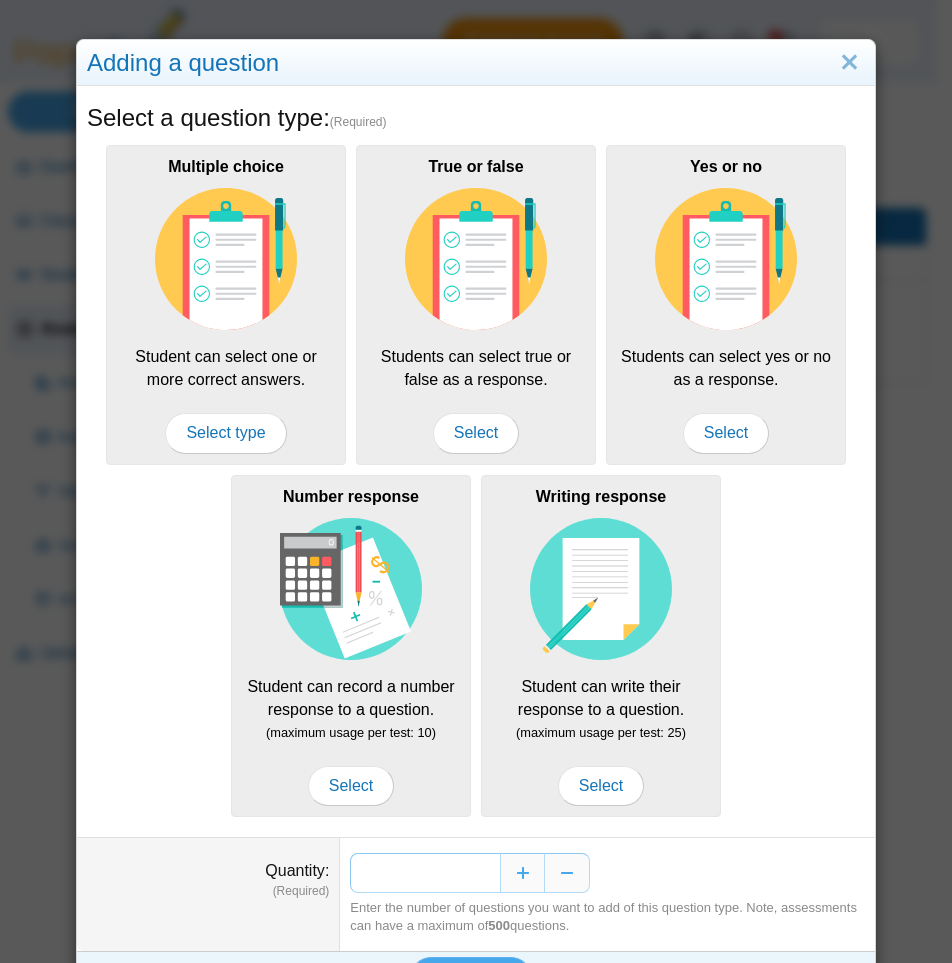 scroll, scrollTop: 51, scrollLeft: 0, axis: vertical 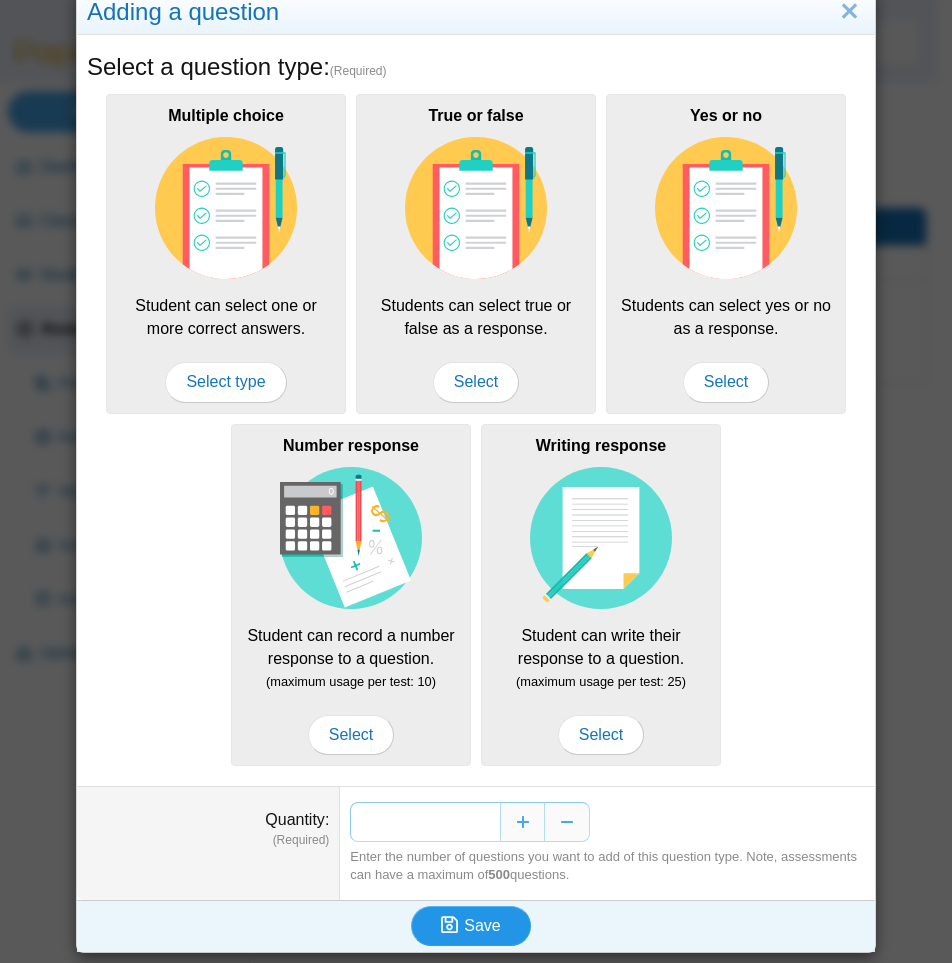 type on "**" 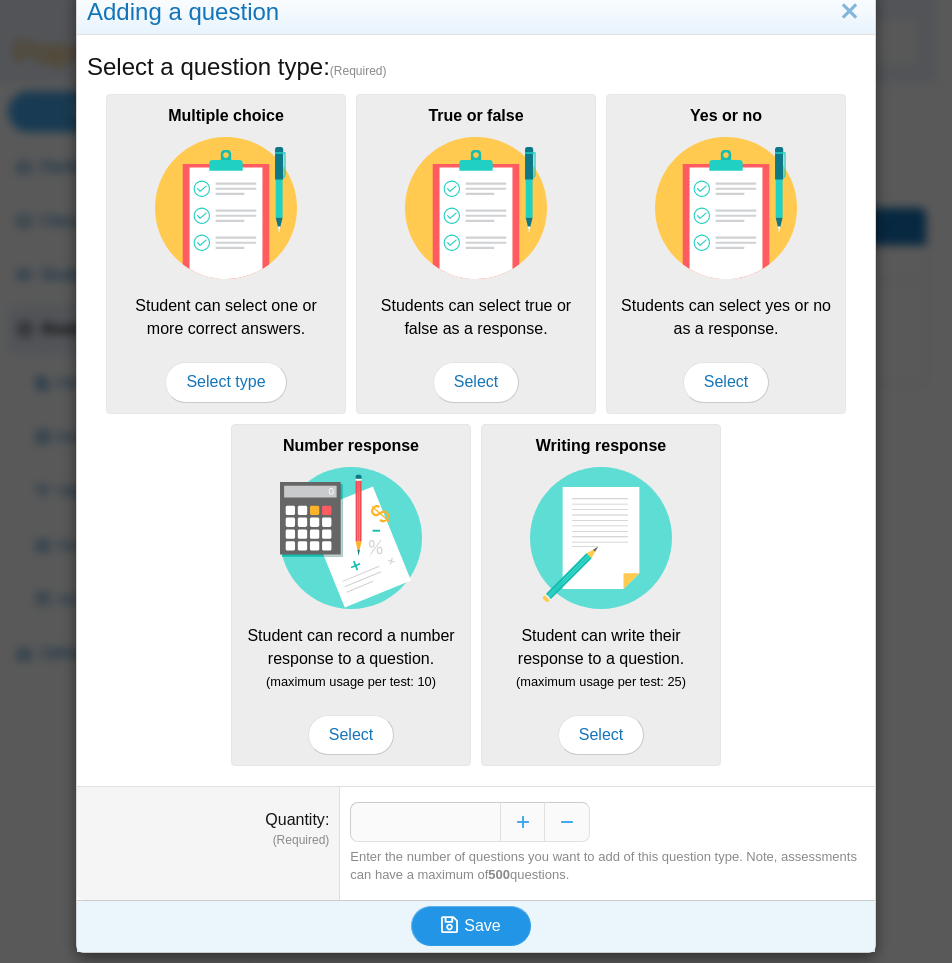 click on "Save" at bounding box center (471, 926) 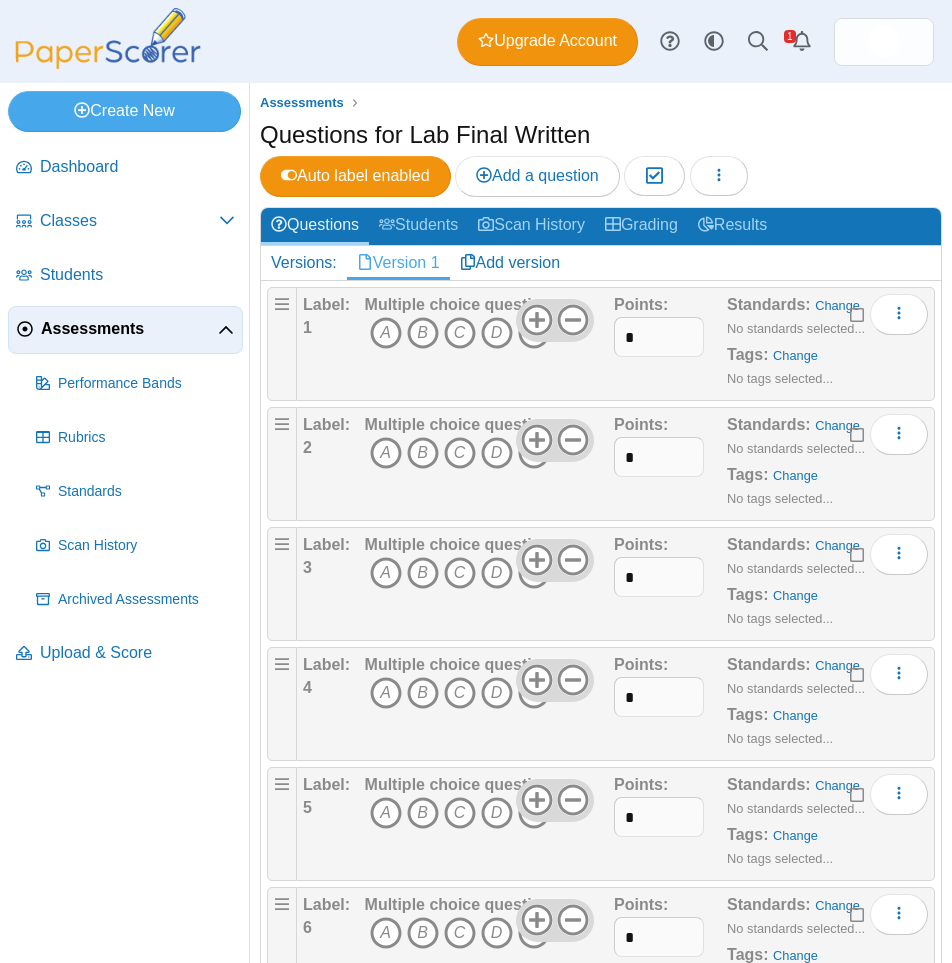 scroll, scrollTop: 0, scrollLeft: 0, axis: both 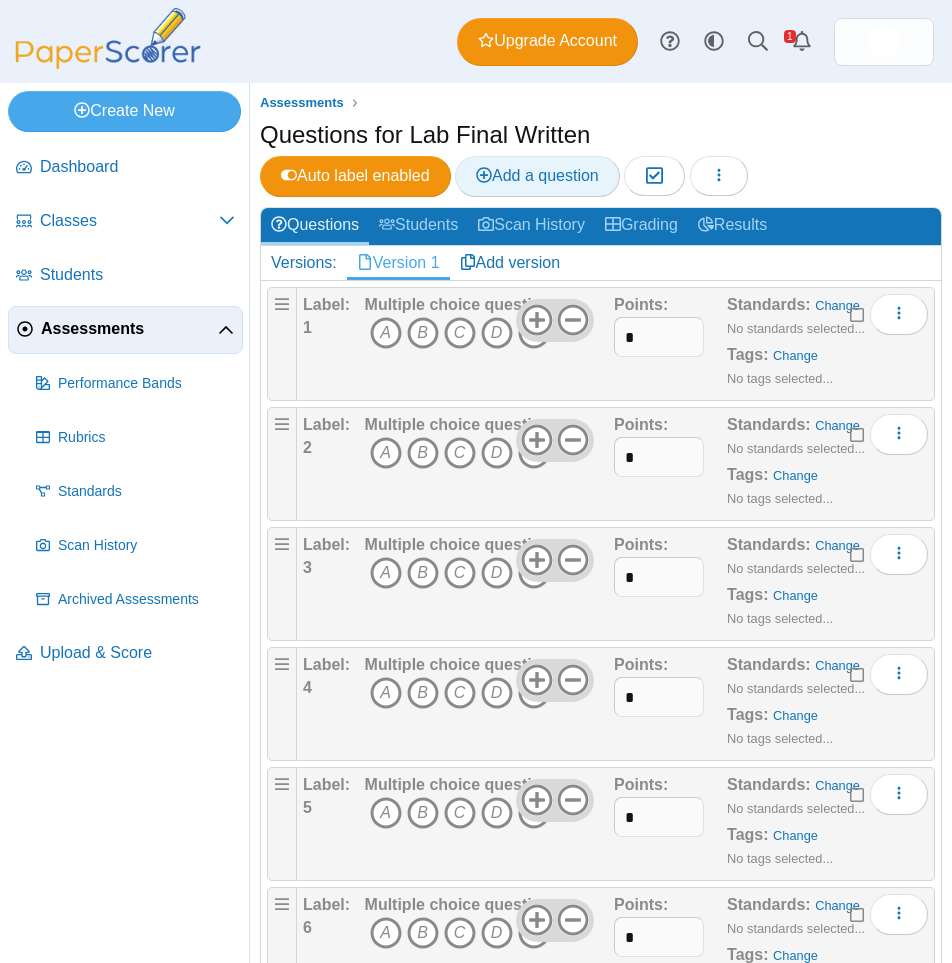 click on "Add a question" at bounding box center (537, 175) 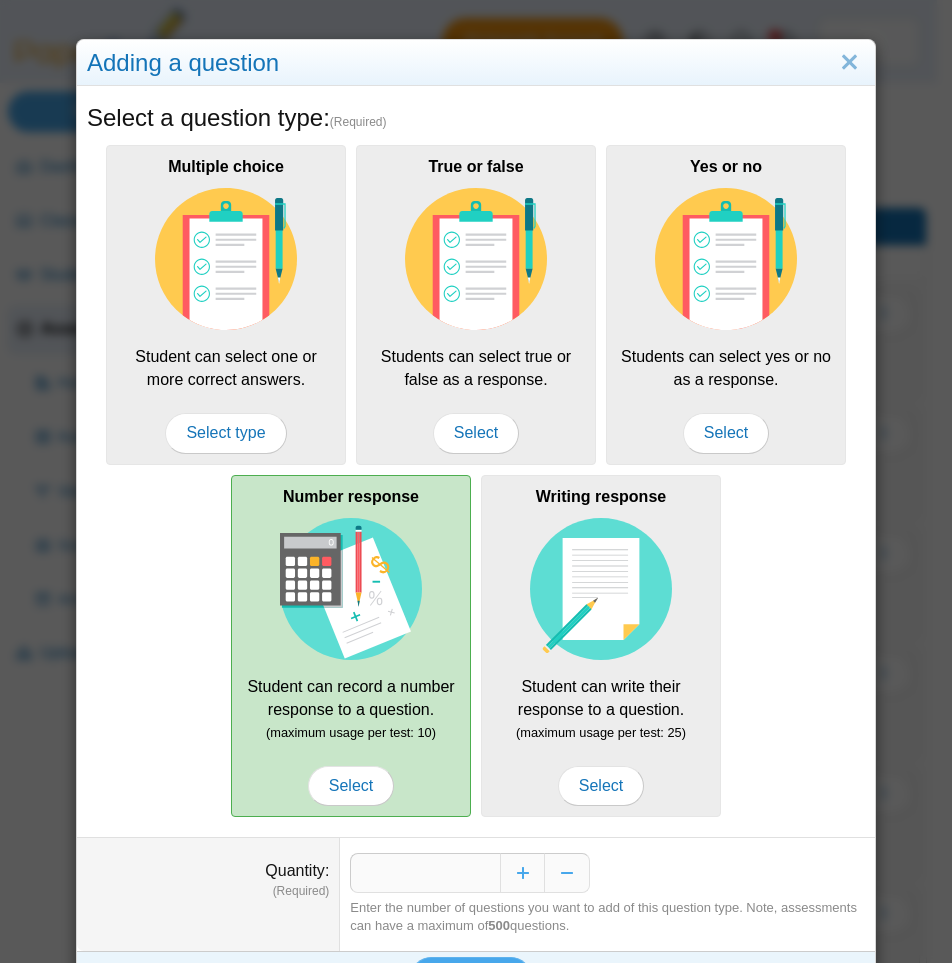 click at bounding box center [351, 589] 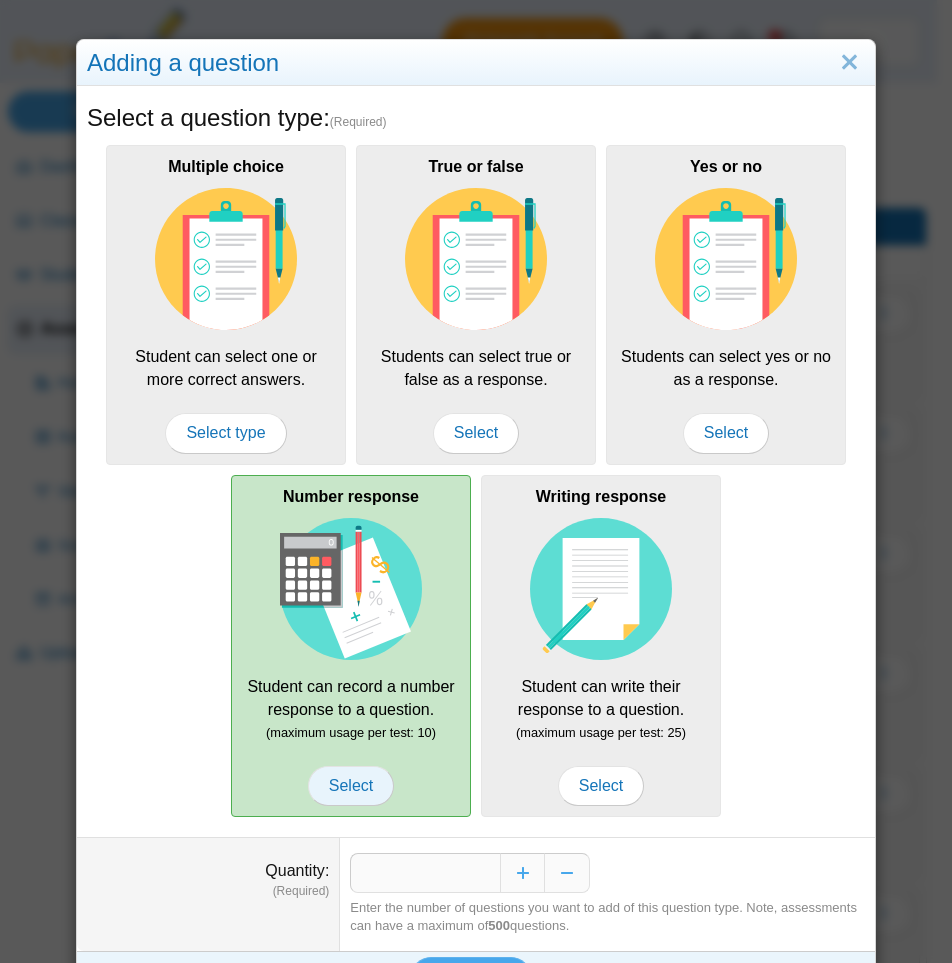 click on "Select" at bounding box center [351, 786] 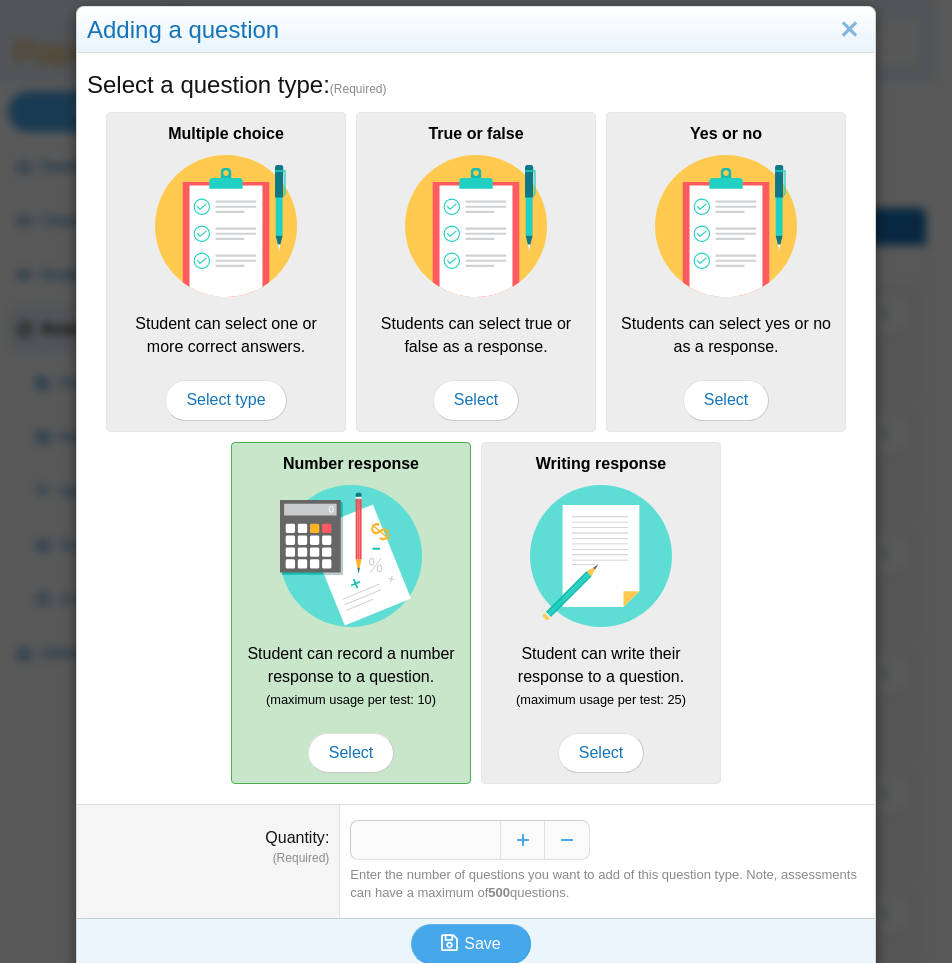 scroll, scrollTop: 51, scrollLeft: 0, axis: vertical 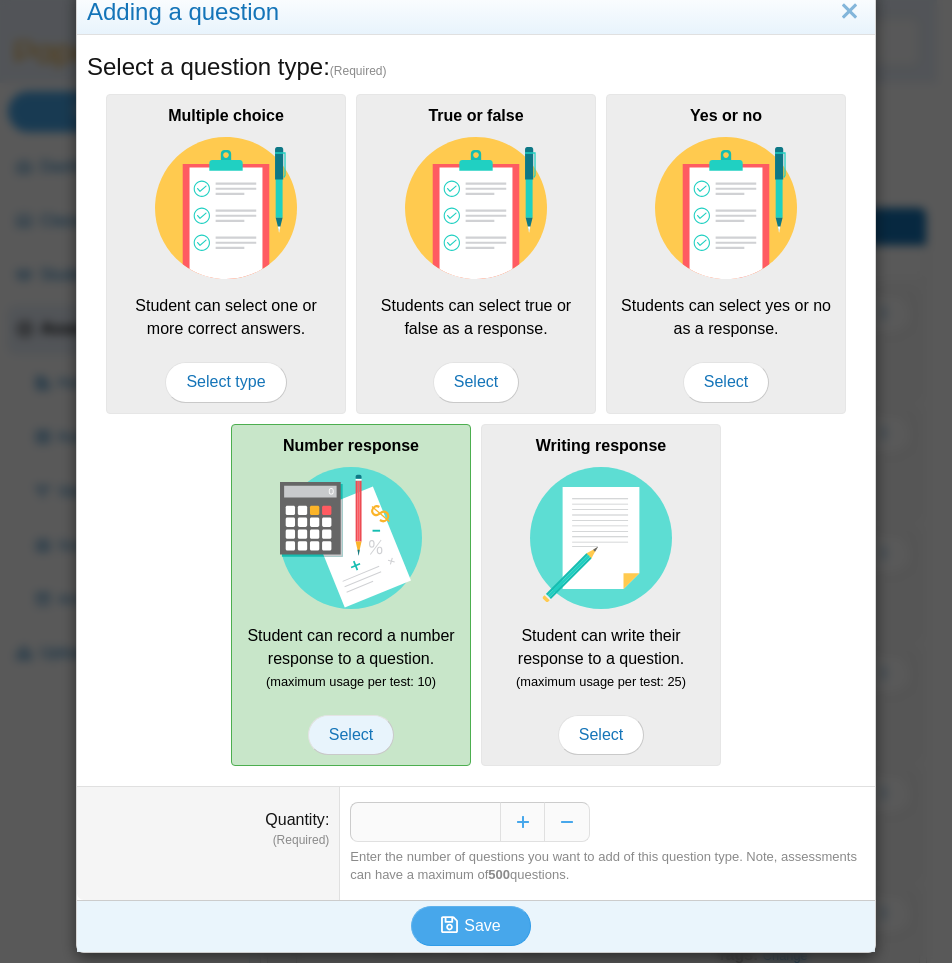 click on "Select" at bounding box center (351, 735) 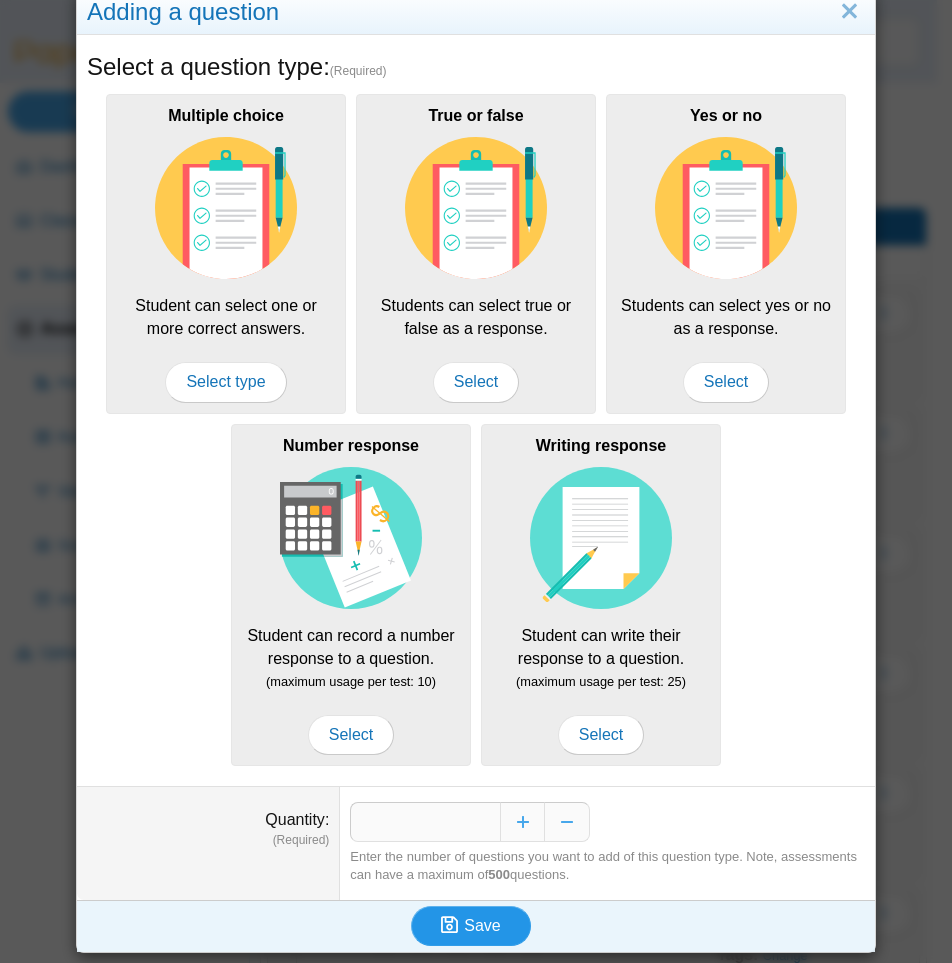 click on "Save" at bounding box center [482, 925] 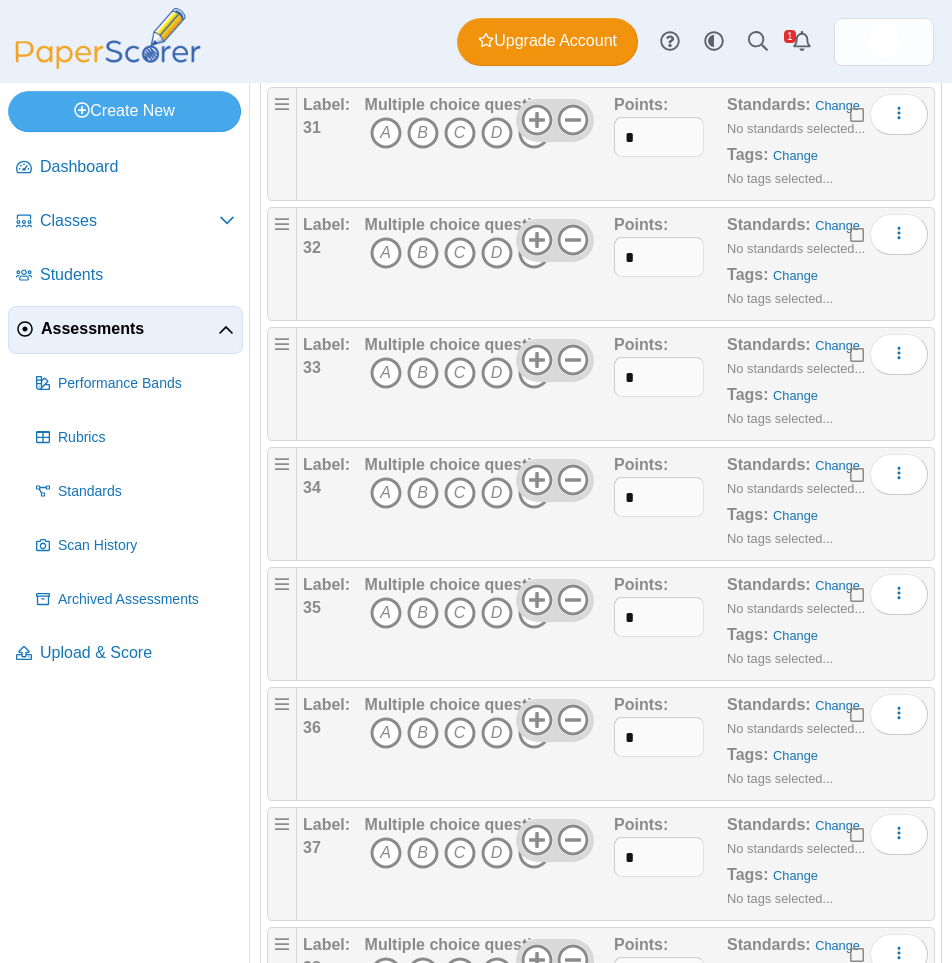scroll, scrollTop: 3948, scrollLeft: 0, axis: vertical 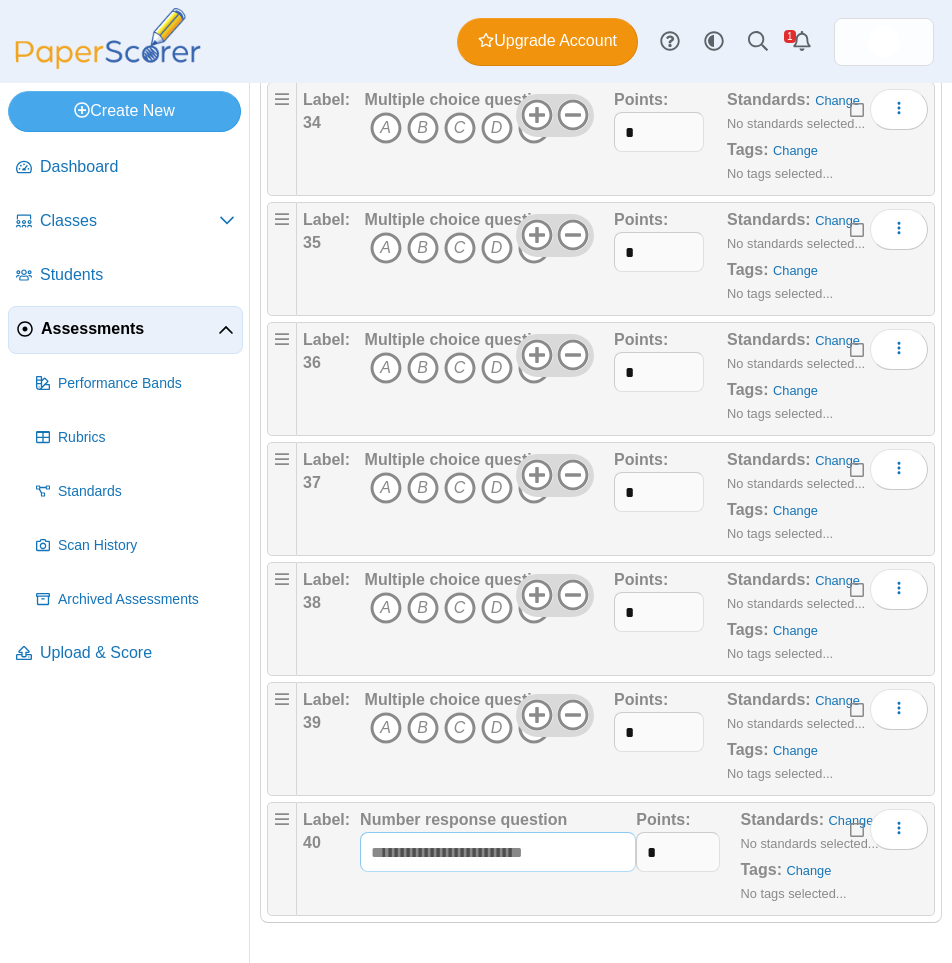 click at bounding box center [498, 852] 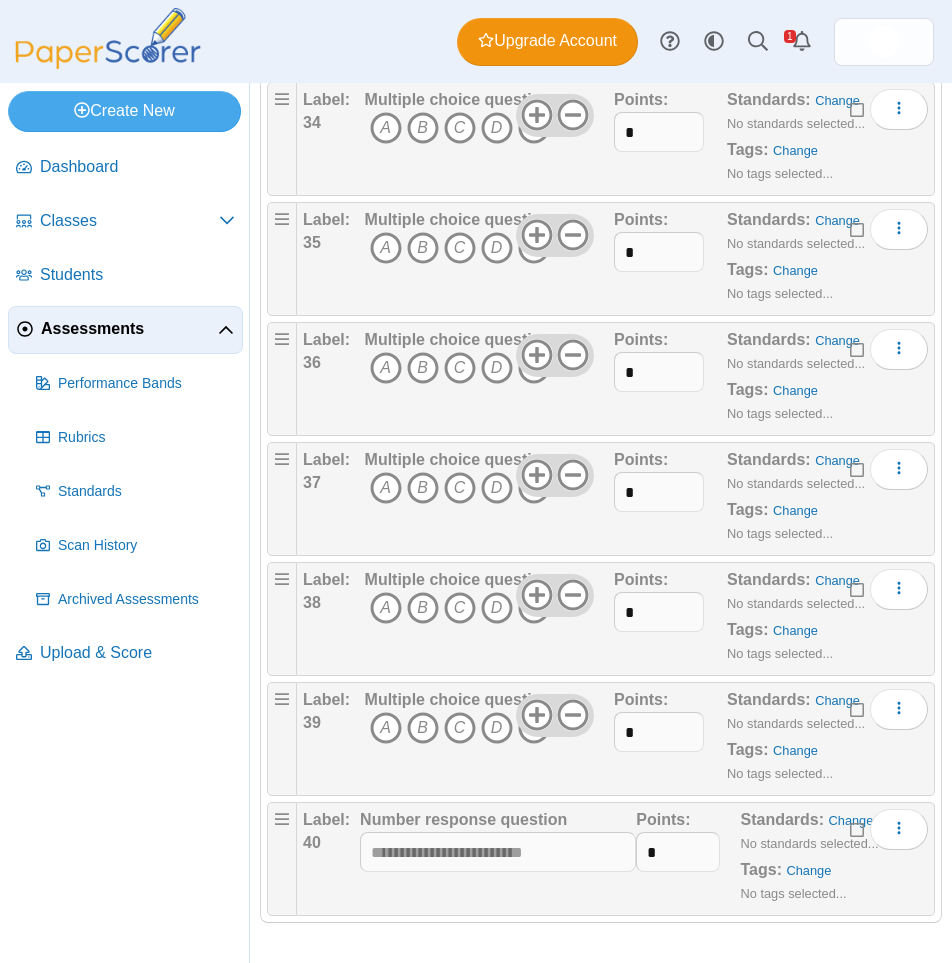 click on "40" at bounding box center (312, 842) 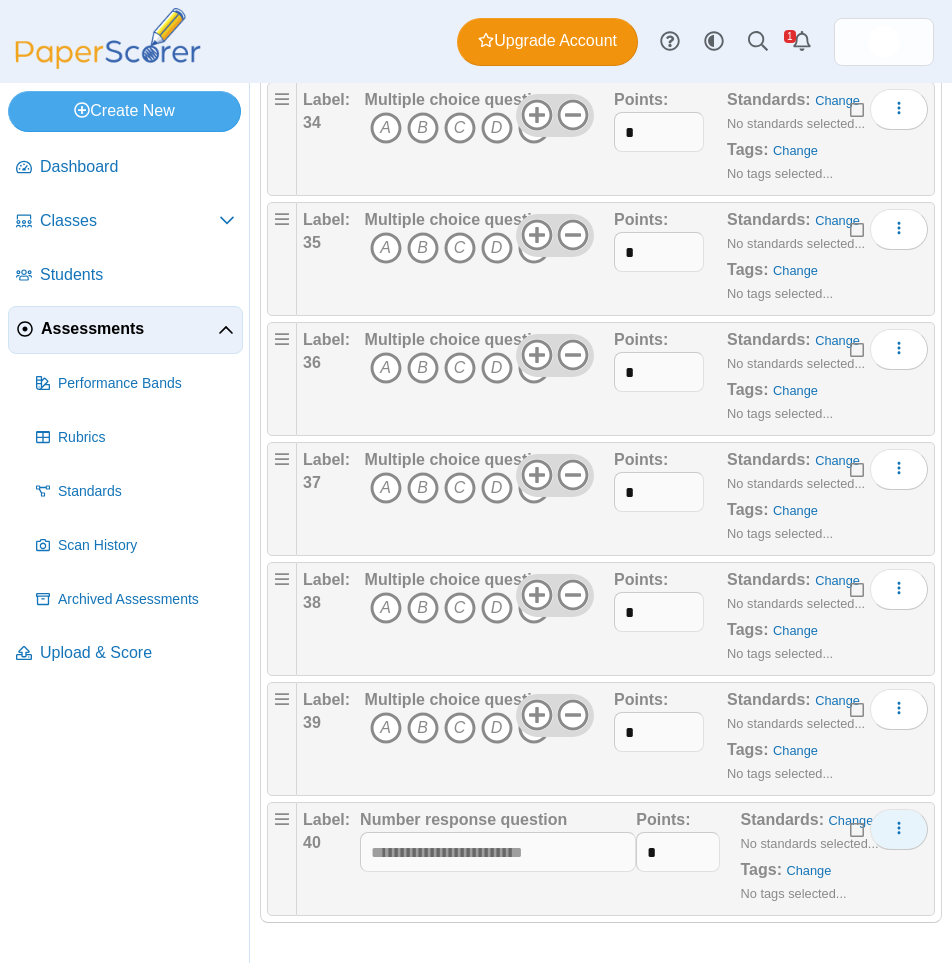 click 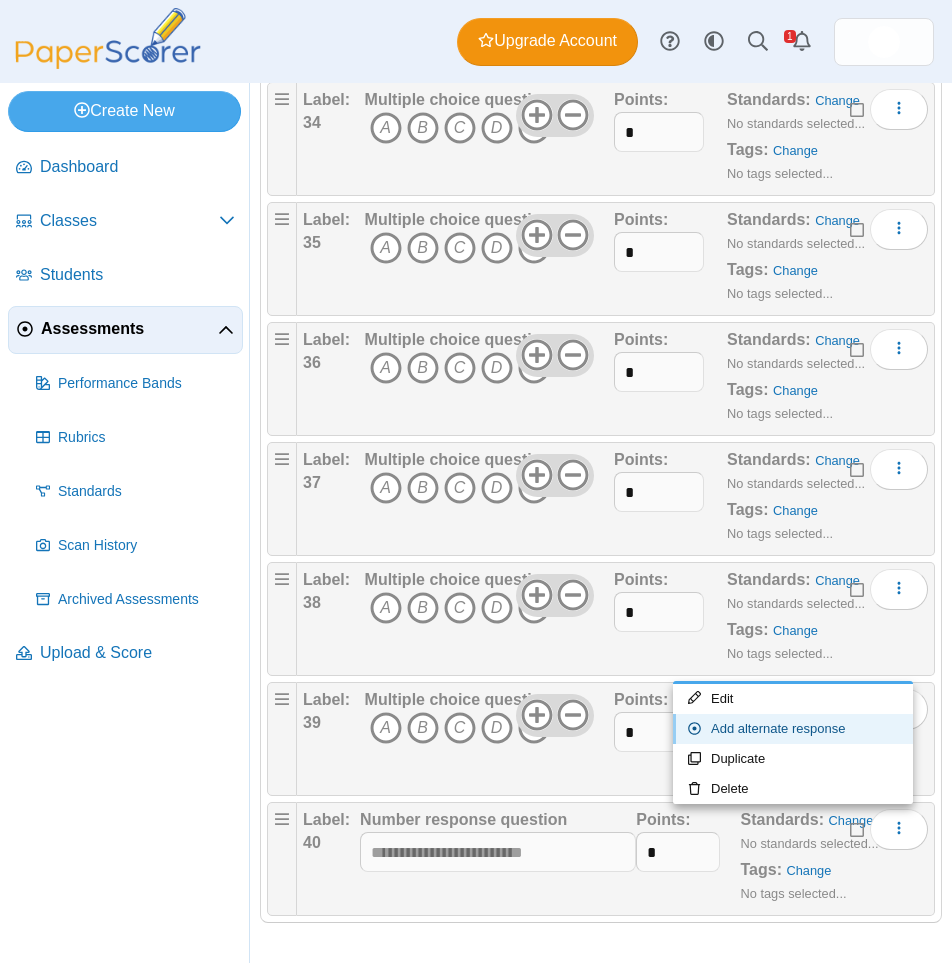 click on "Add alternate response" at bounding box center (793, 729) 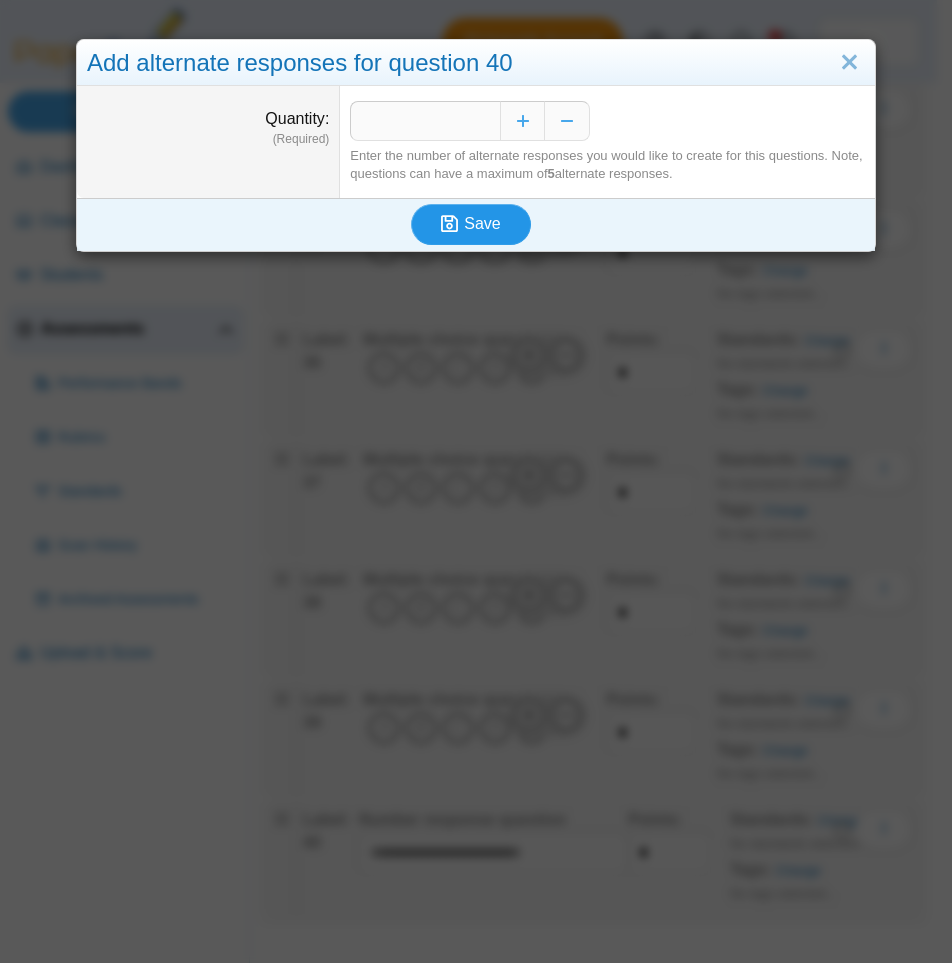 click on "Save" at bounding box center [482, 223] 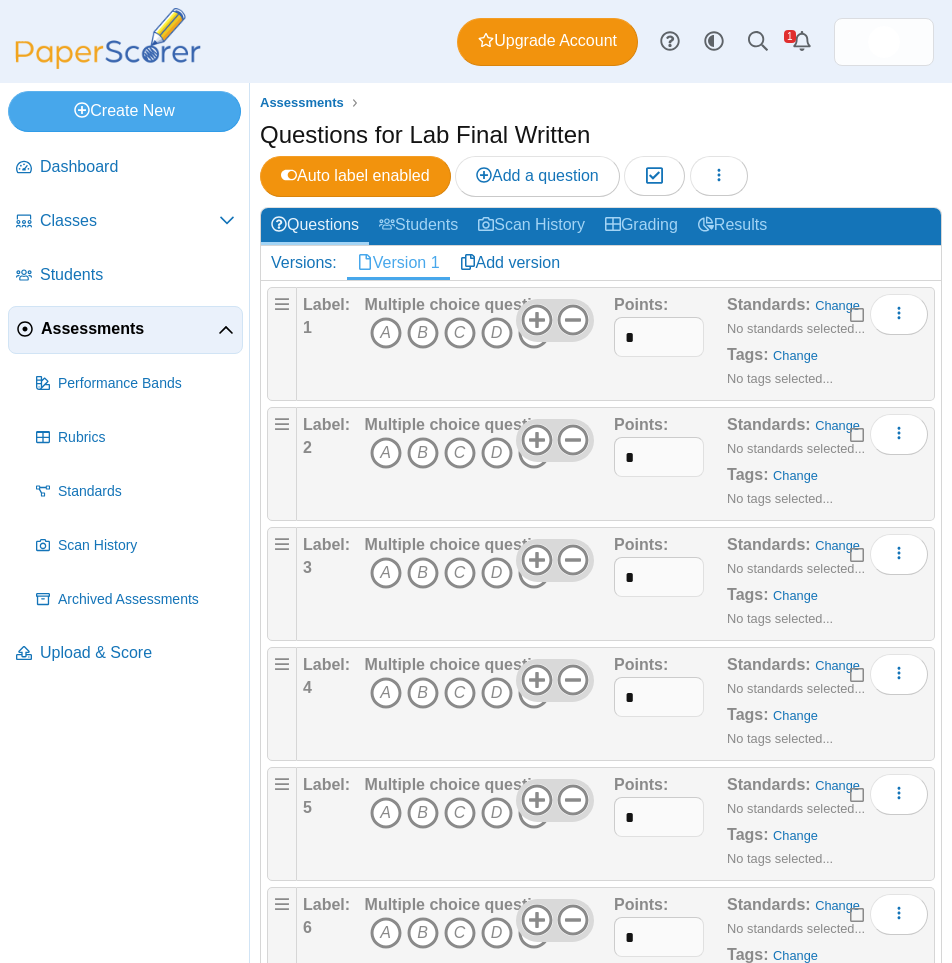 scroll, scrollTop: 0, scrollLeft: 0, axis: both 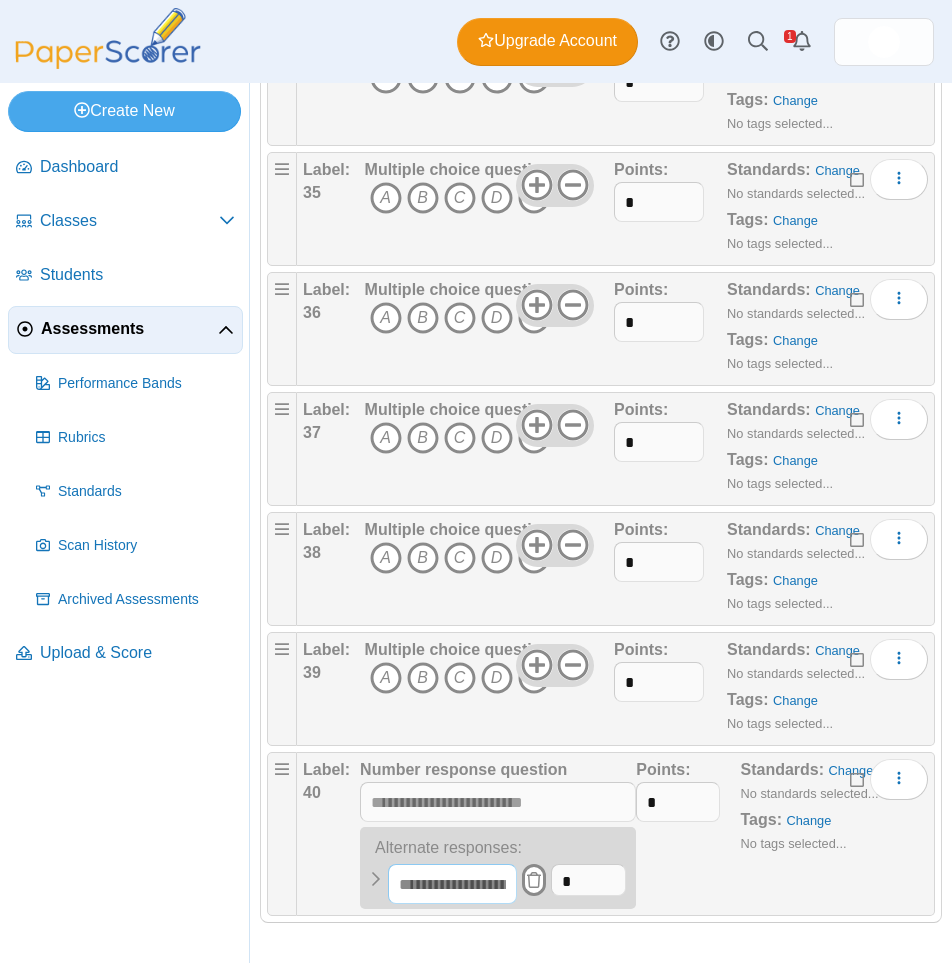 click at bounding box center [452, 884] 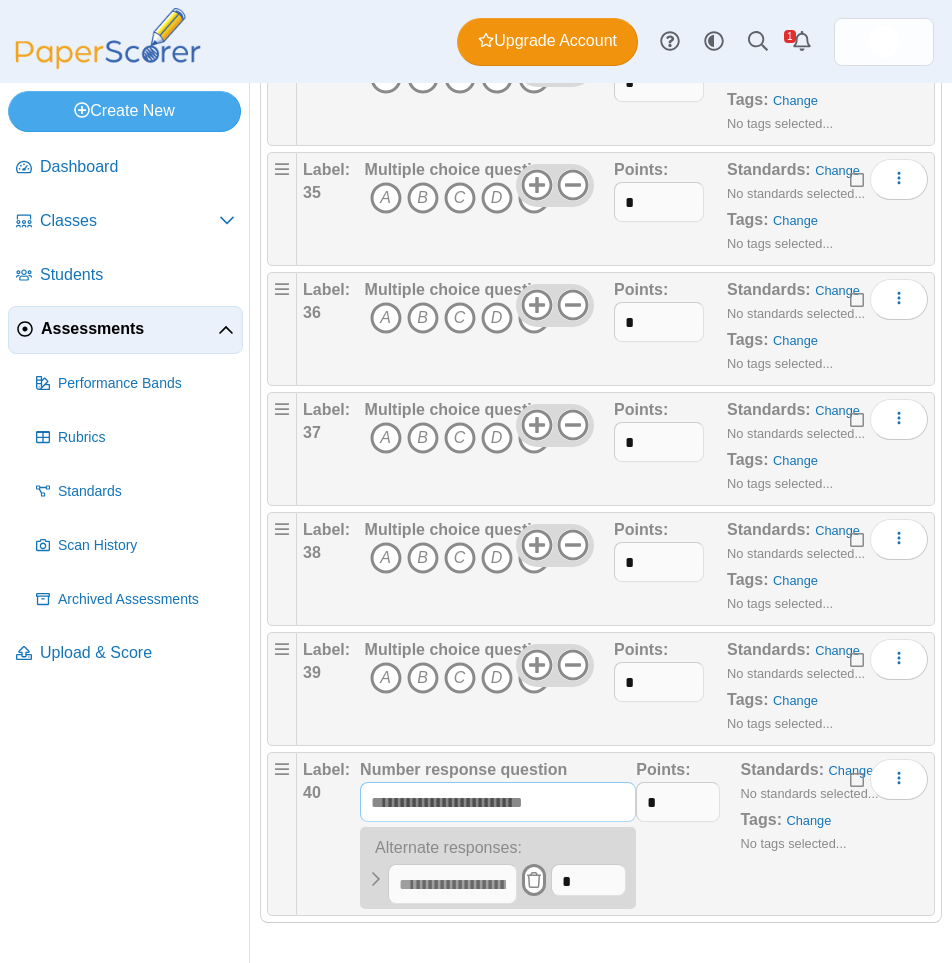 click at bounding box center [498, 802] 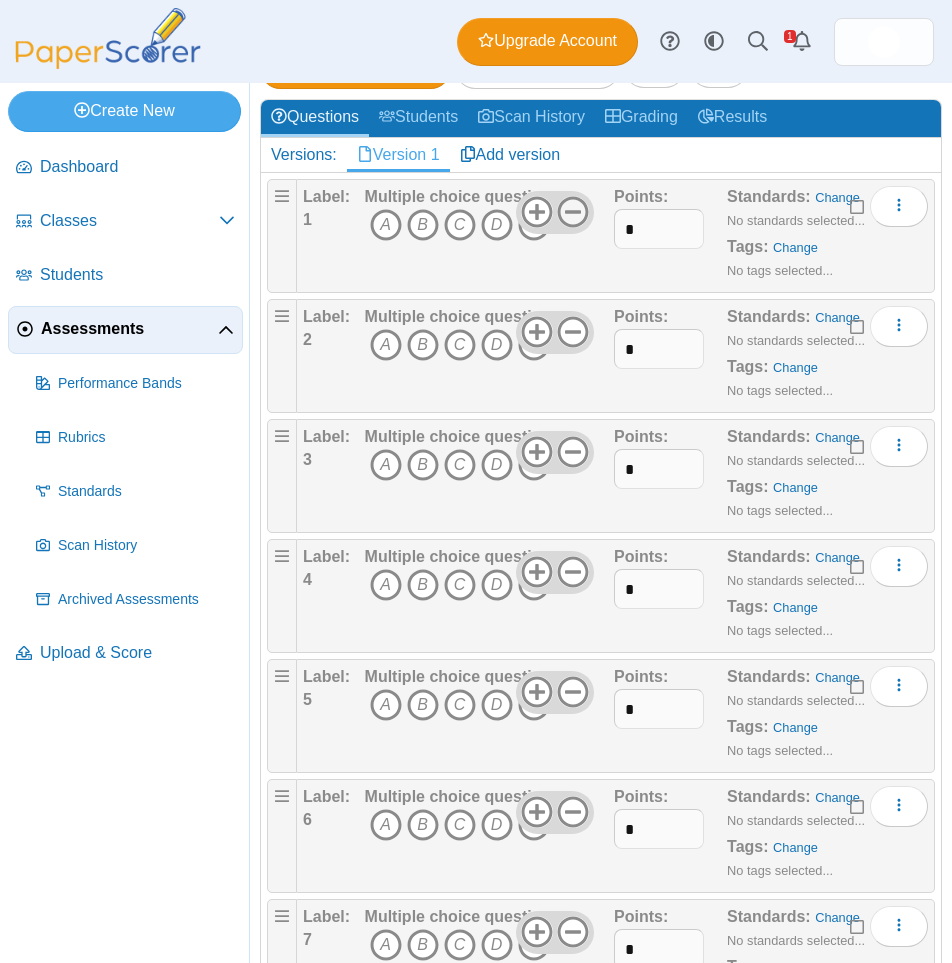 scroll, scrollTop: 0, scrollLeft: 0, axis: both 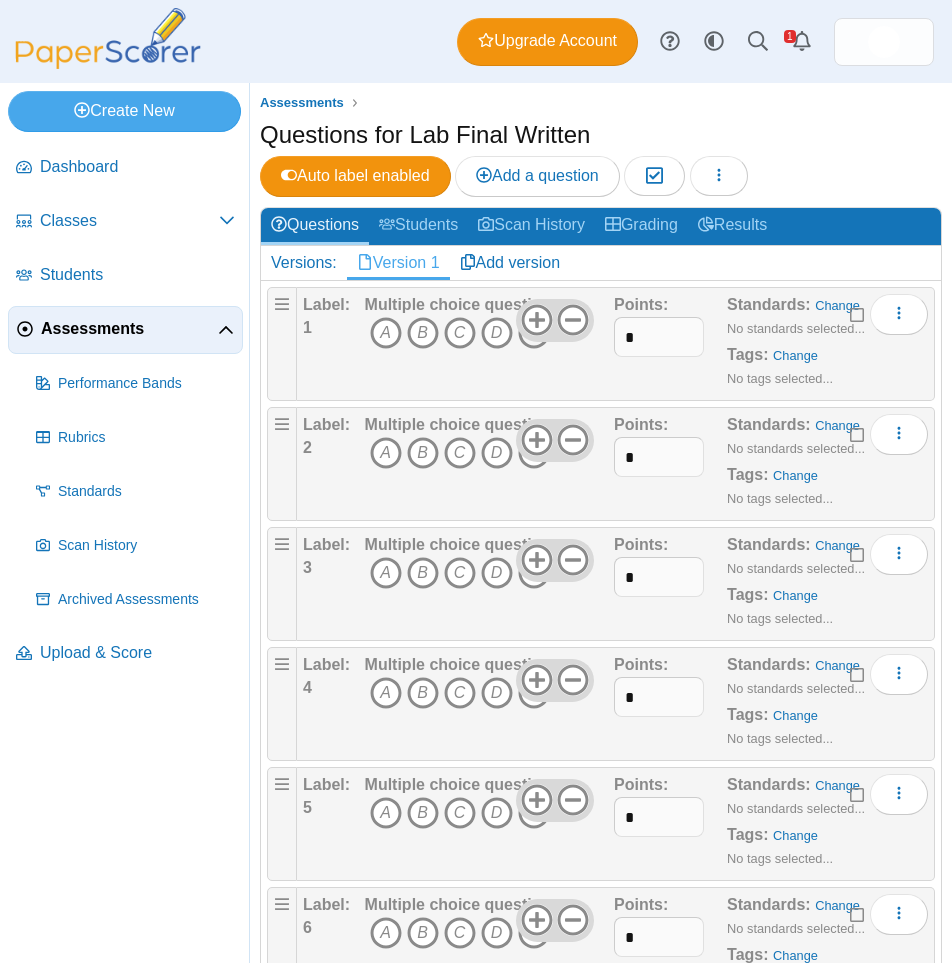click on "E" at bounding box center (534, 333) 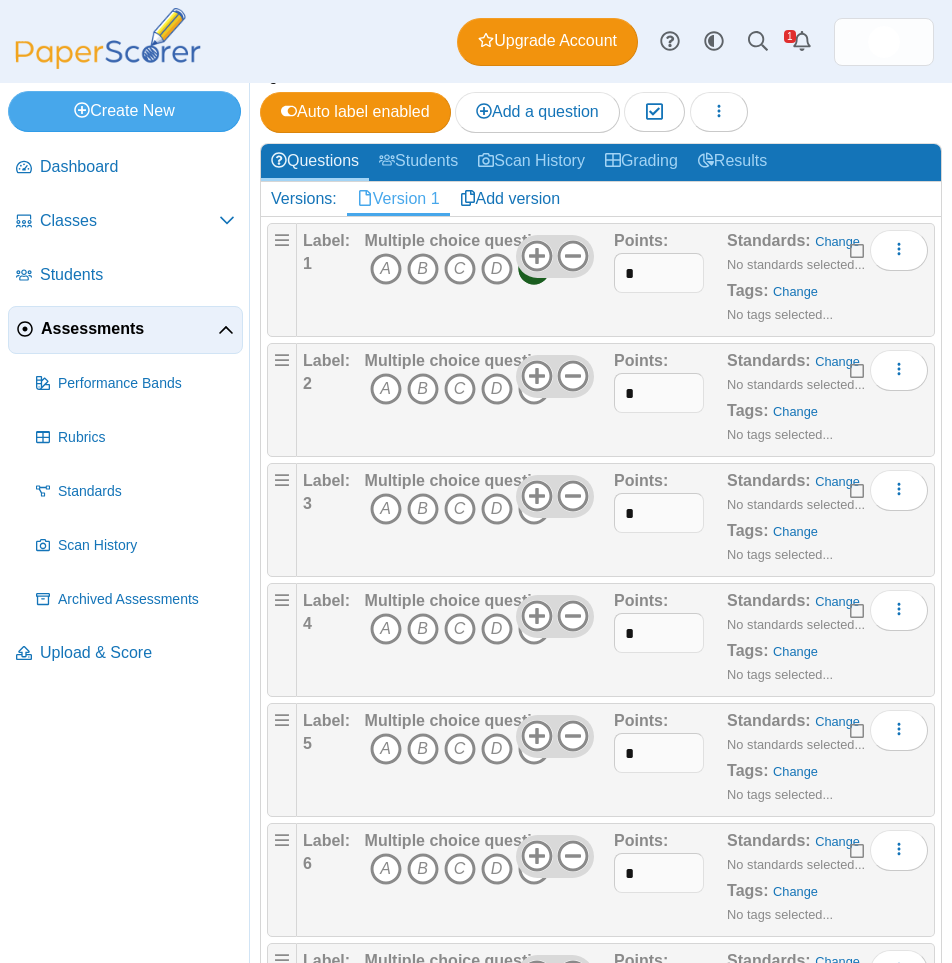 scroll, scrollTop: 100, scrollLeft: 0, axis: vertical 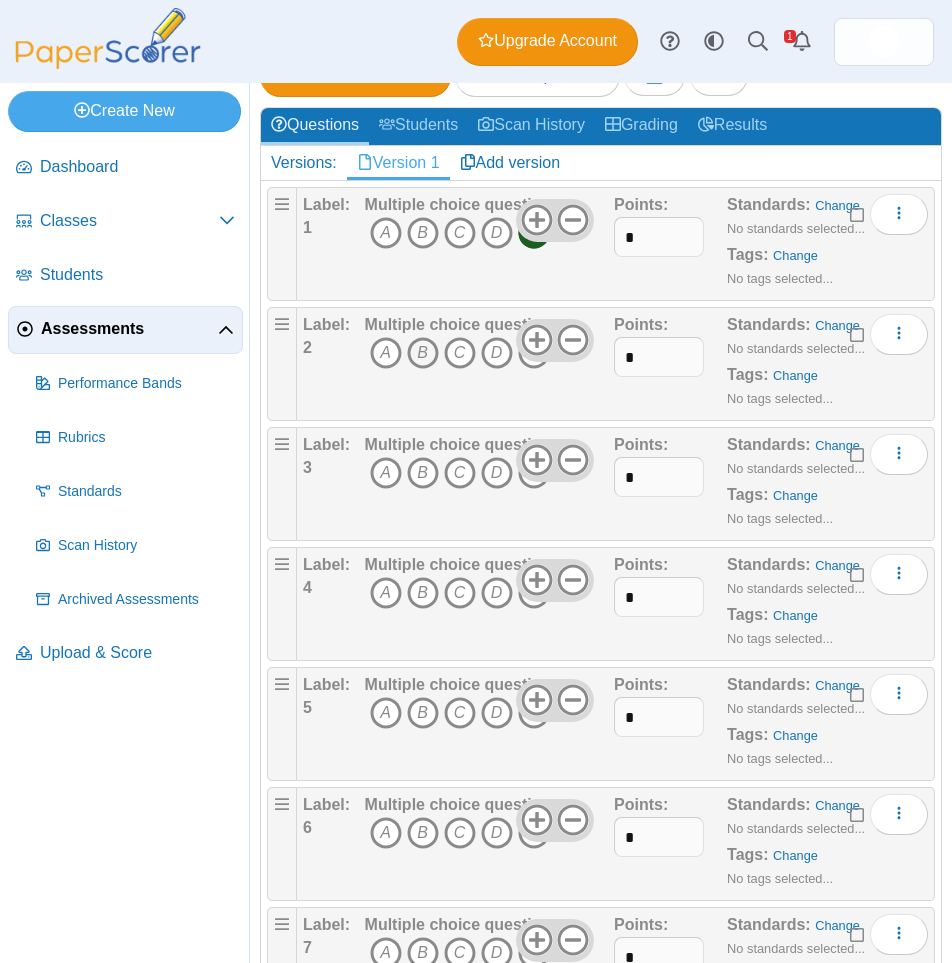 click on "B" at bounding box center [423, 353] 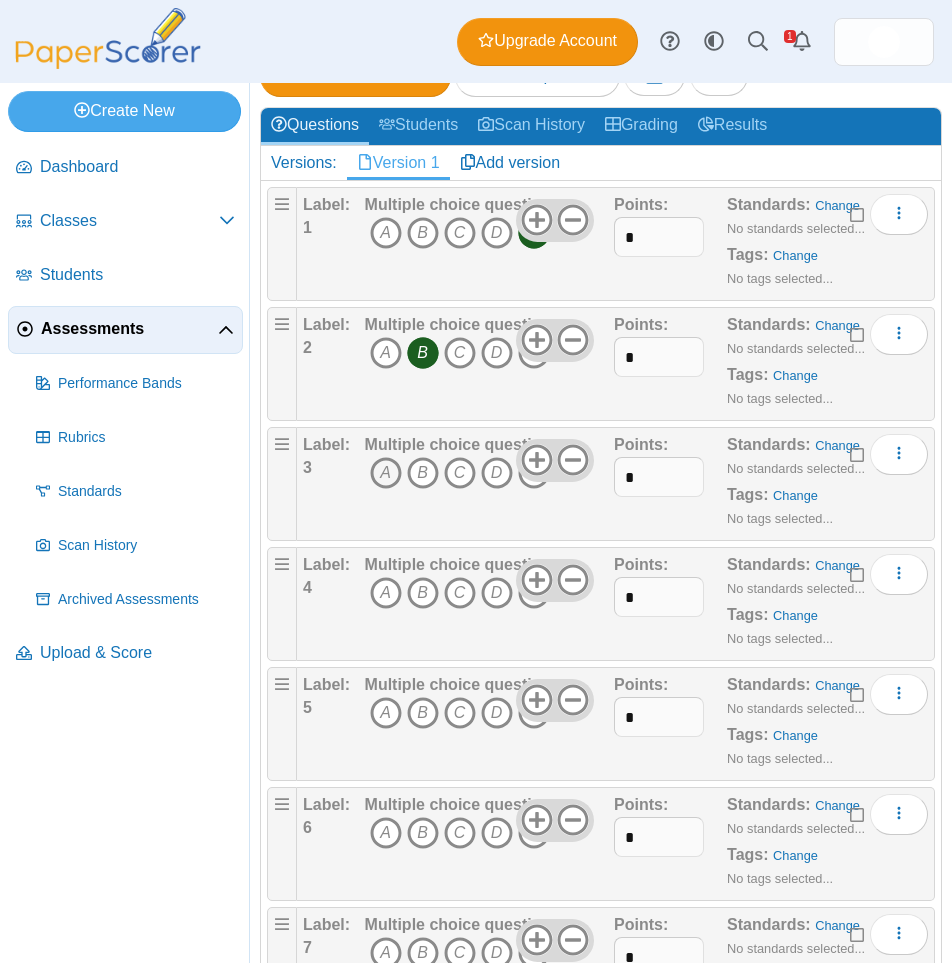 click on "A" at bounding box center [386, 473] 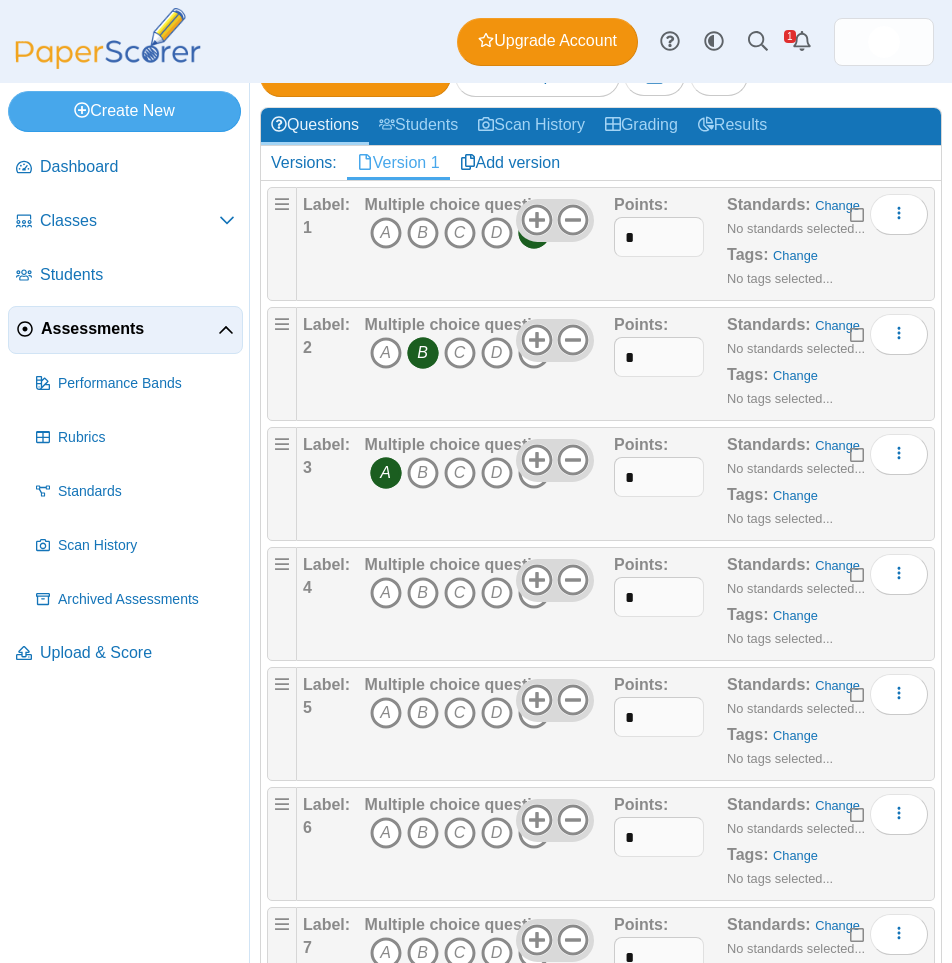 scroll, scrollTop: 200, scrollLeft: 0, axis: vertical 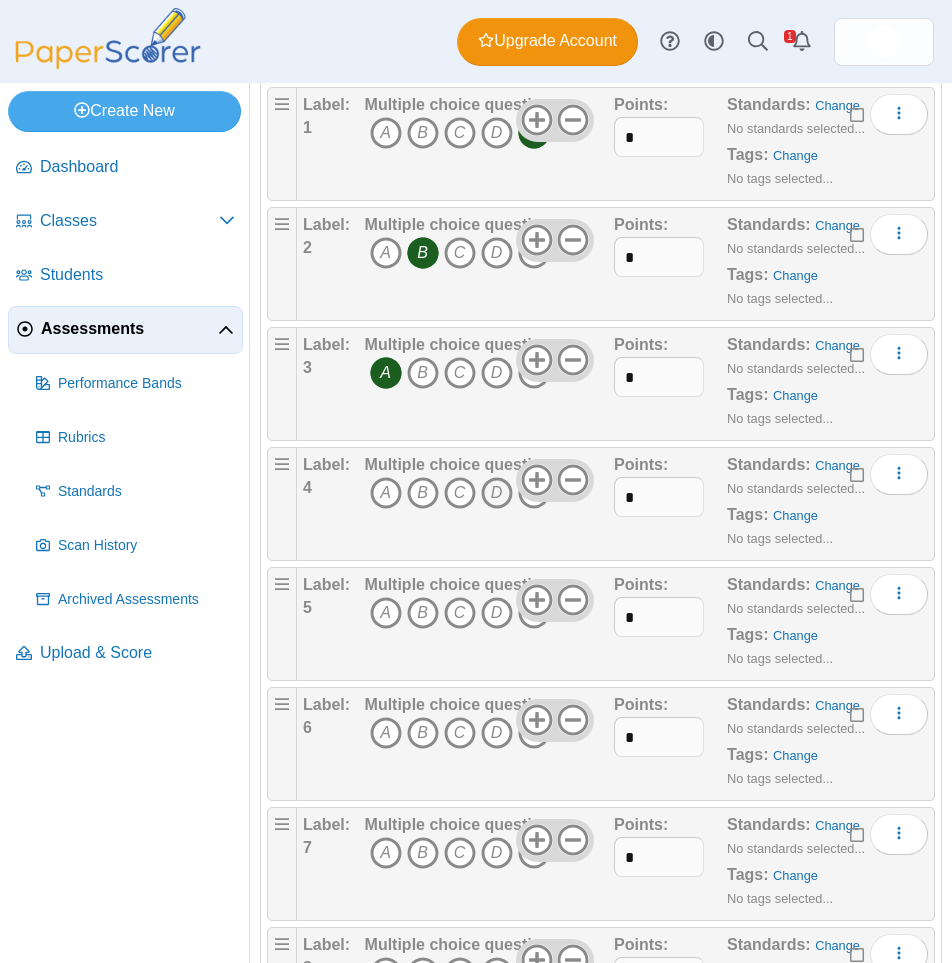 click on "D" at bounding box center [497, 493] 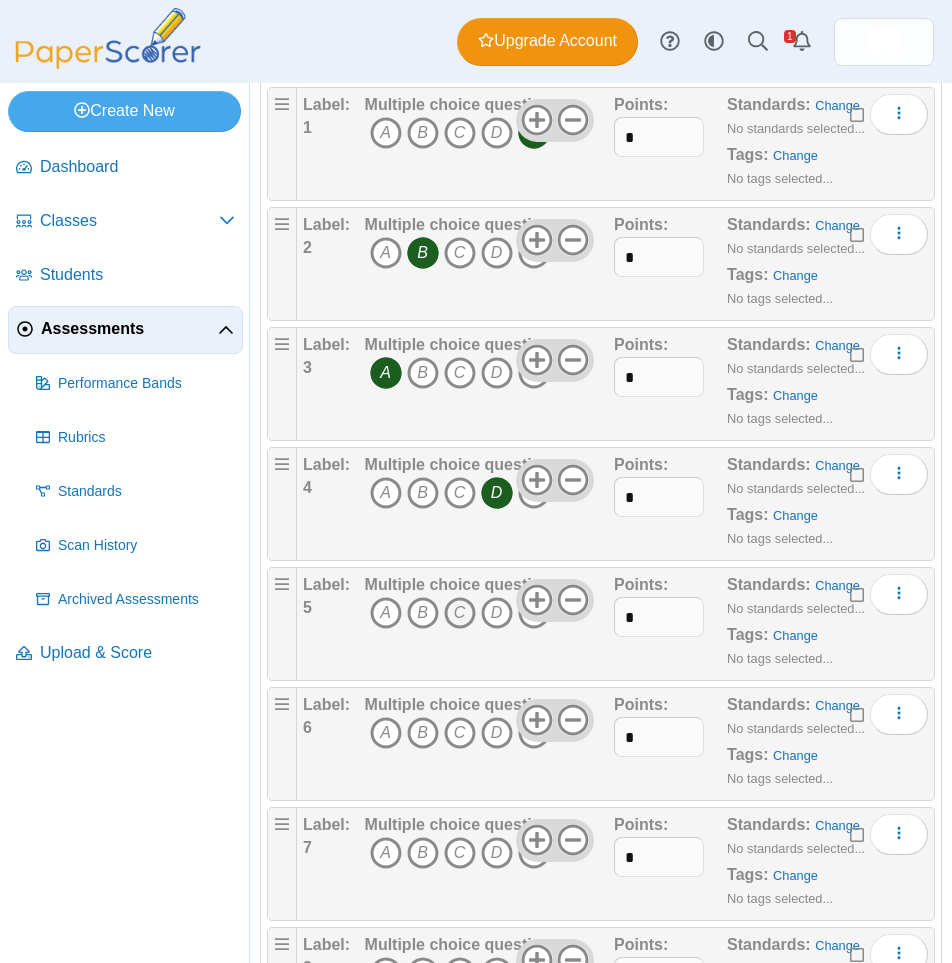 click on "C" at bounding box center [460, 613] 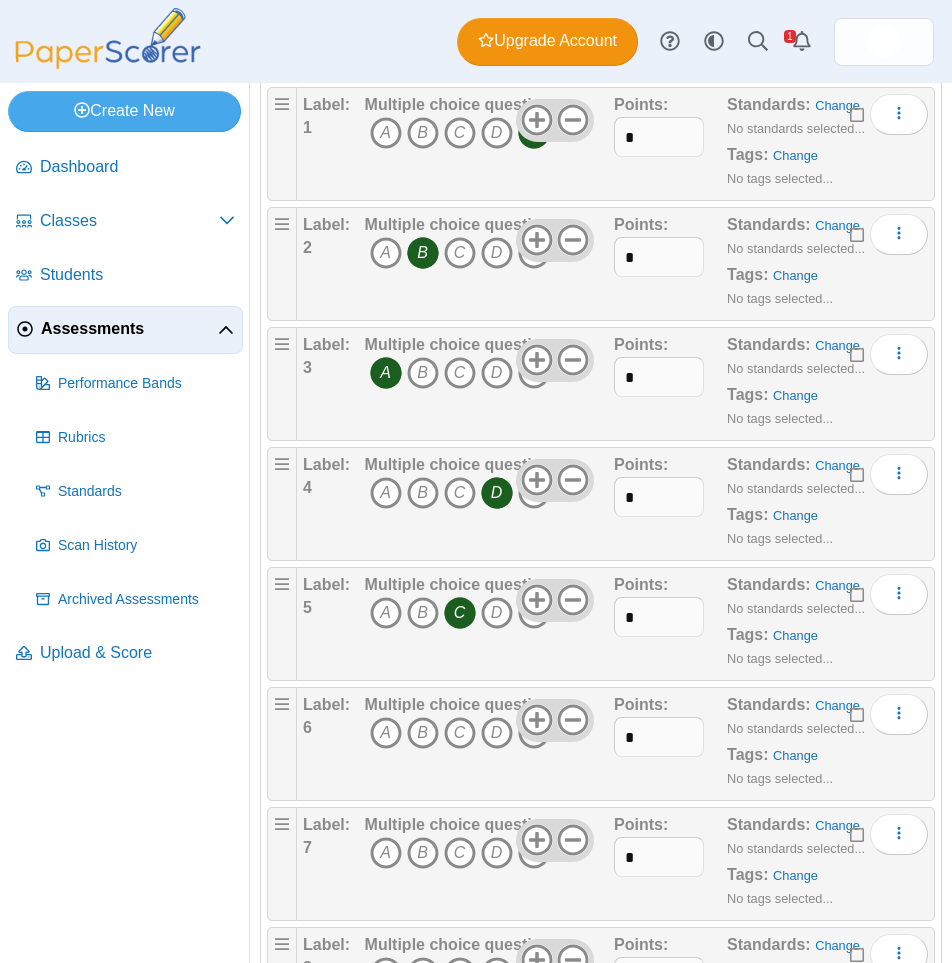 click on "E" at bounding box center [534, 733] 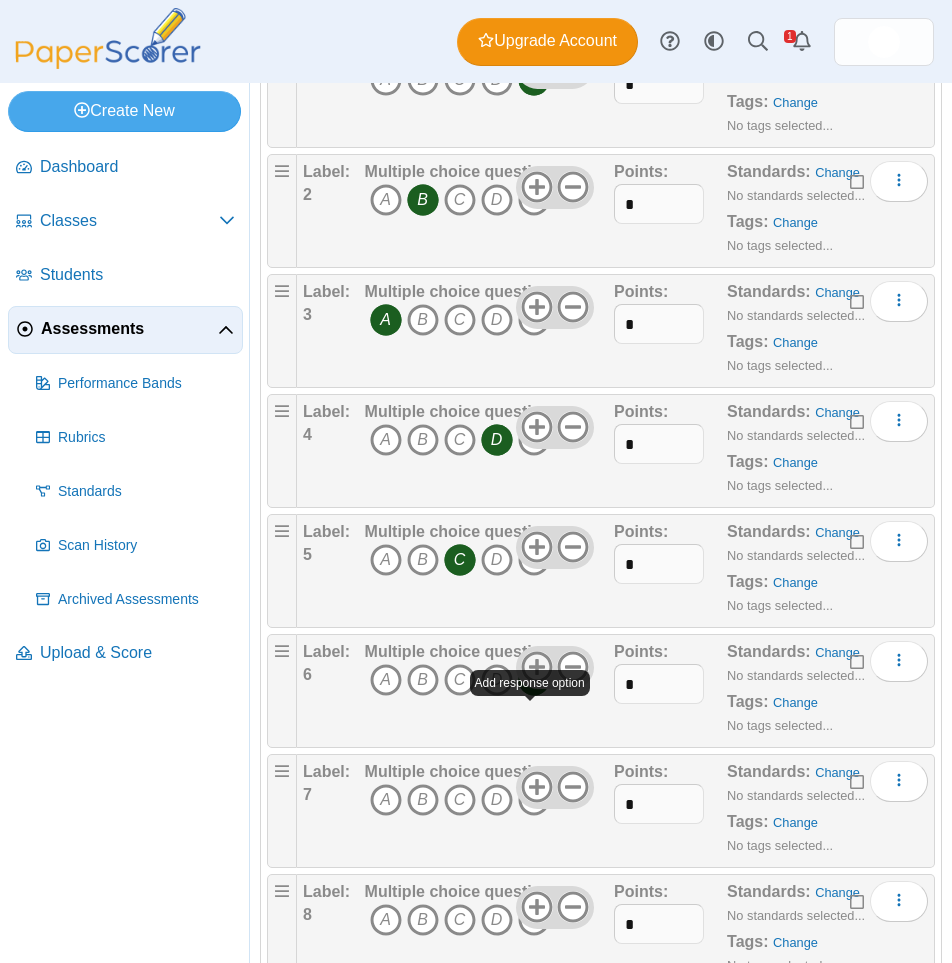 scroll, scrollTop: 300, scrollLeft: 0, axis: vertical 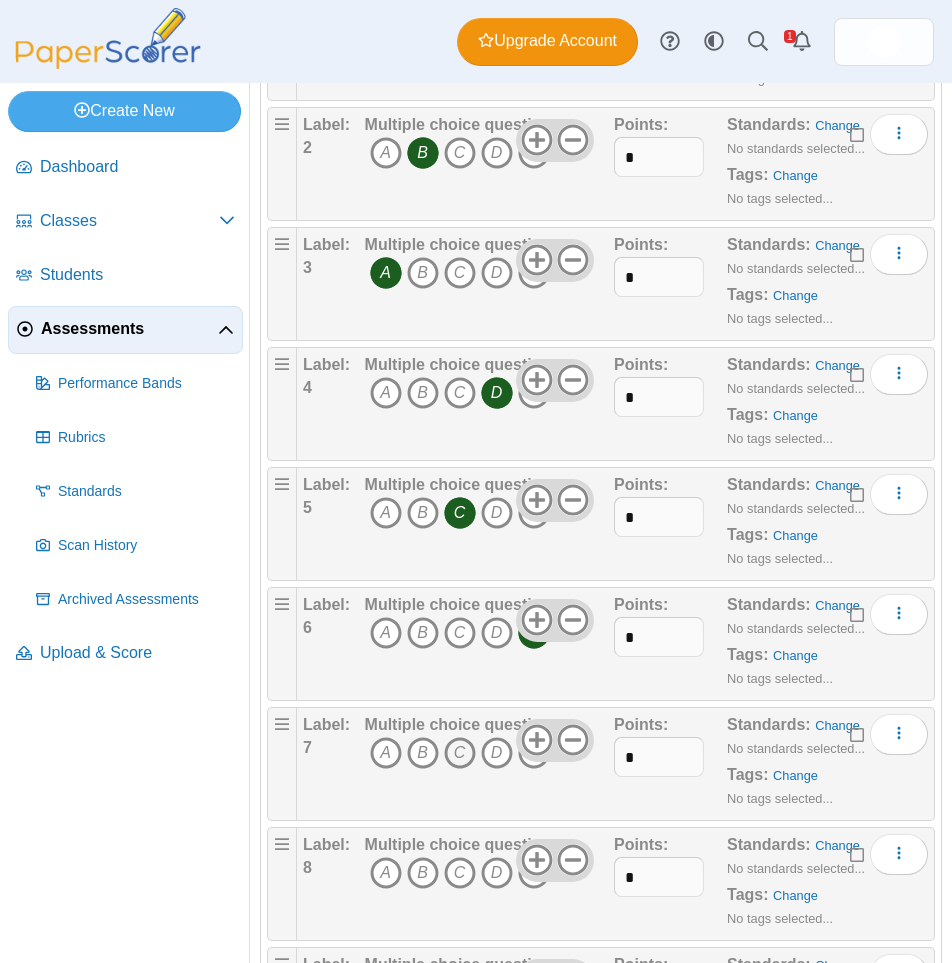 click on "C" at bounding box center [460, 753] 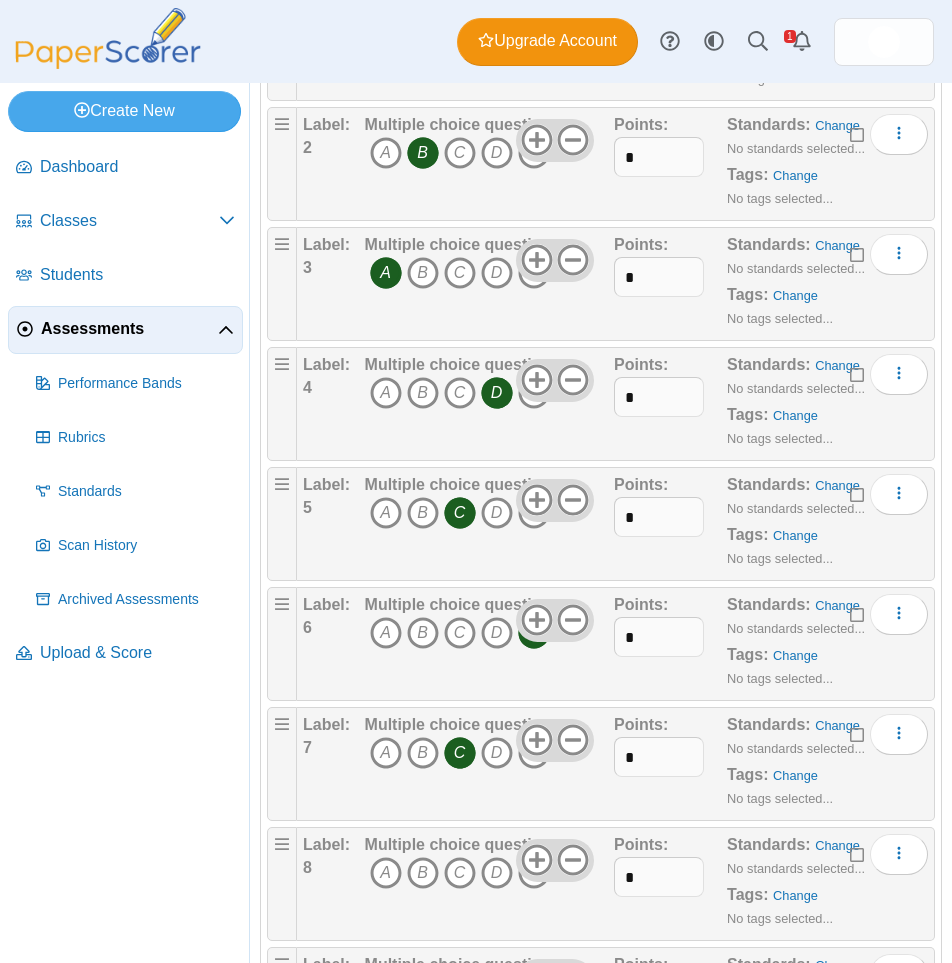 scroll, scrollTop: 400, scrollLeft: 0, axis: vertical 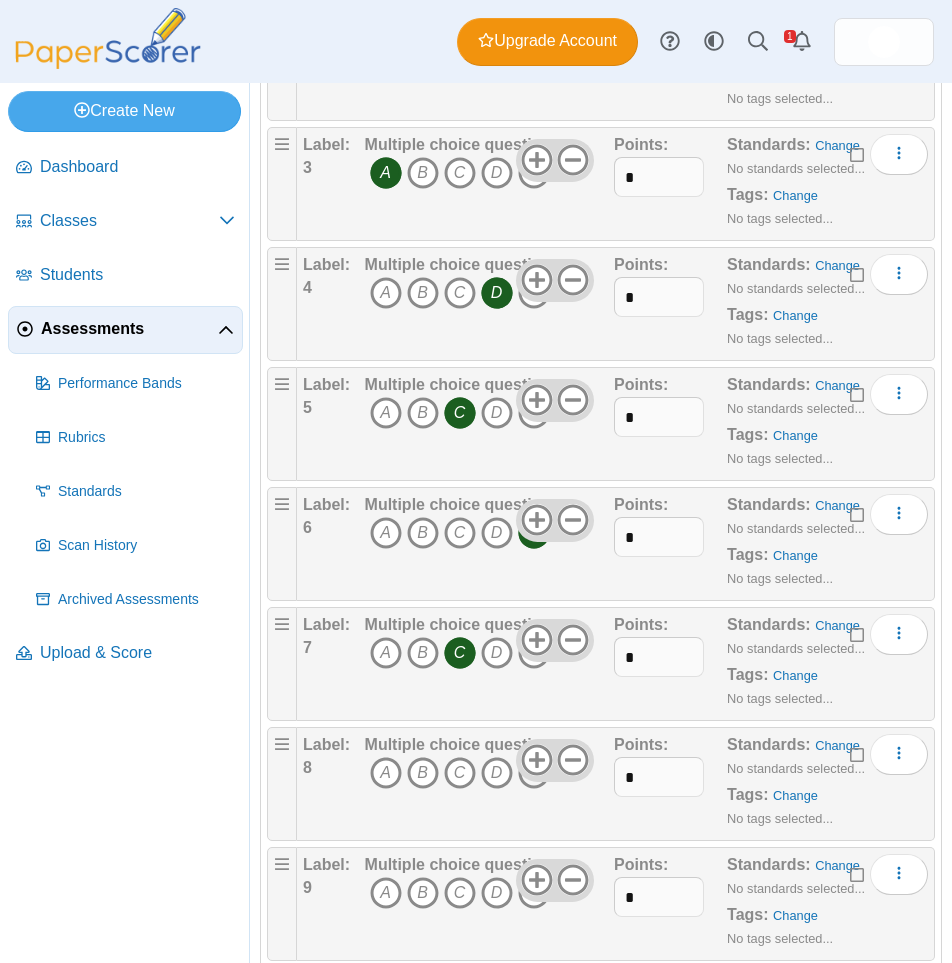 click on "E" at bounding box center [534, 773] 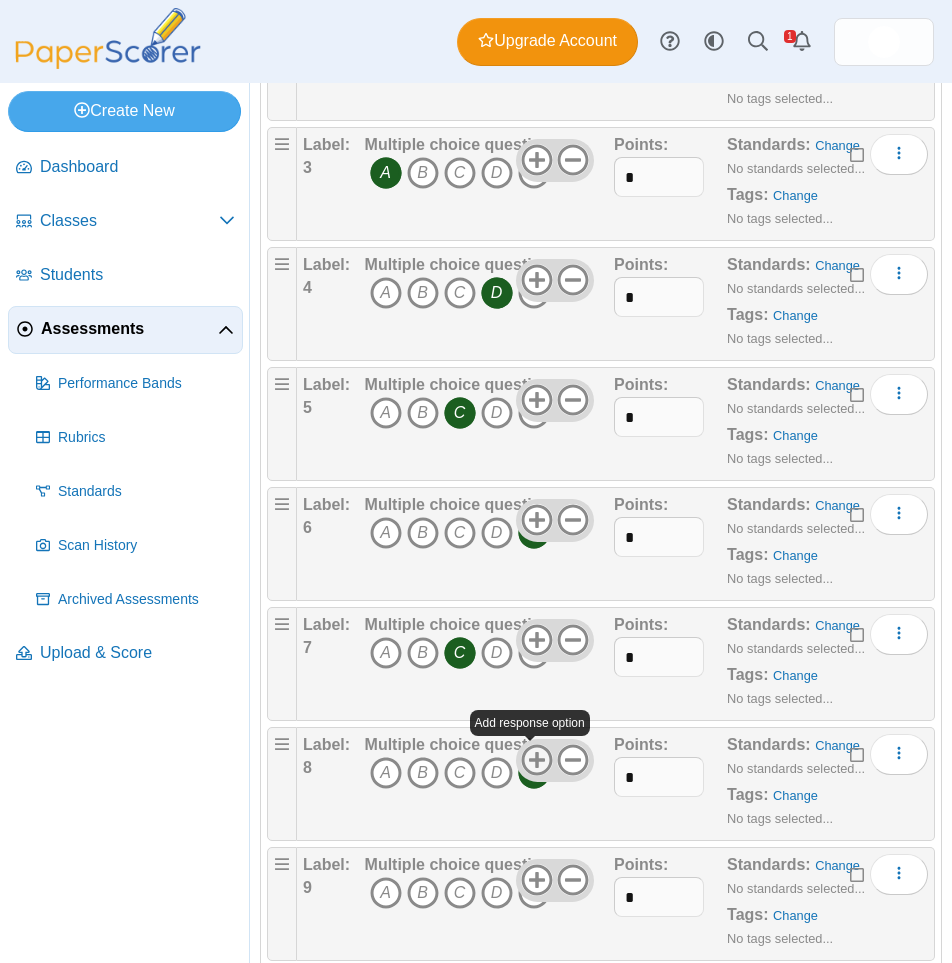 scroll, scrollTop: 500, scrollLeft: 0, axis: vertical 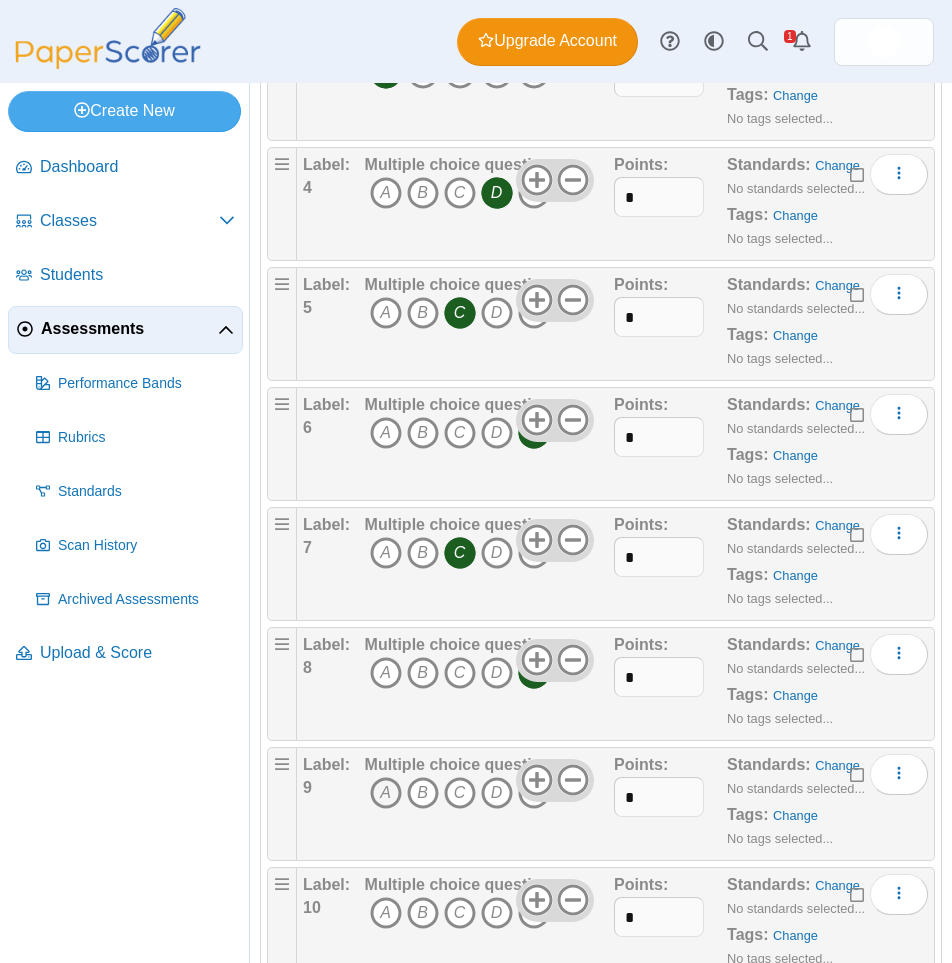 click on "A" at bounding box center (386, 793) 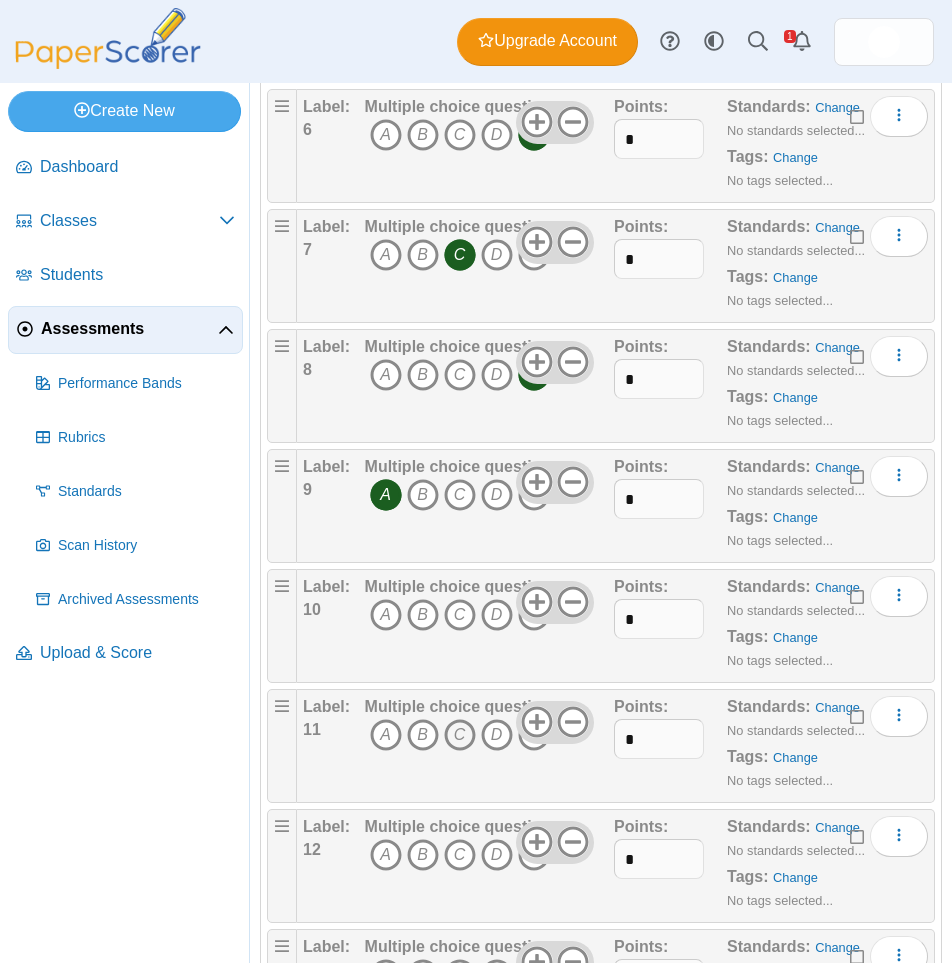 scroll, scrollTop: 800, scrollLeft: 0, axis: vertical 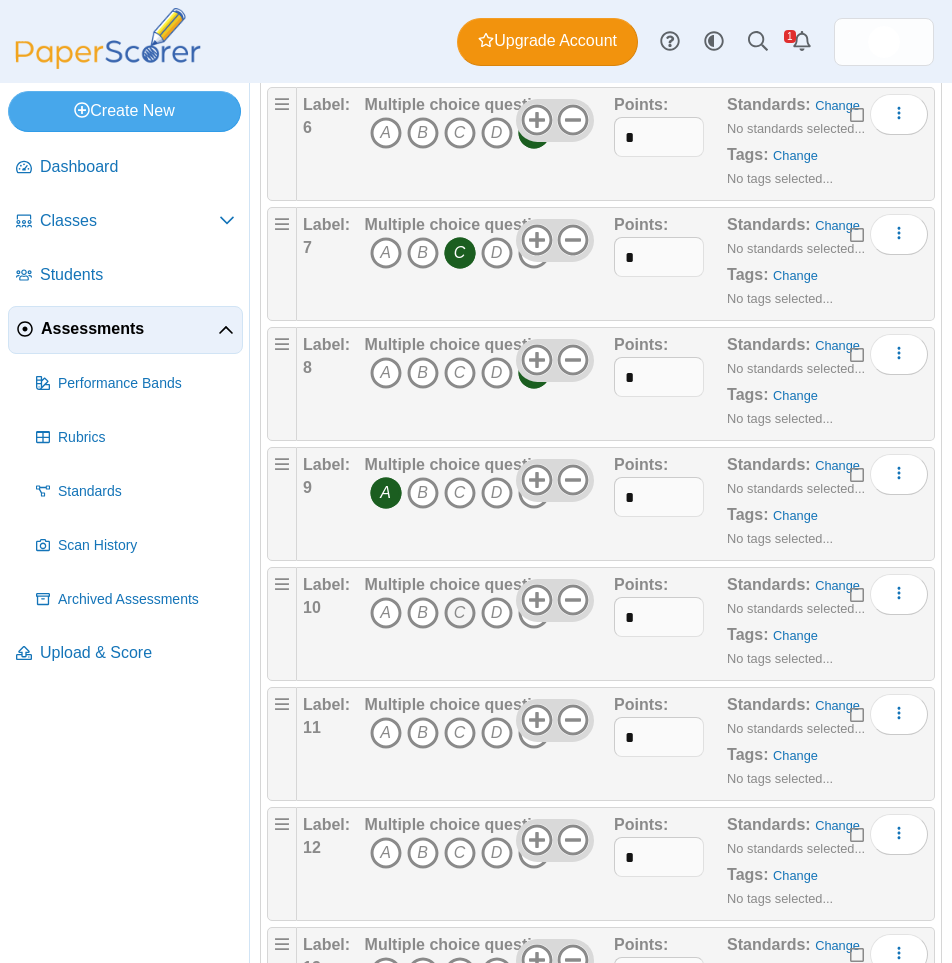 click on "C" at bounding box center [460, 613] 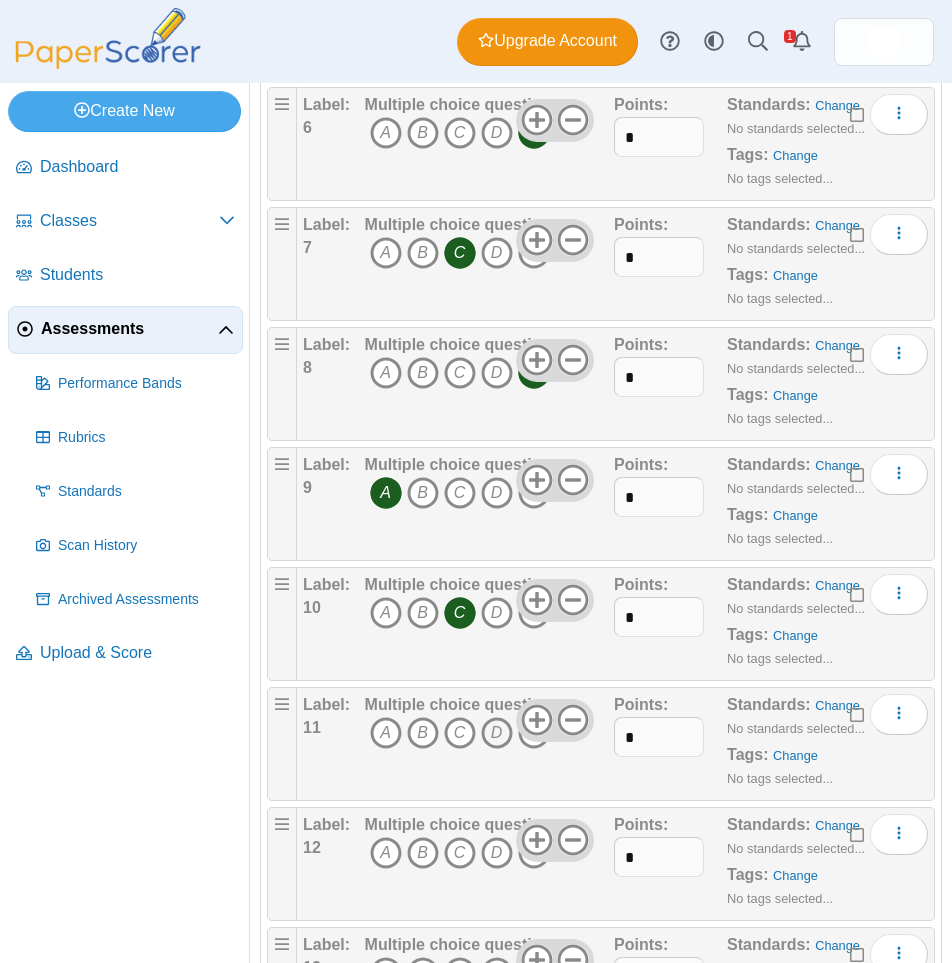 click on "D" at bounding box center [497, 733] 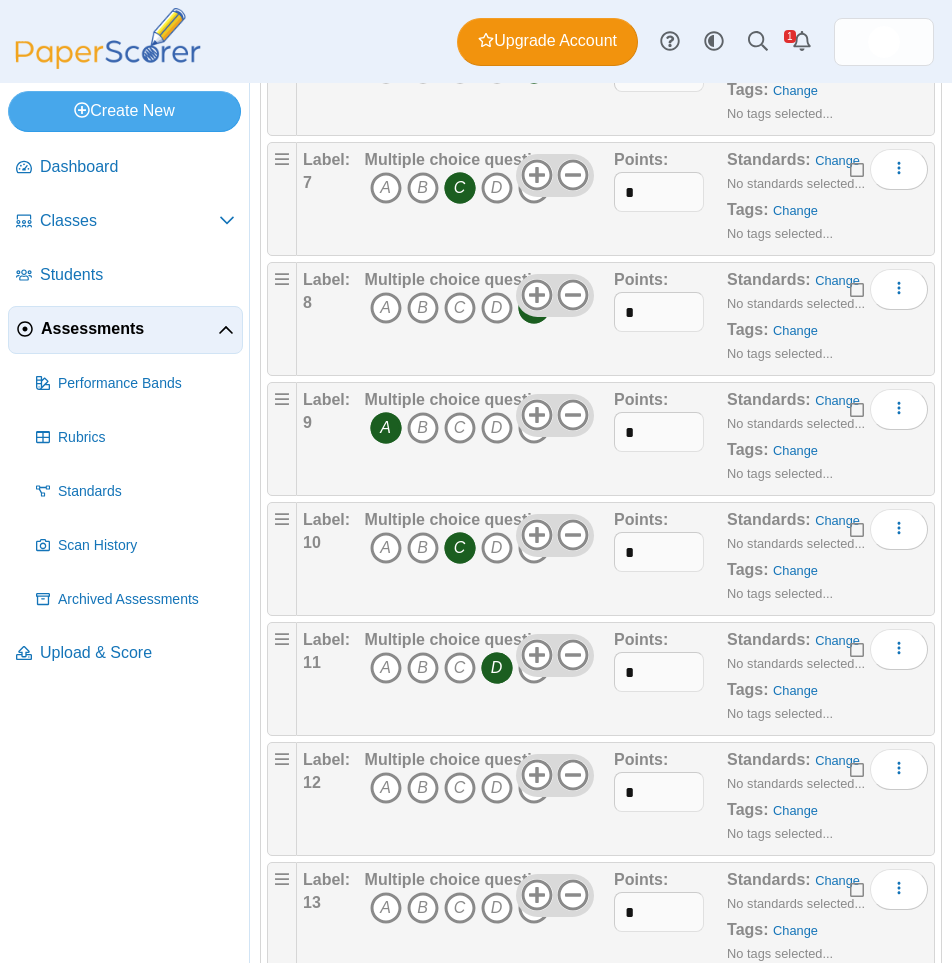 scroll, scrollTop: 900, scrollLeft: 0, axis: vertical 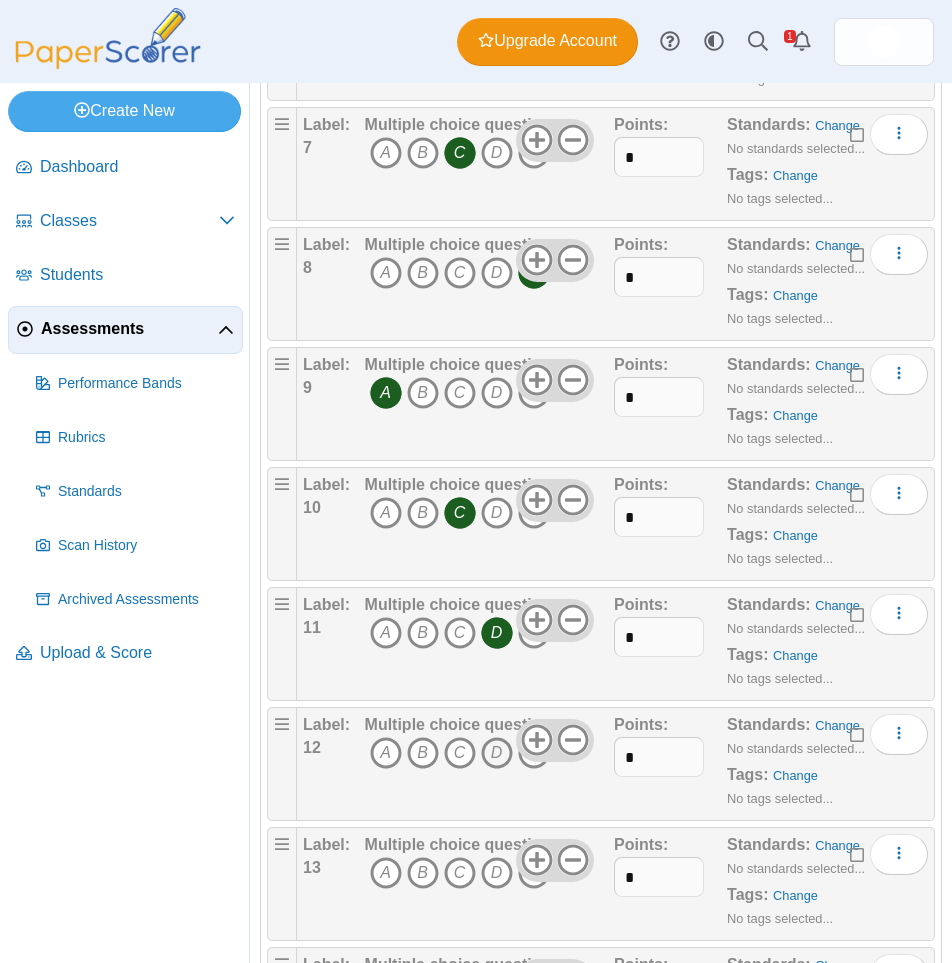 click on "D" at bounding box center (497, 753) 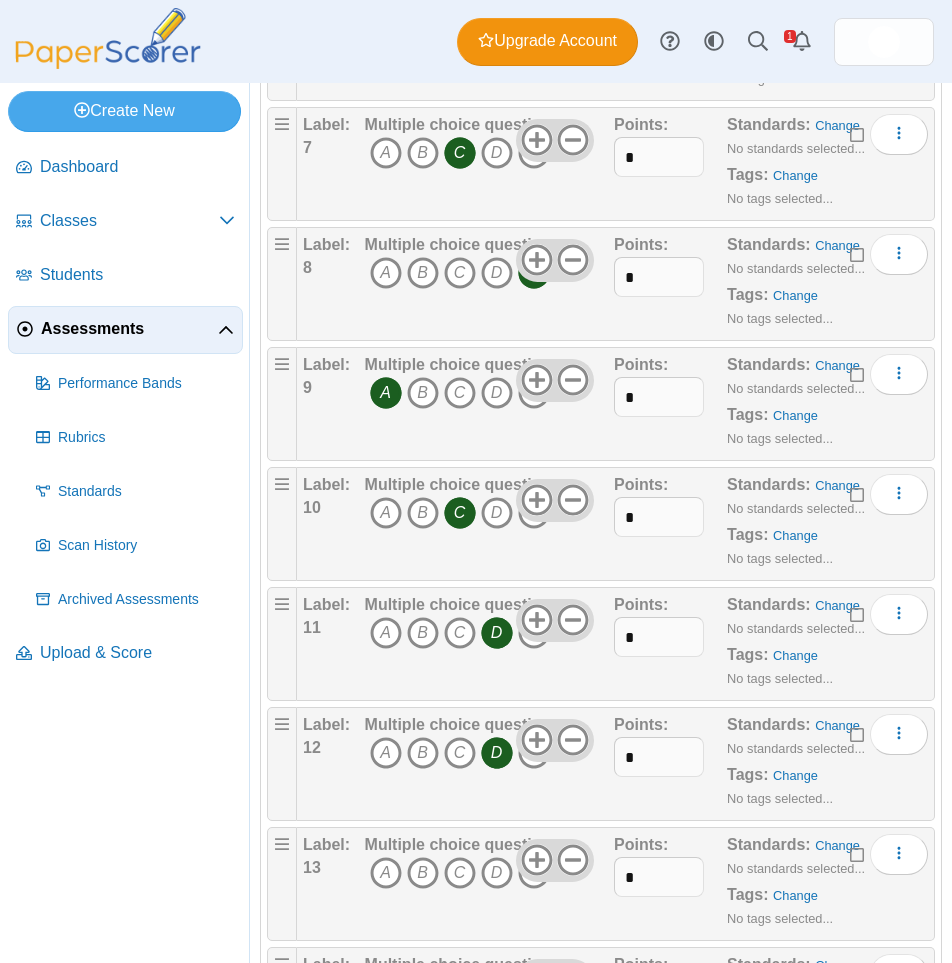 scroll, scrollTop: 1000, scrollLeft: 0, axis: vertical 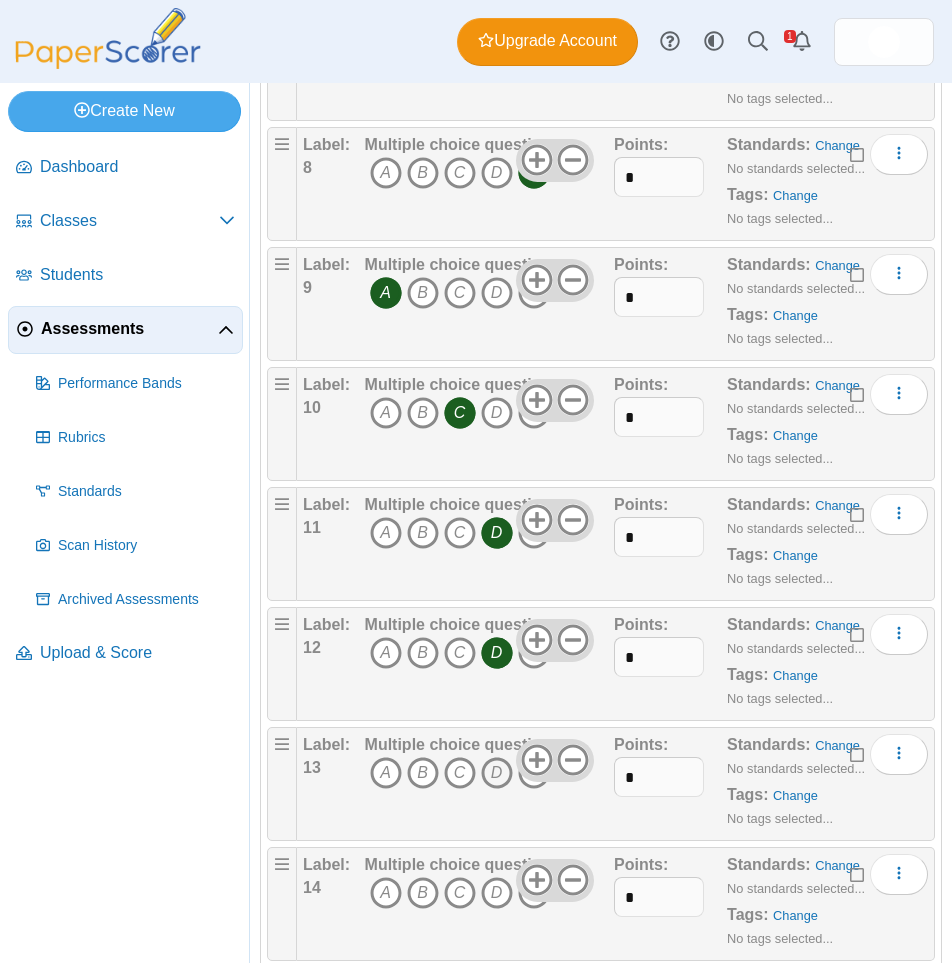 click on "D" at bounding box center [497, 773] 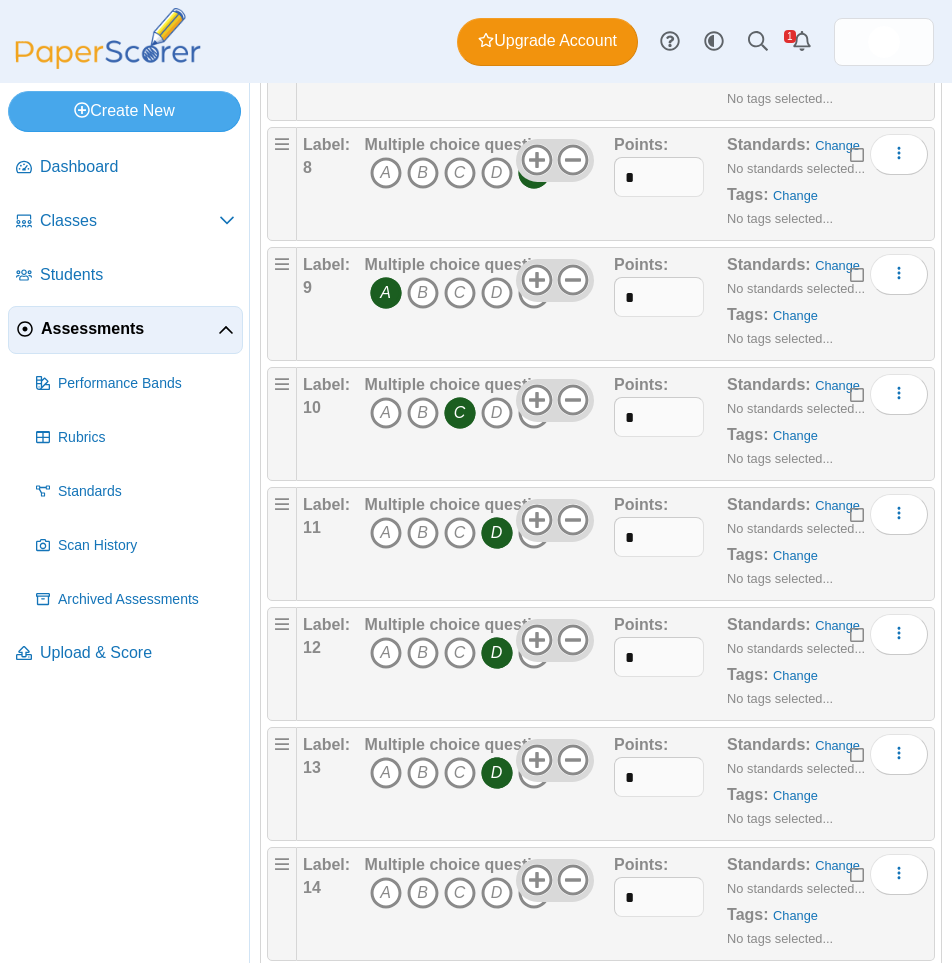 scroll, scrollTop: 1100, scrollLeft: 0, axis: vertical 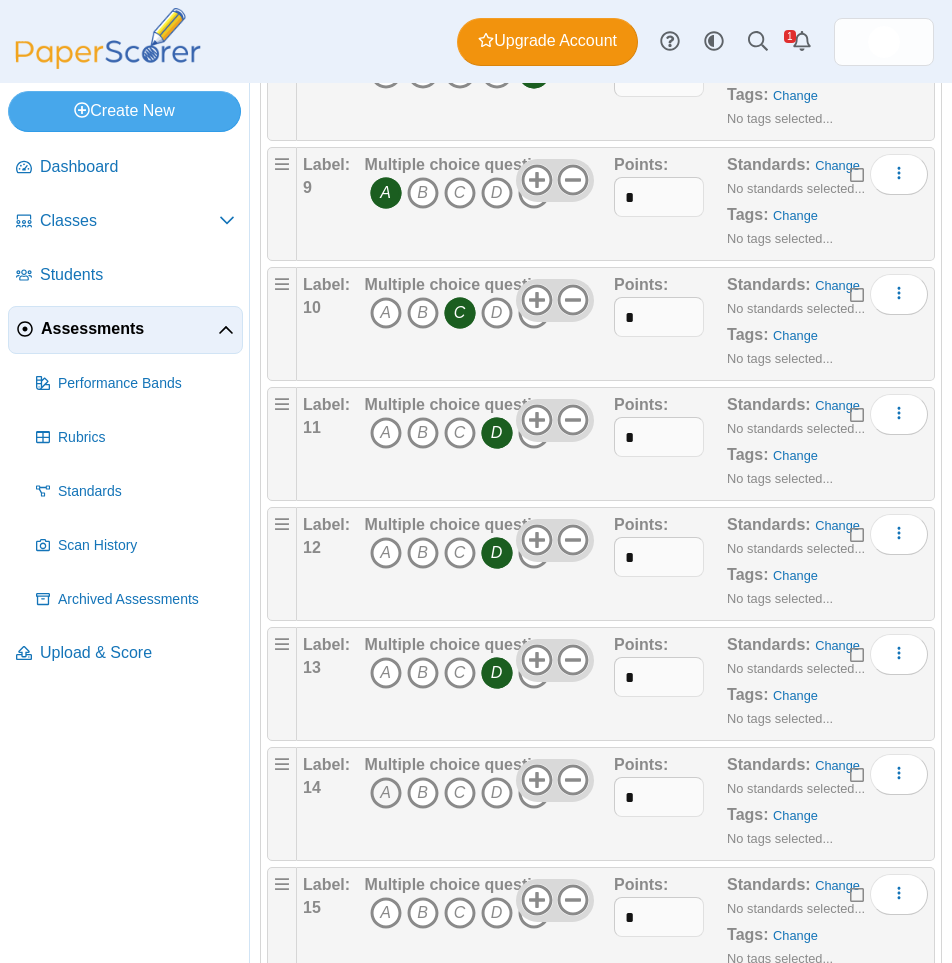 click on "A" at bounding box center [386, 793] 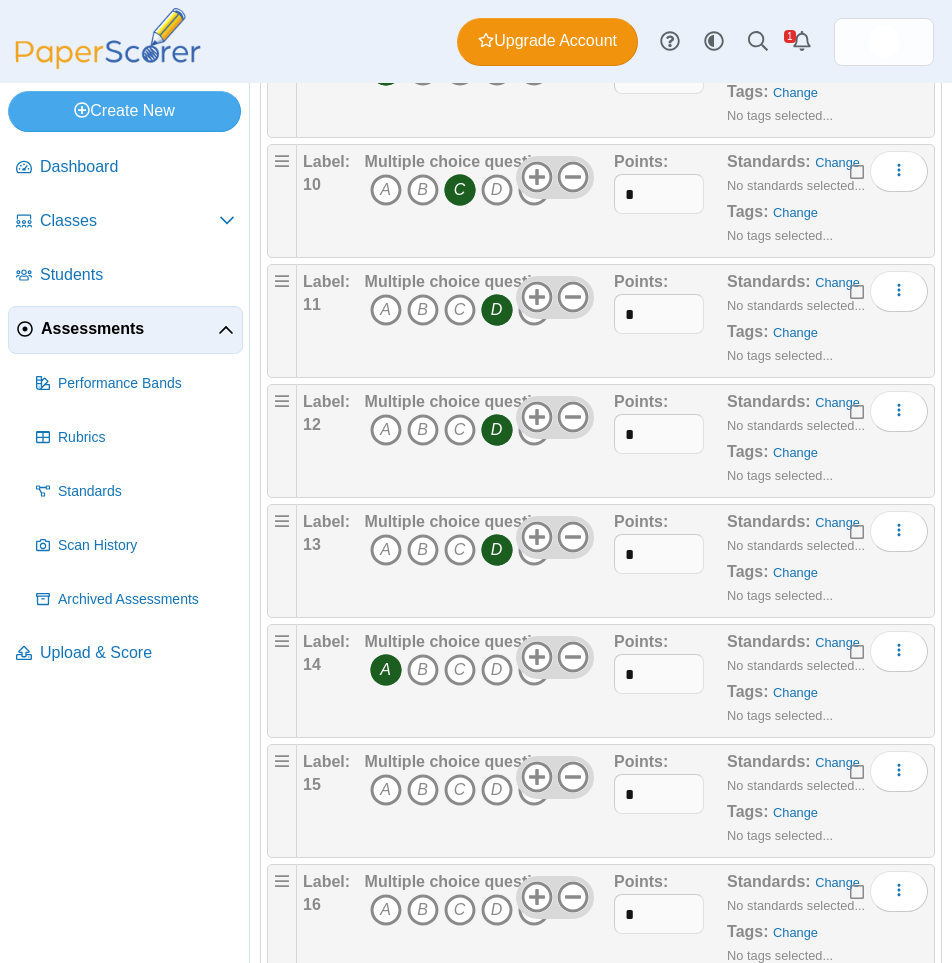 scroll, scrollTop: 1500, scrollLeft: 0, axis: vertical 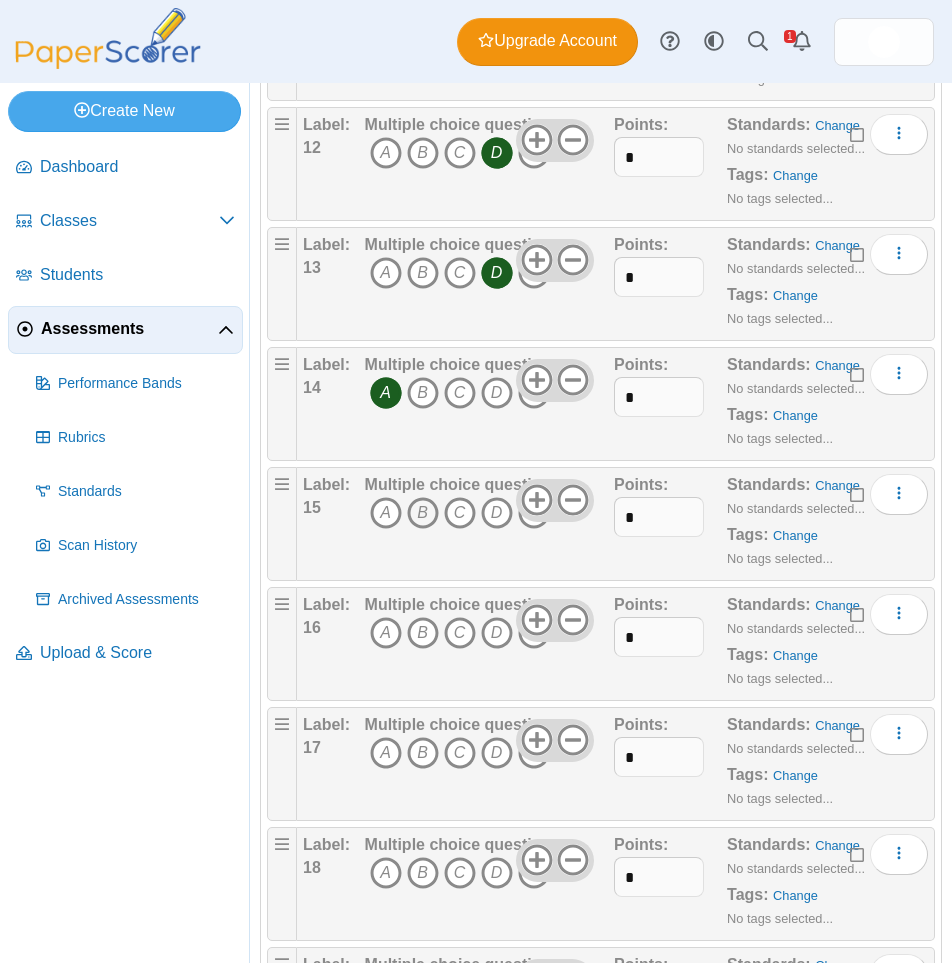click on "B" at bounding box center [423, 513] 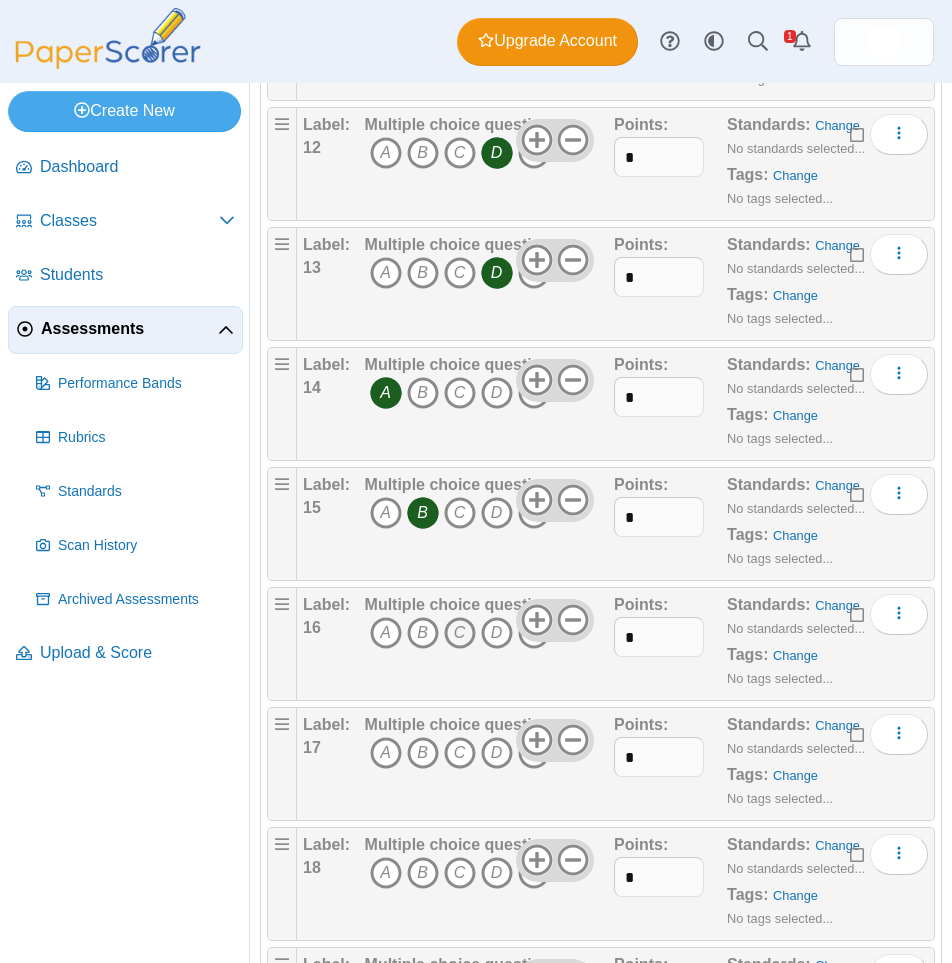 click on "C" at bounding box center (460, 633) 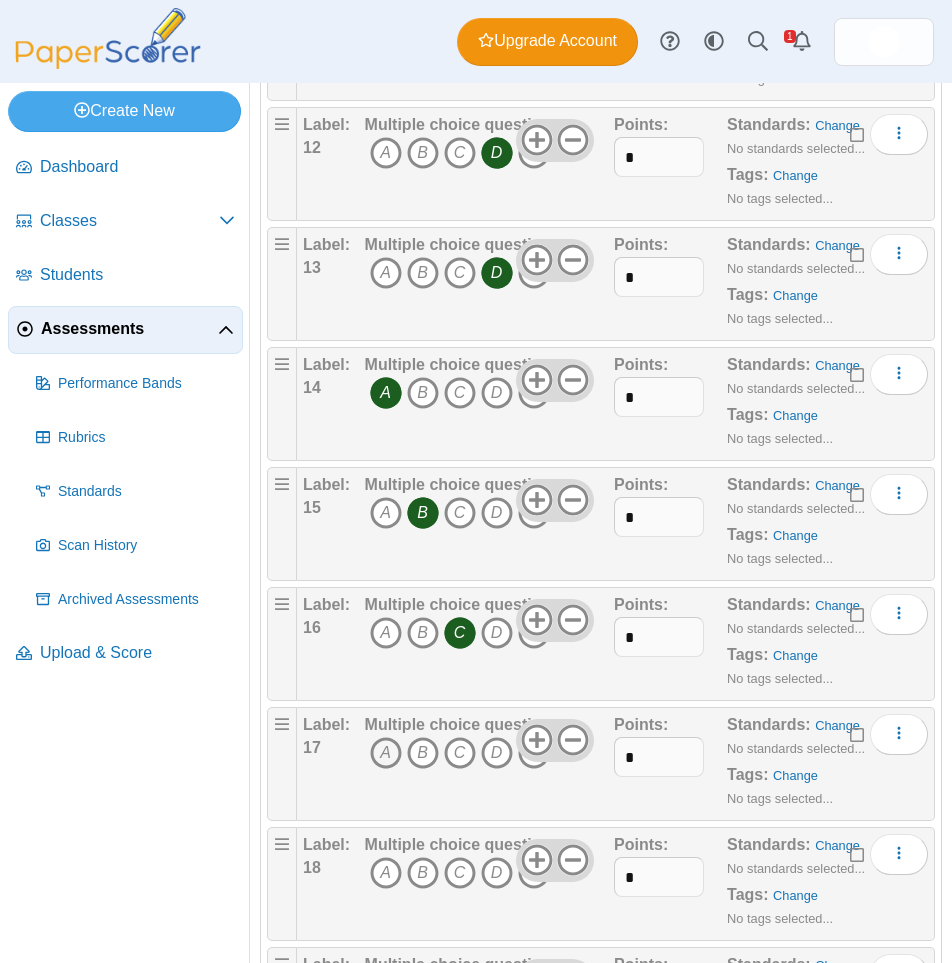 click on "A" at bounding box center [386, 753] 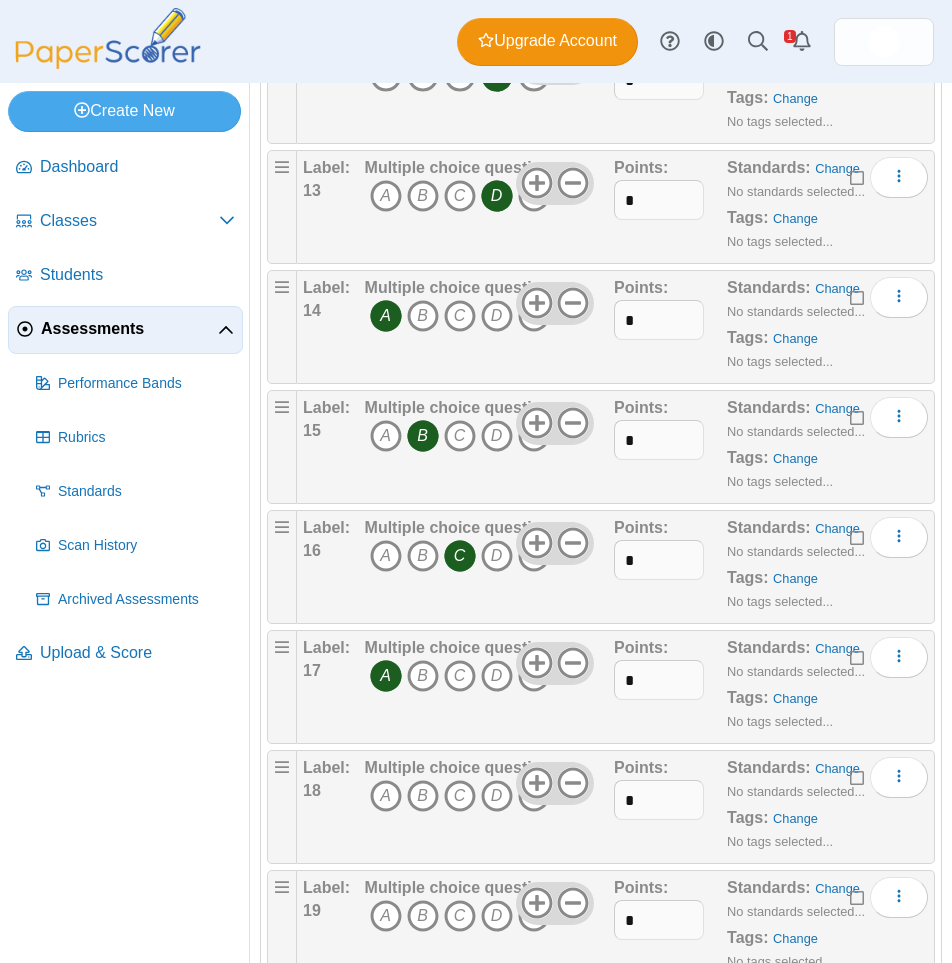 scroll, scrollTop: 1600, scrollLeft: 0, axis: vertical 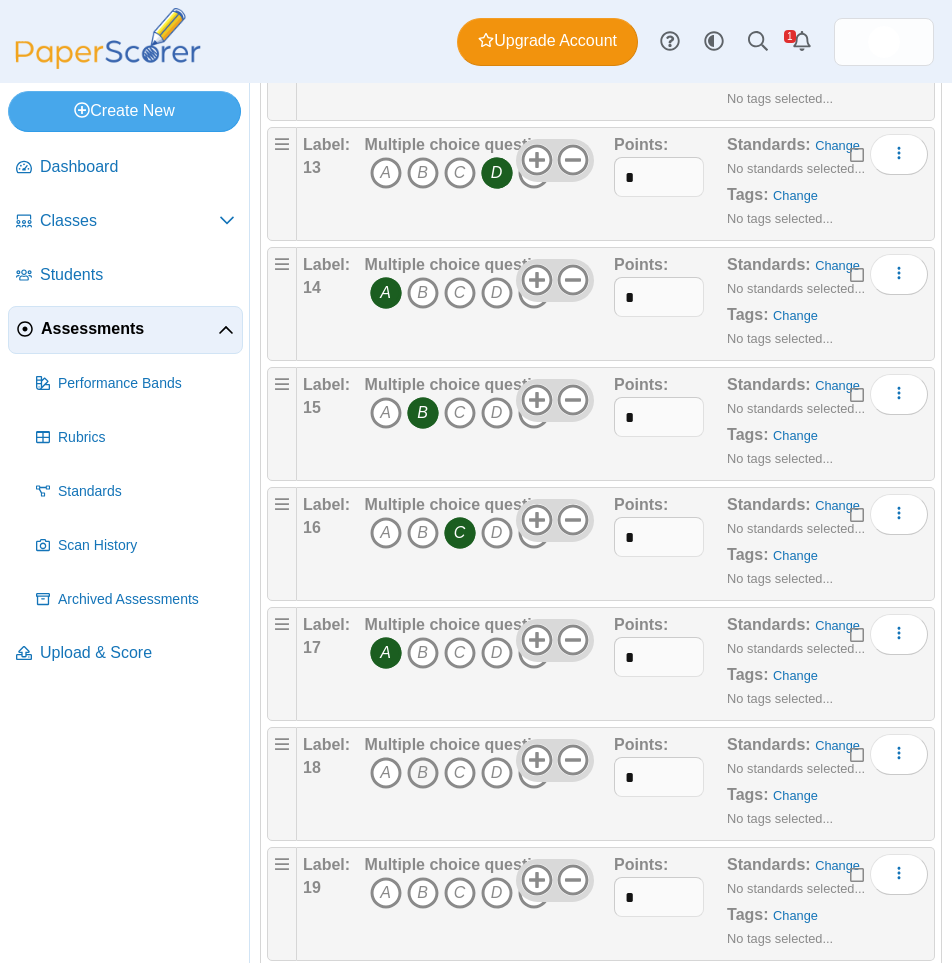 click on "B" at bounding box center [423, 773] 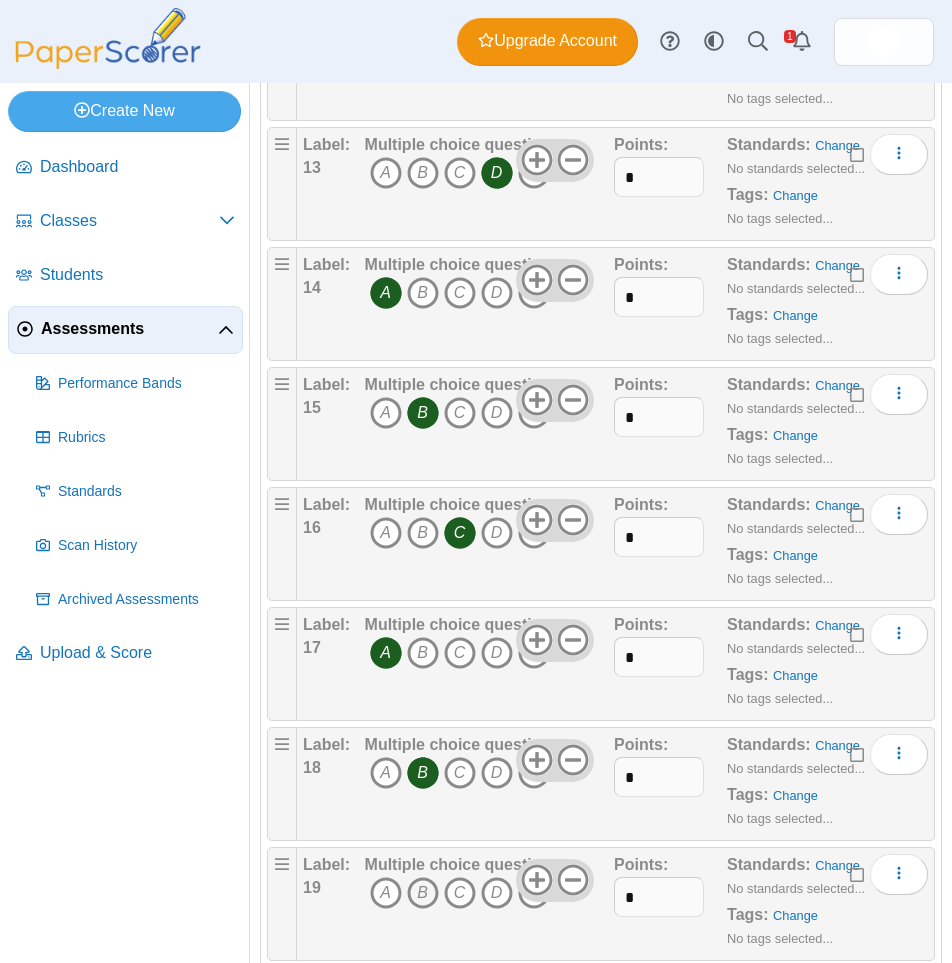 click on "B" at bounding box center [423, 893] 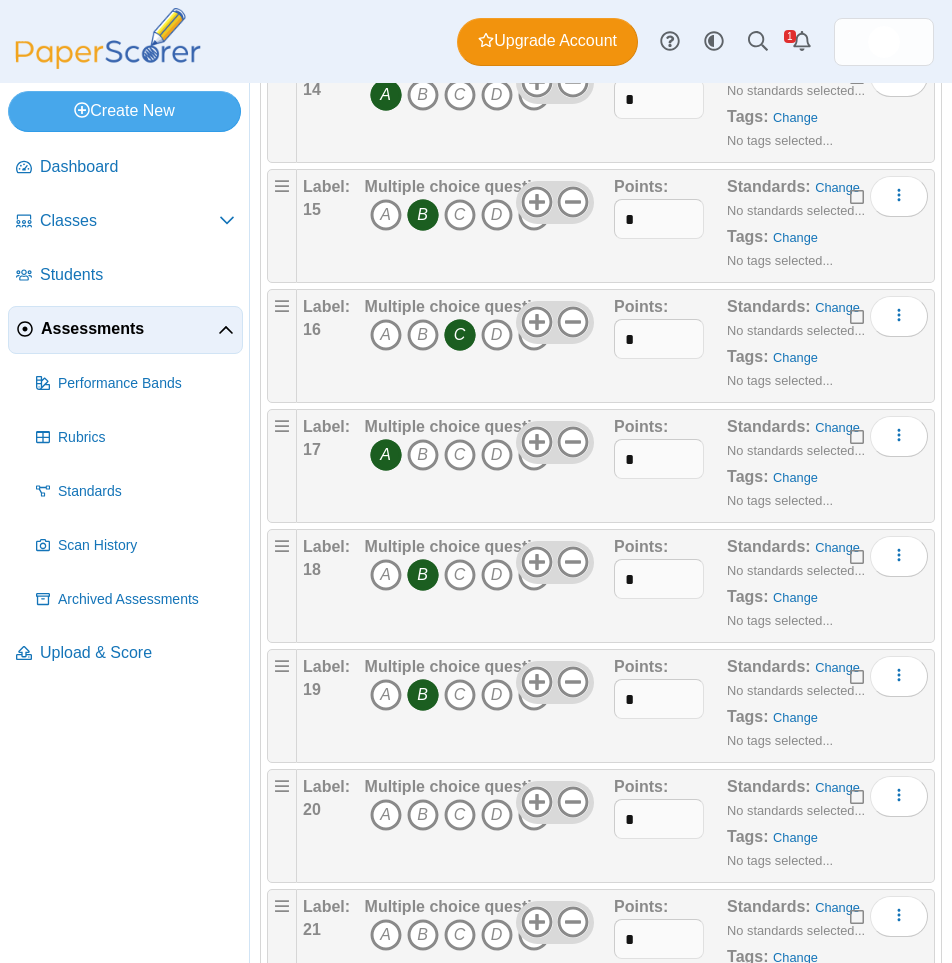 scroll, scrollTop: 1800, scrollLeft: 0, axis: vertical 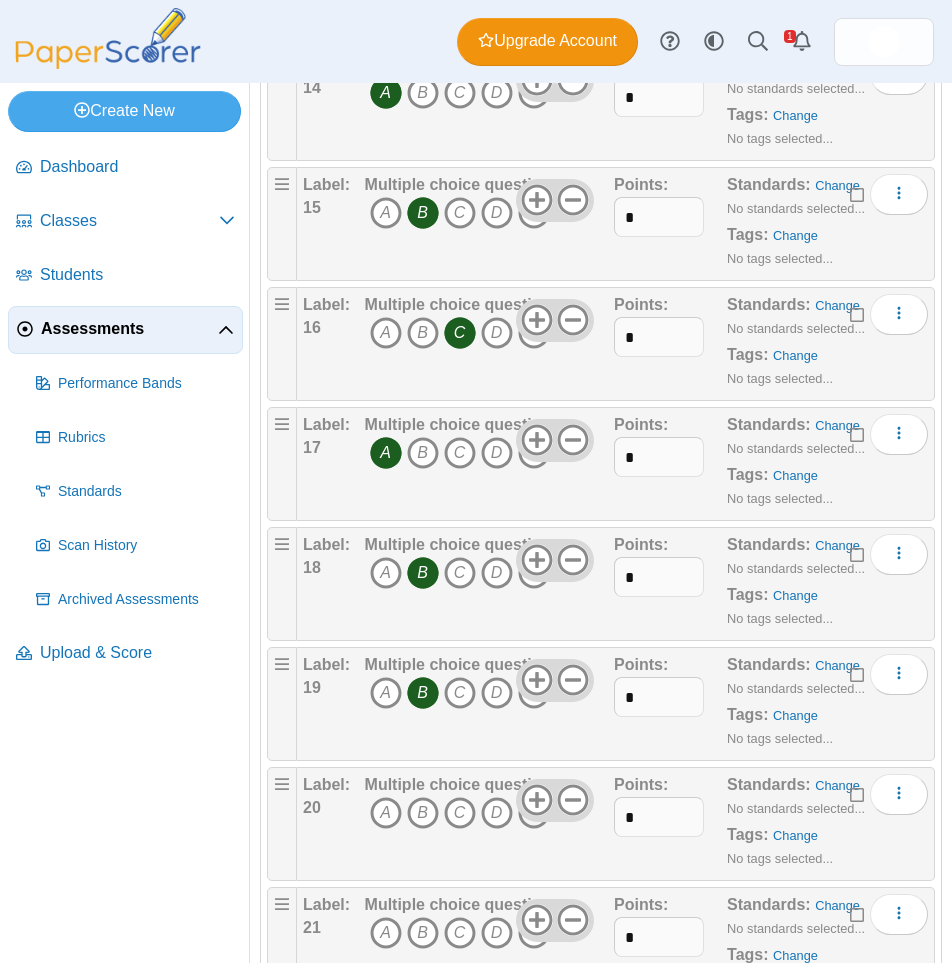 click on "E" at bounding box center (534, 813) 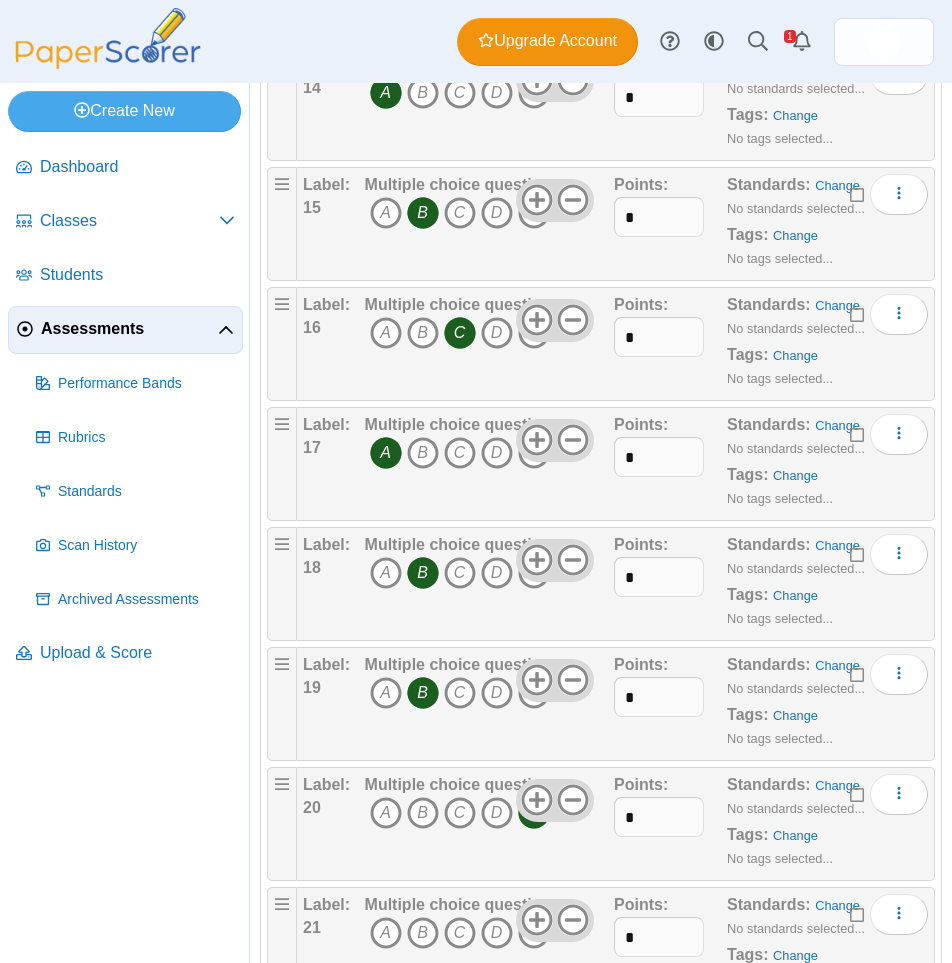 scroll, scrollTop: 2000, scrollLeft: 0, axis: vertical 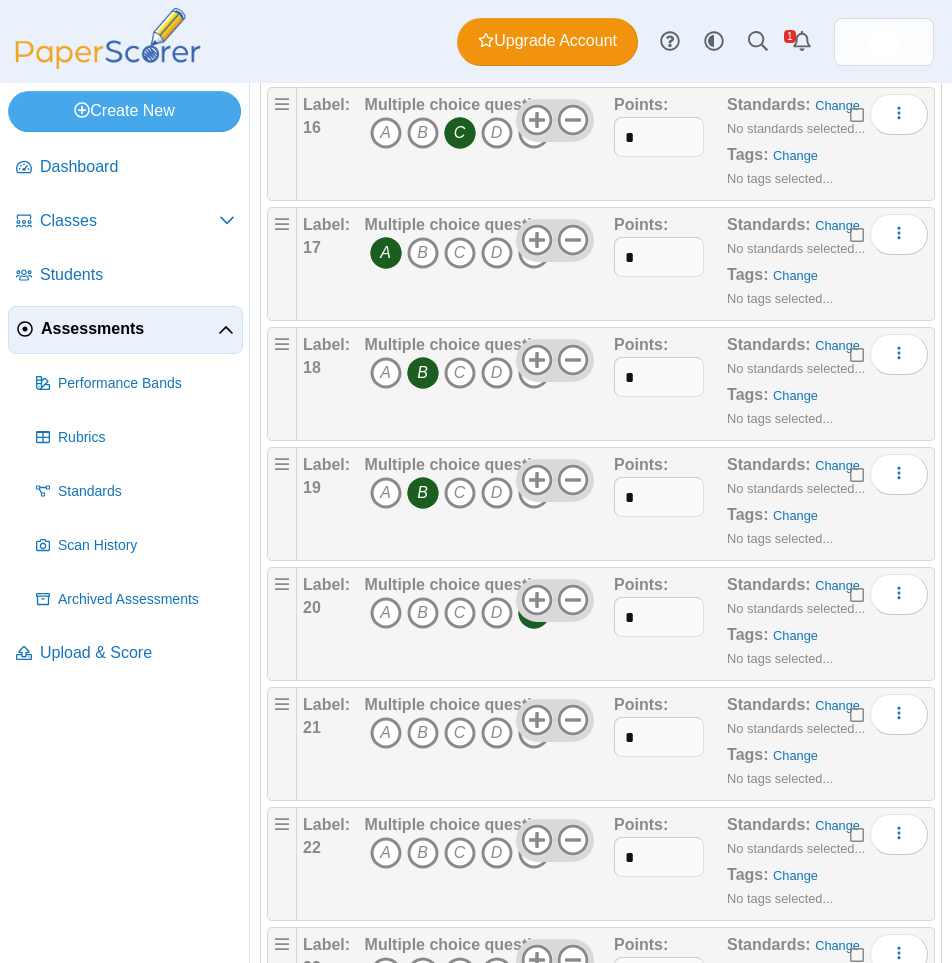 click on "E" at bounding box center [534, 733] 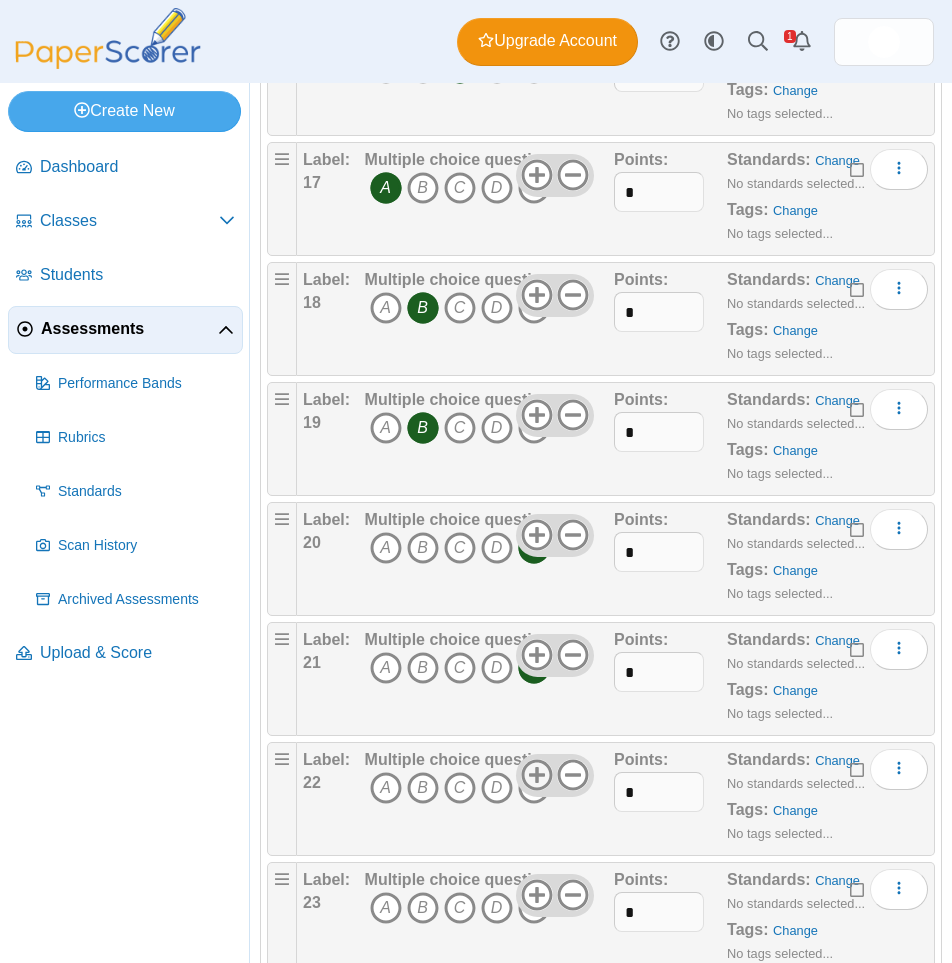 scroll, scrollTop: 2100, scrollLeft: 0, axis: vertical 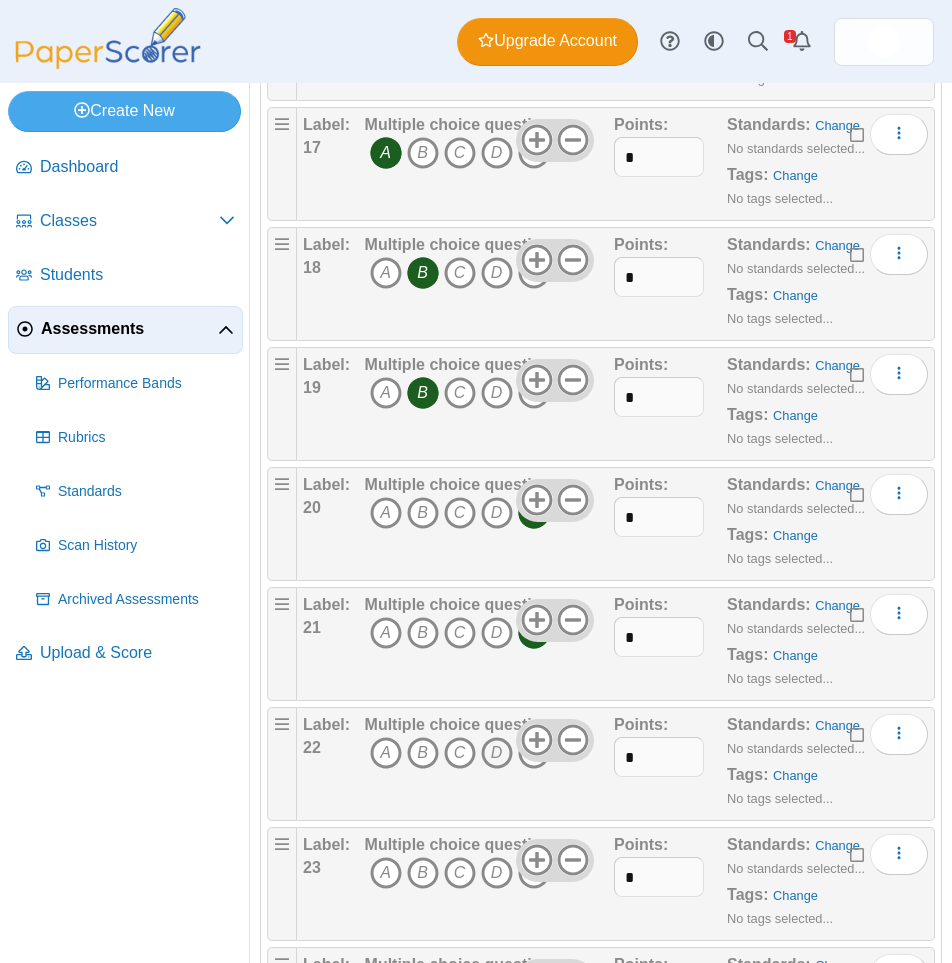 click on "D" at bounding box center [497, 753] 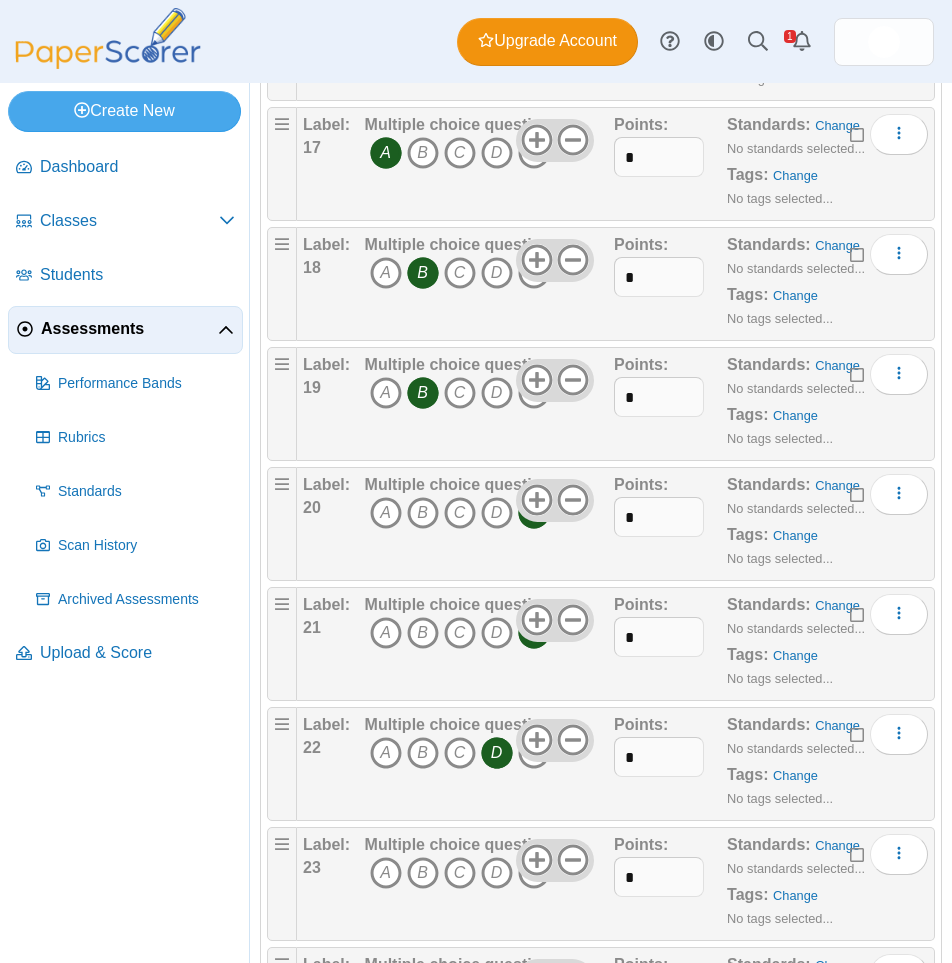 scroll, scrollTop: 2200, scrollLeft: 0, axis: vertical 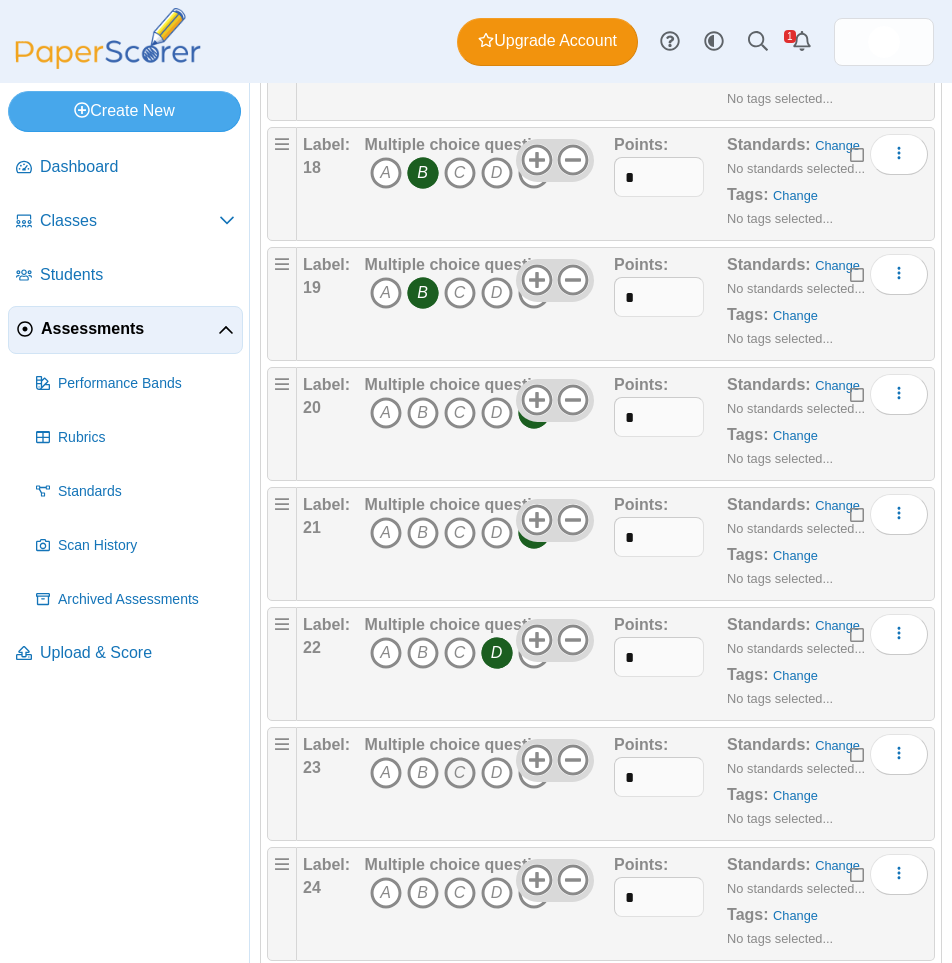 click on "C" at bounding box center (460, 773) 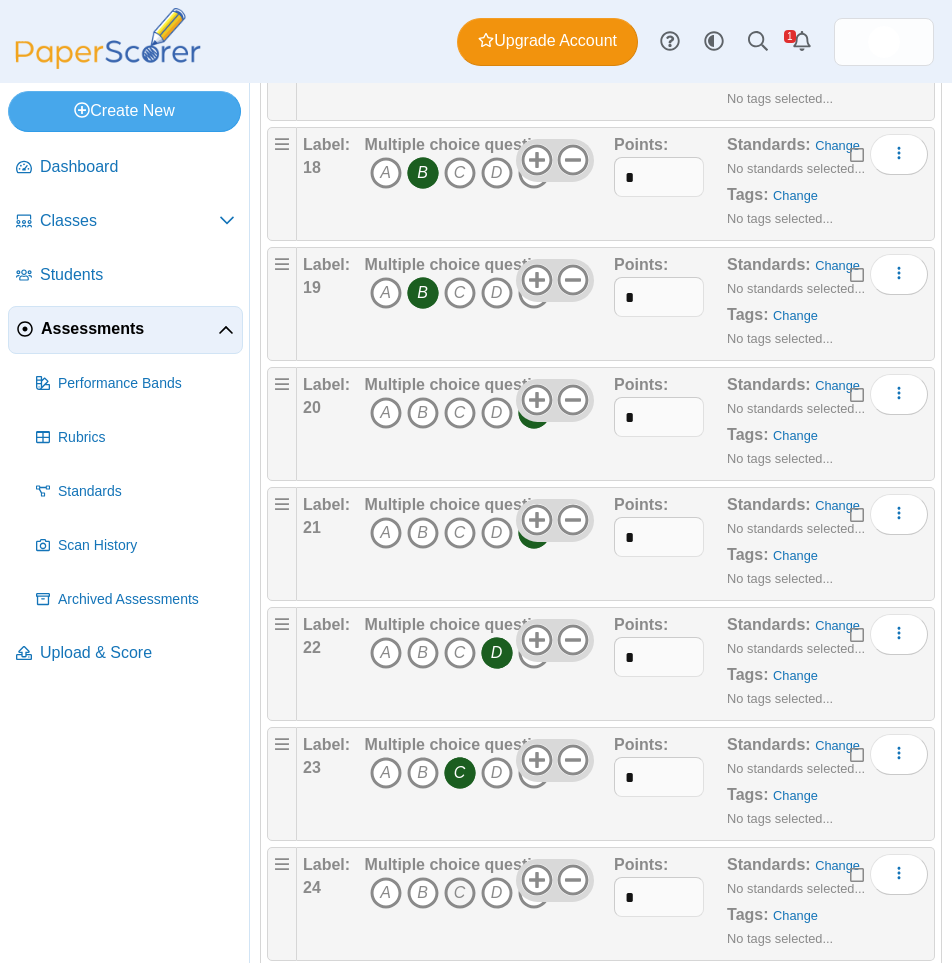 click on "C" at bounding box center (460, 893) 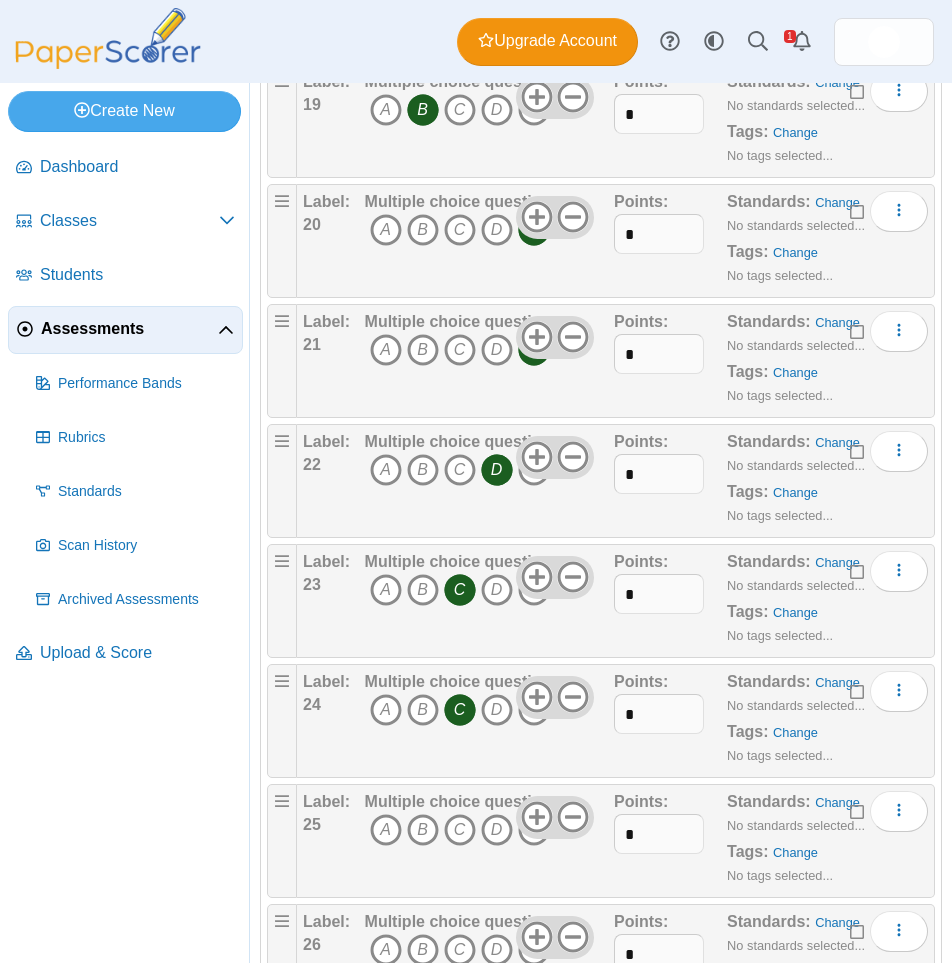 scroll, scrollTop: 2400, scrollLeft: 0, axis: vertical 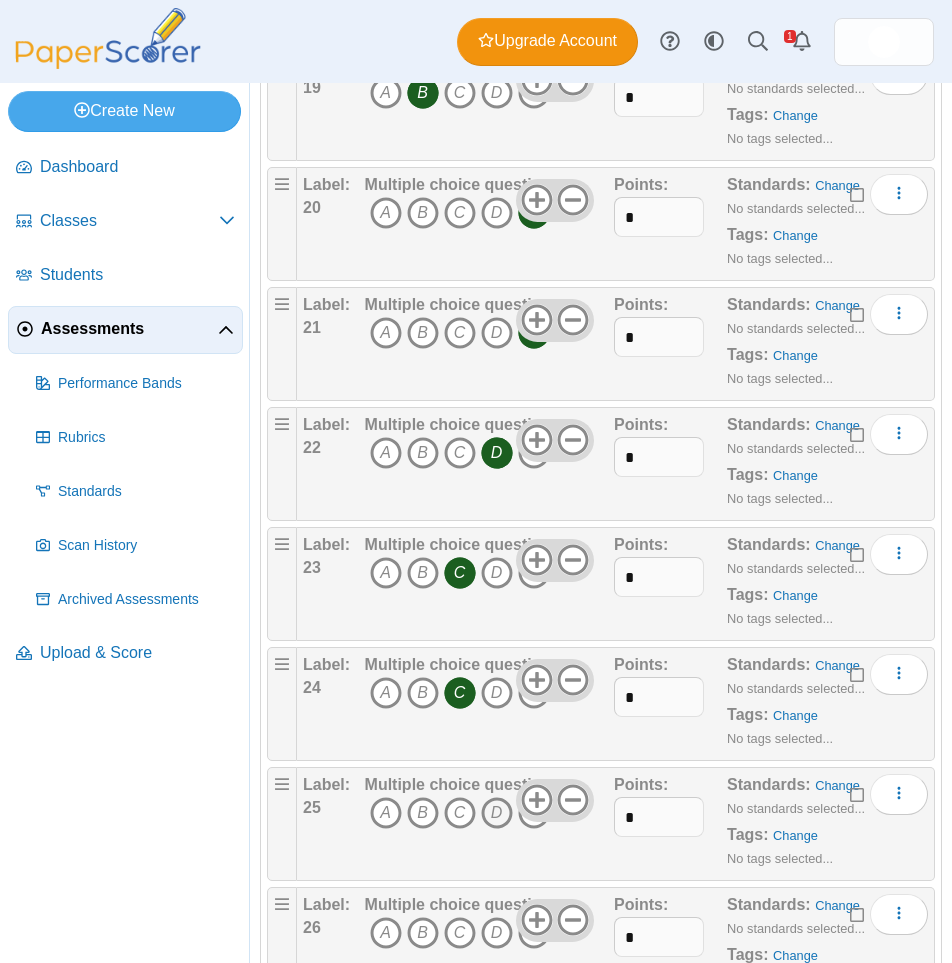 click on "D" at bounding box center [497, 813] 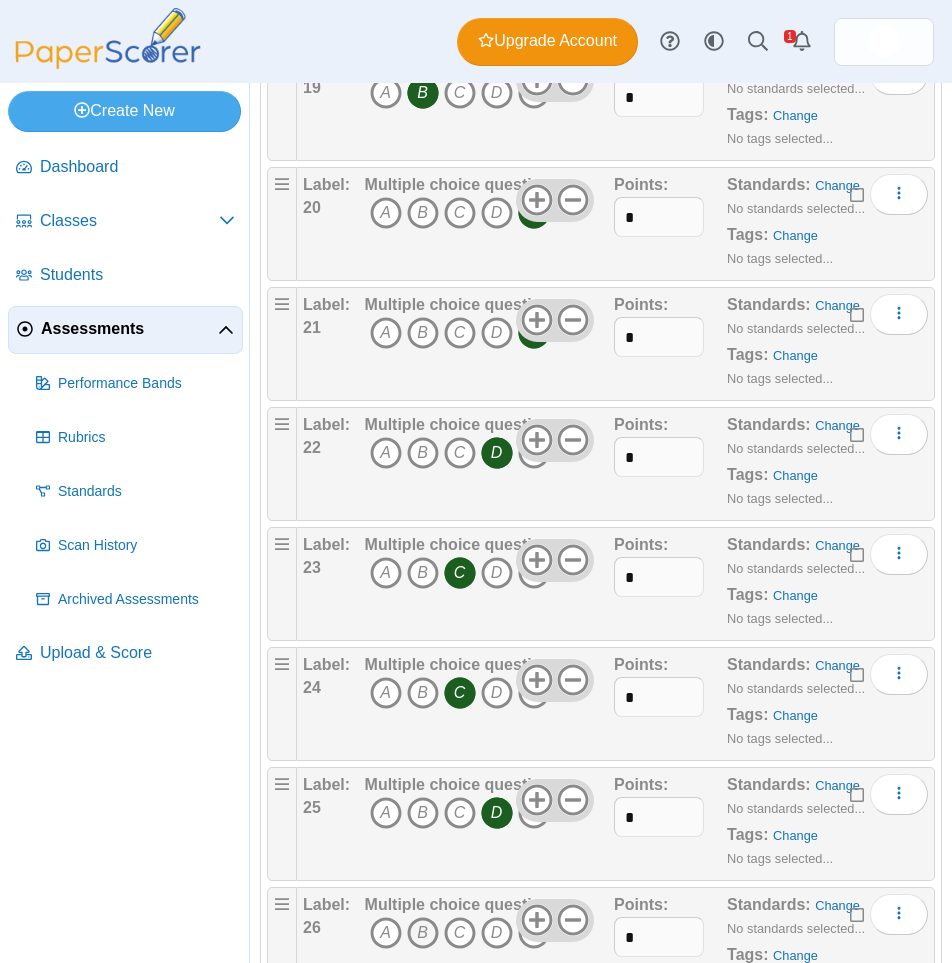 click on "B" at bounding box center [423, 933] 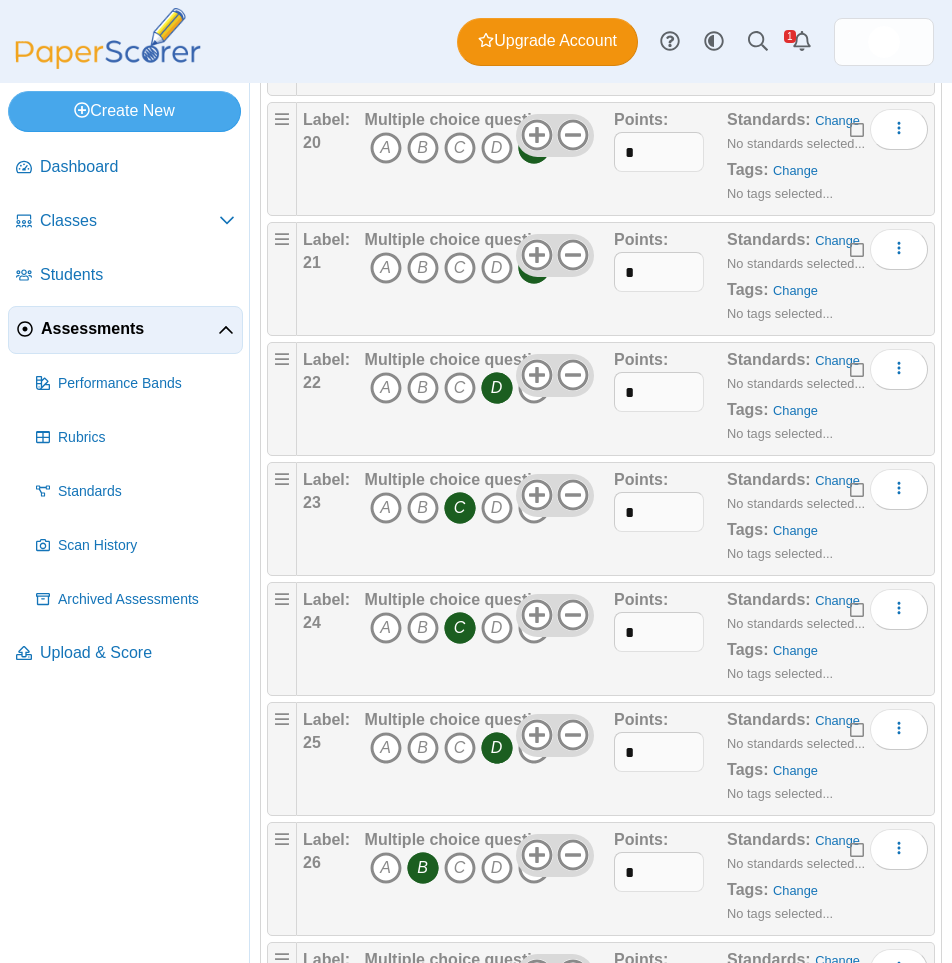 scroll, scrollTop: 2500, scrollLeft: 0, axis: vertical 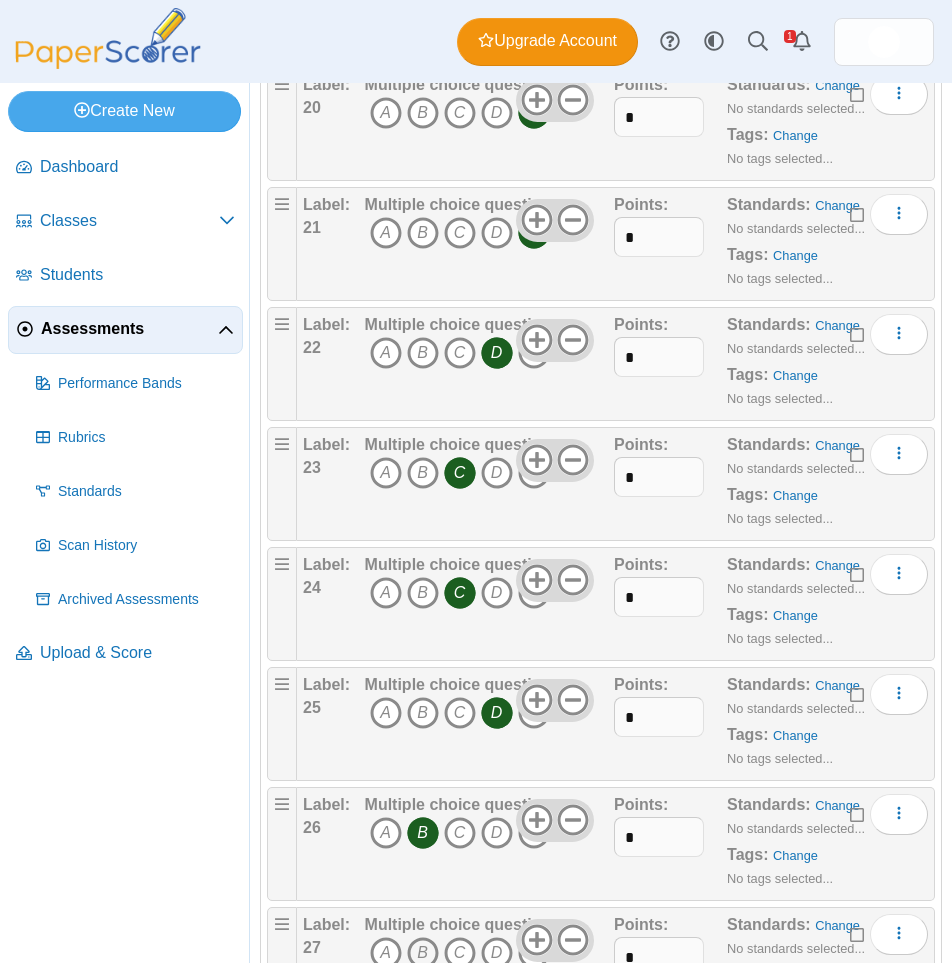 click on "B" at bounding box center (423, 953) 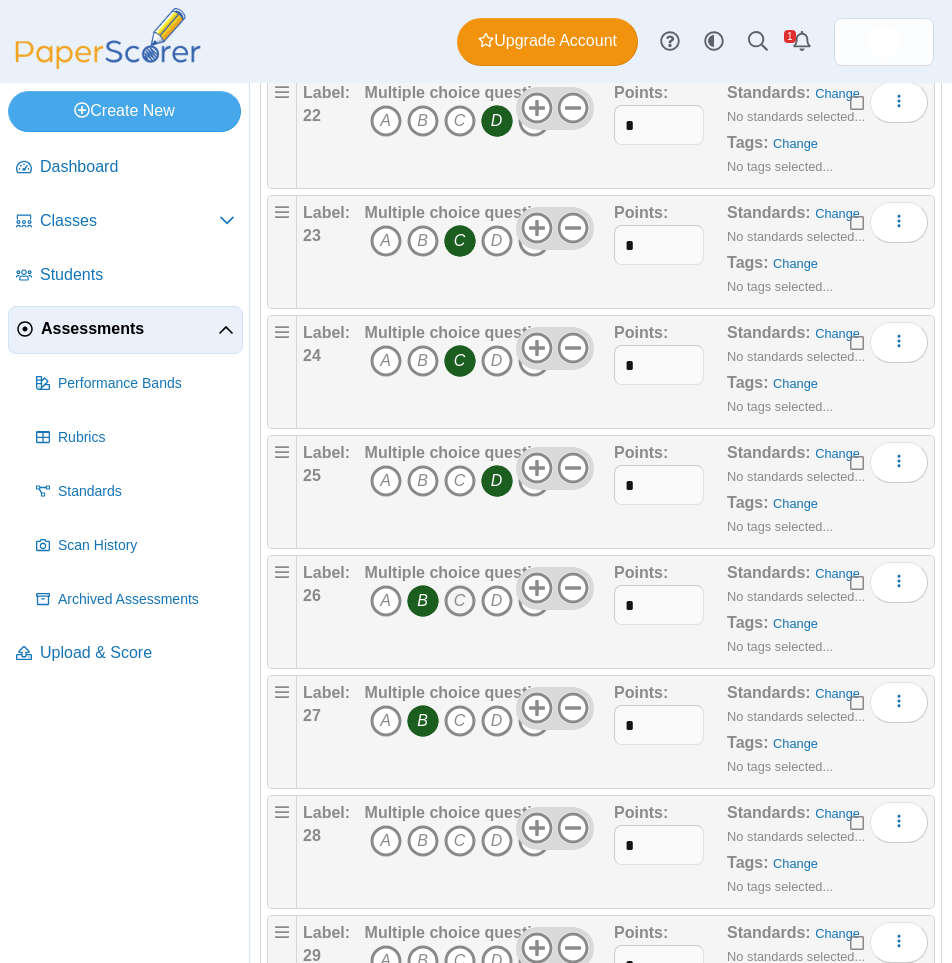 scroll, scrollTop: 2800, scrollLeft: 0, axis: vertical 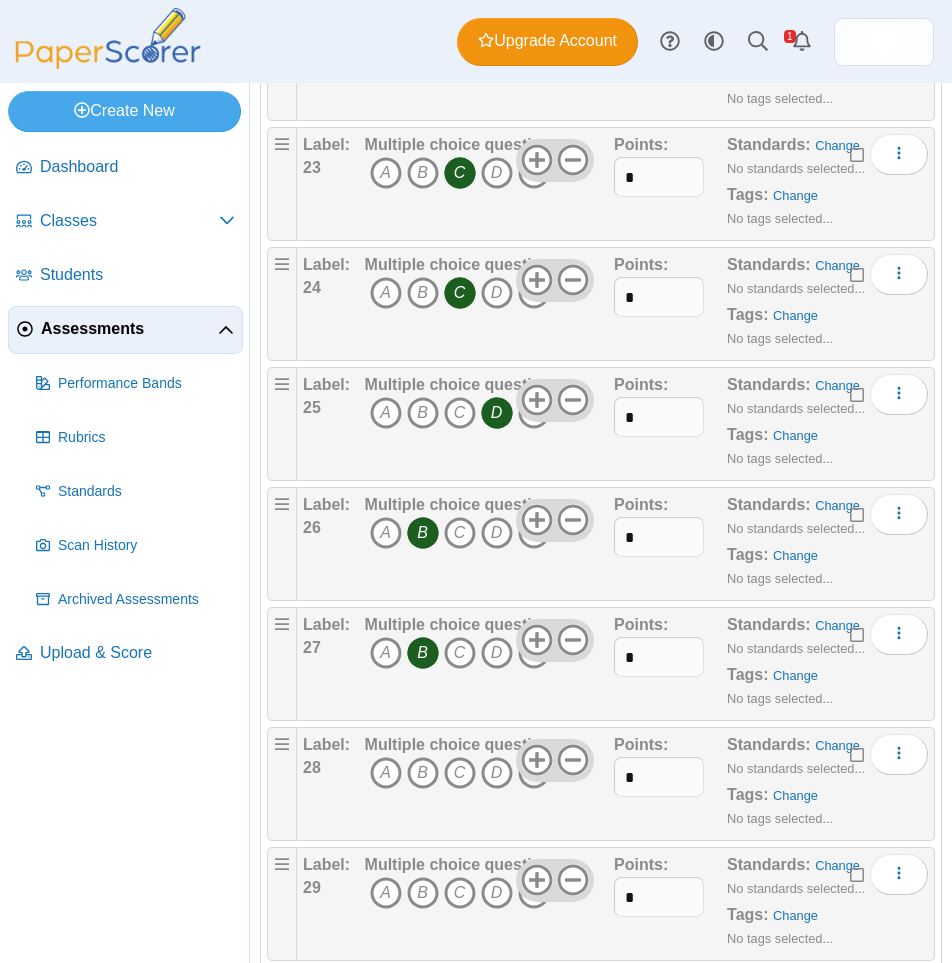 click on "E" at bounding box center (534, 773) 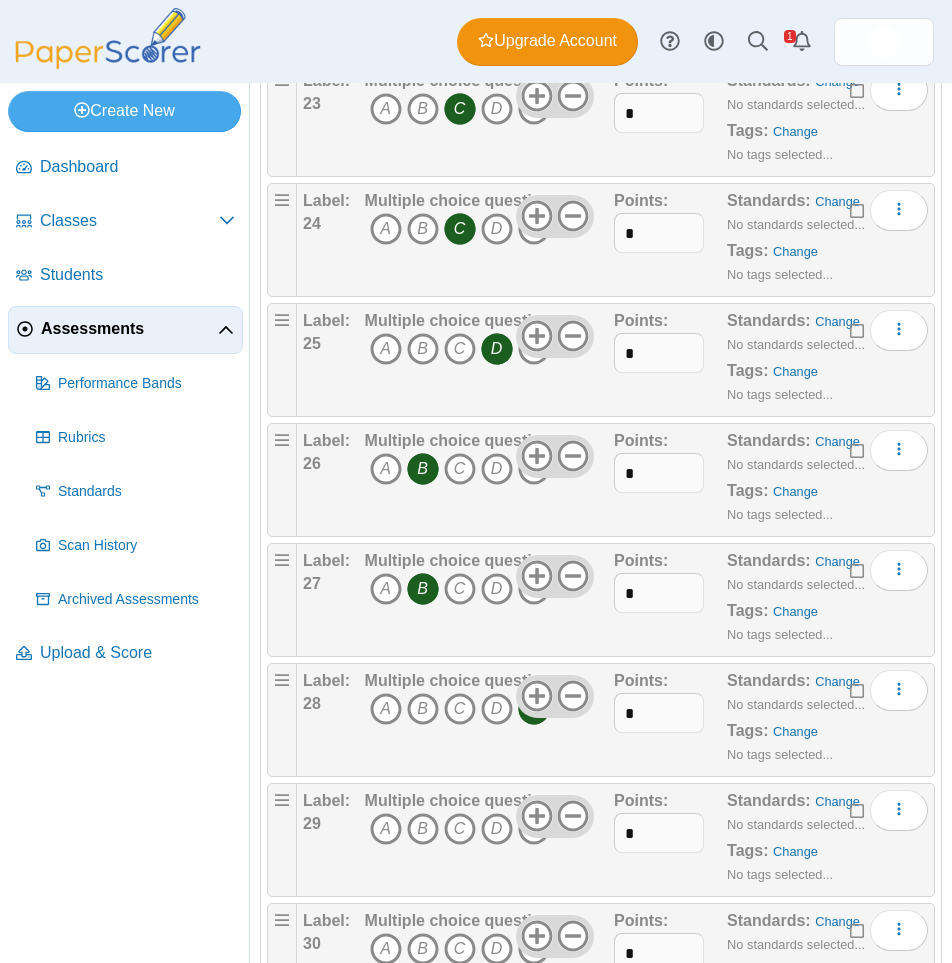 scroll, scrollTop: 2900, scrollLeft: 0, axis: vertical 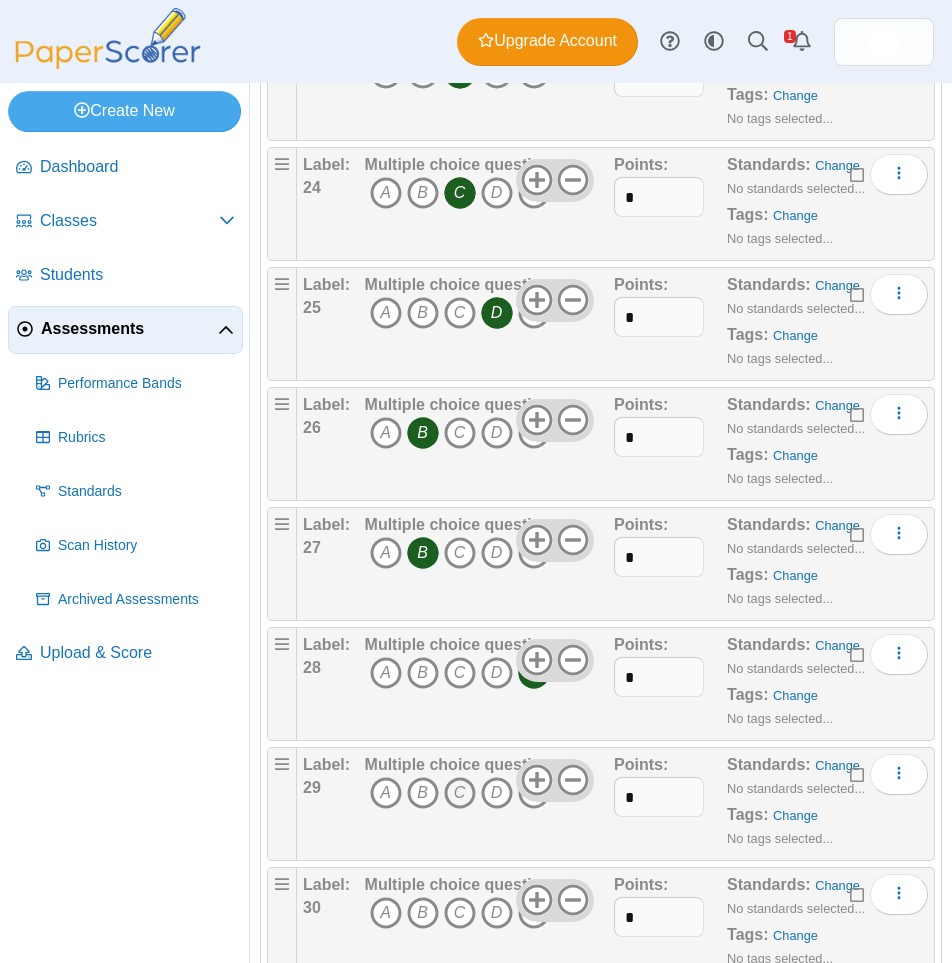 click on "C" at bounding box center (460, 793) 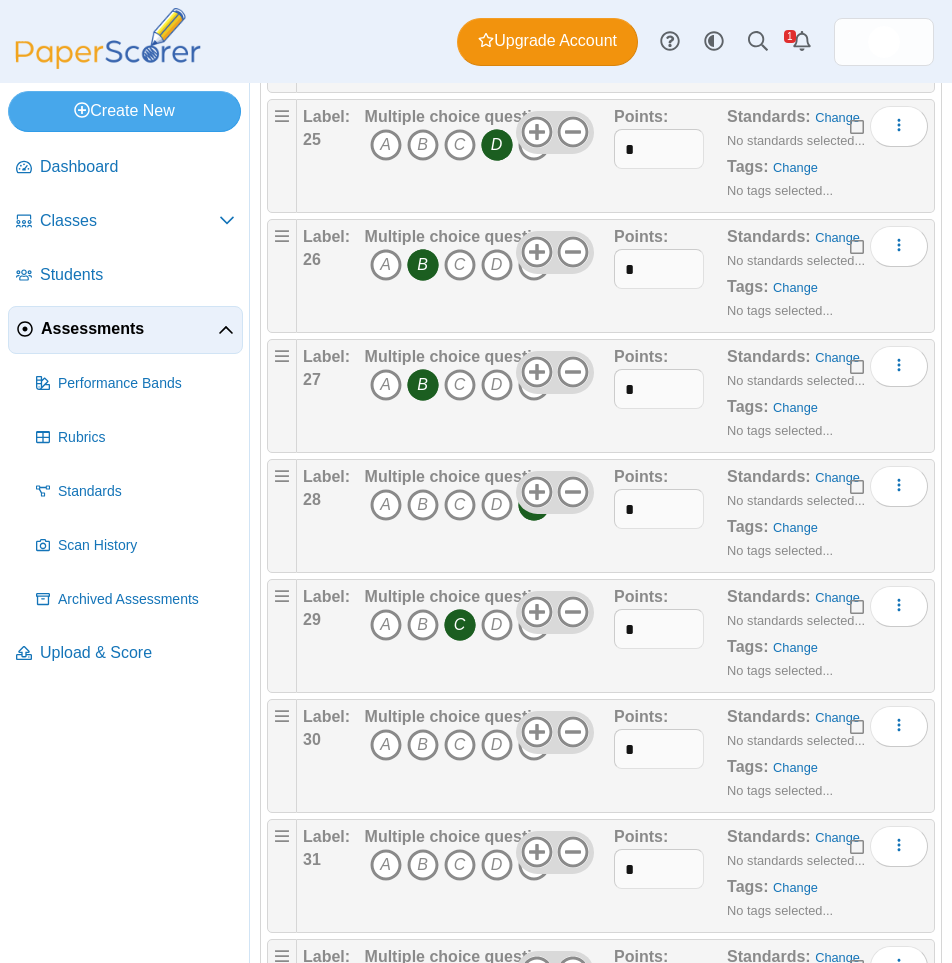 scroll, scrollTop: 3100, scrollLeft: 0, axis: vertical 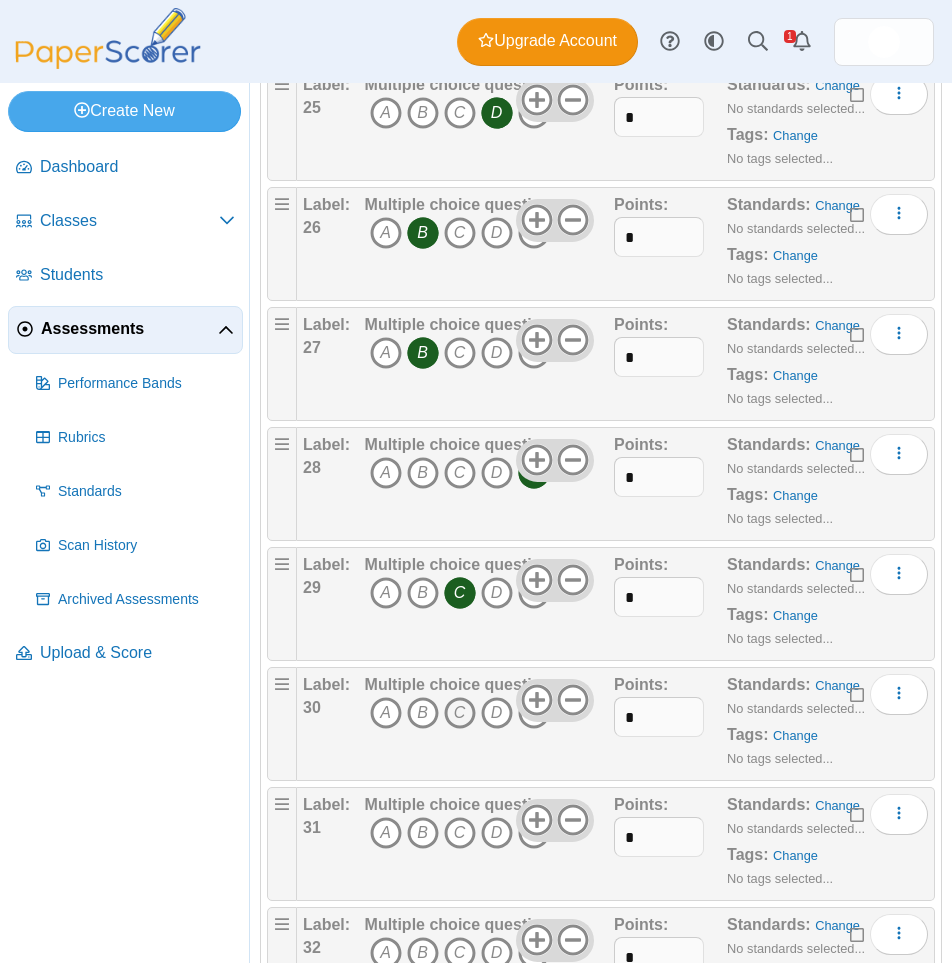 click on "C" at bounding box center [460, 713] 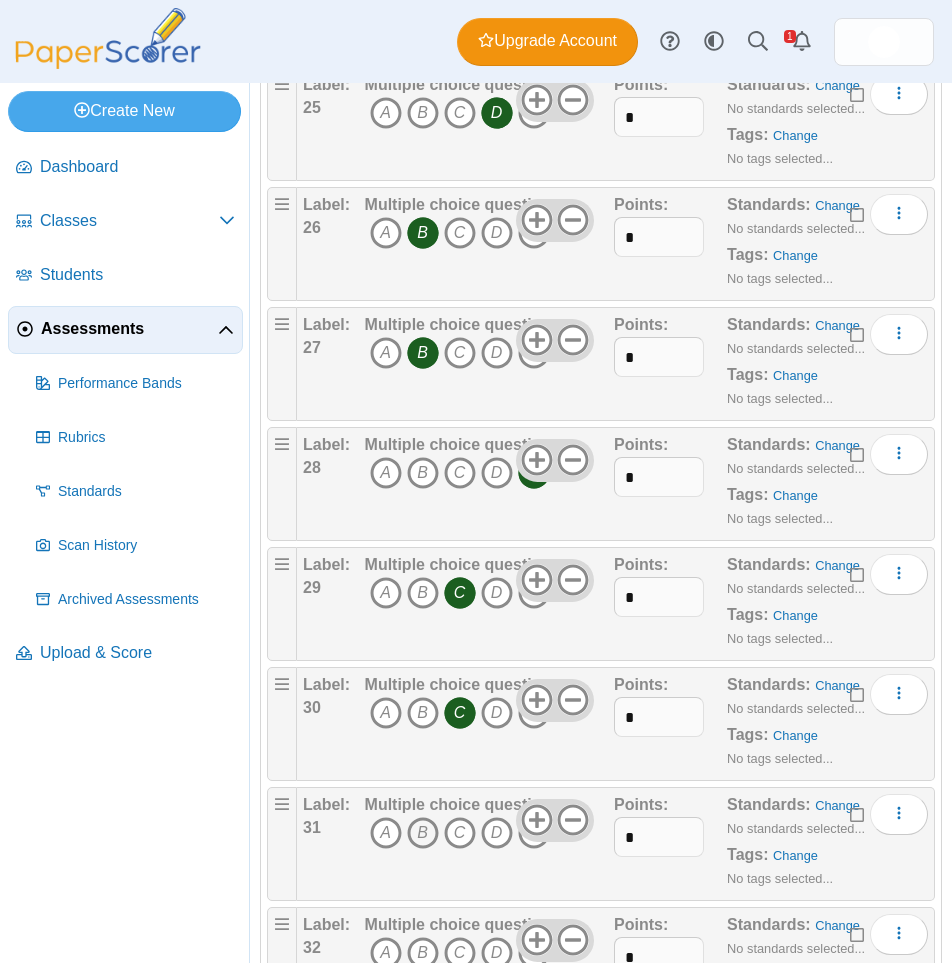 click on "B" at bounding box center (423, 833) 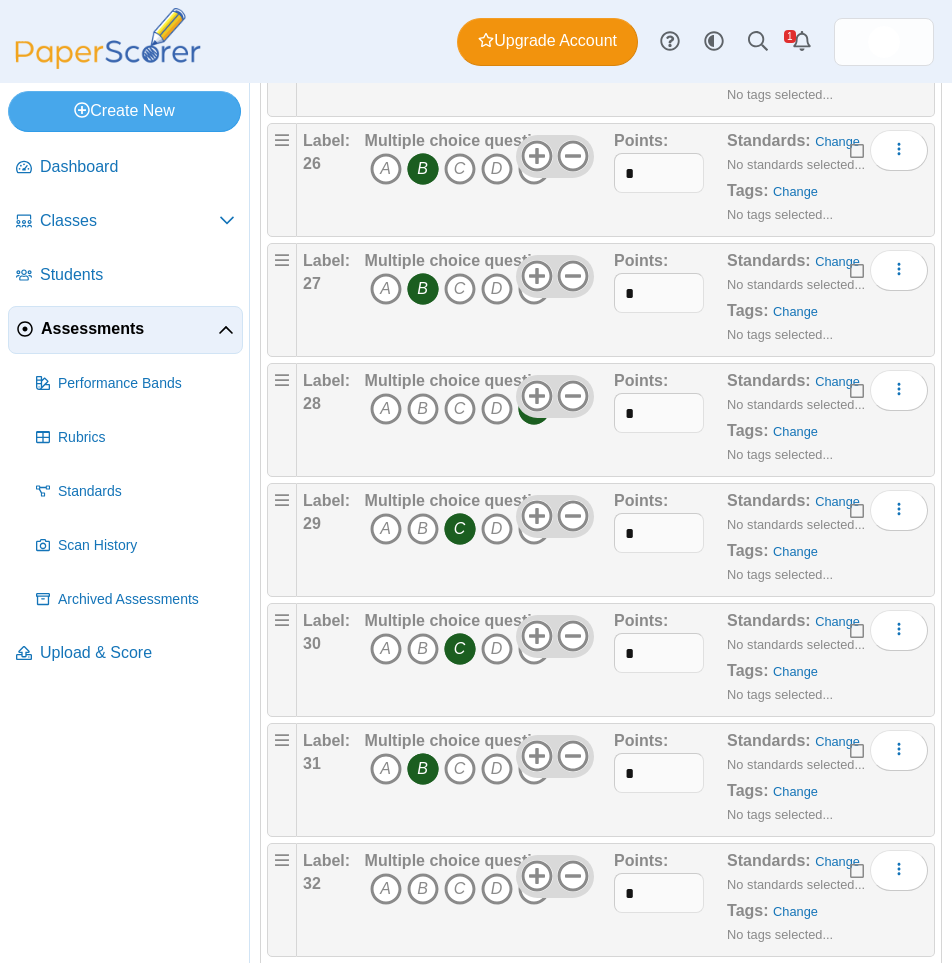 scroll, scrollTop: 3200, scrollLeft: 0, axis: vertical 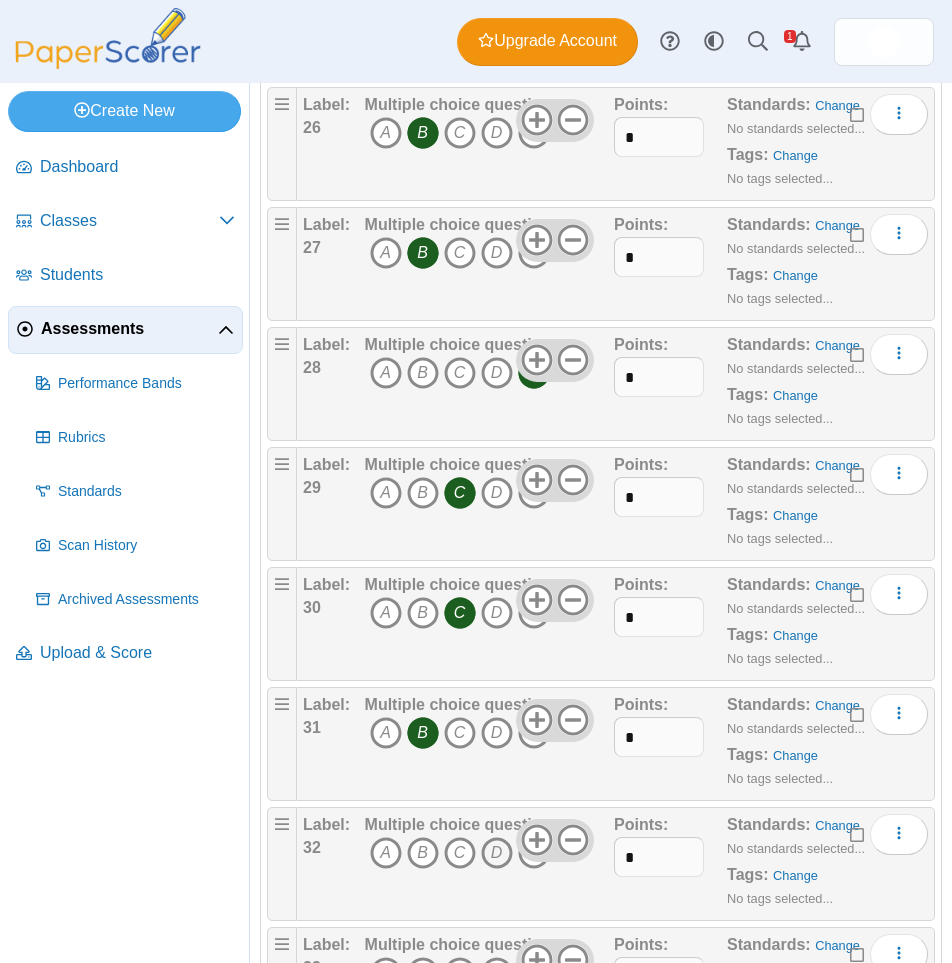 click on "D" at bounding box center (497, 853) 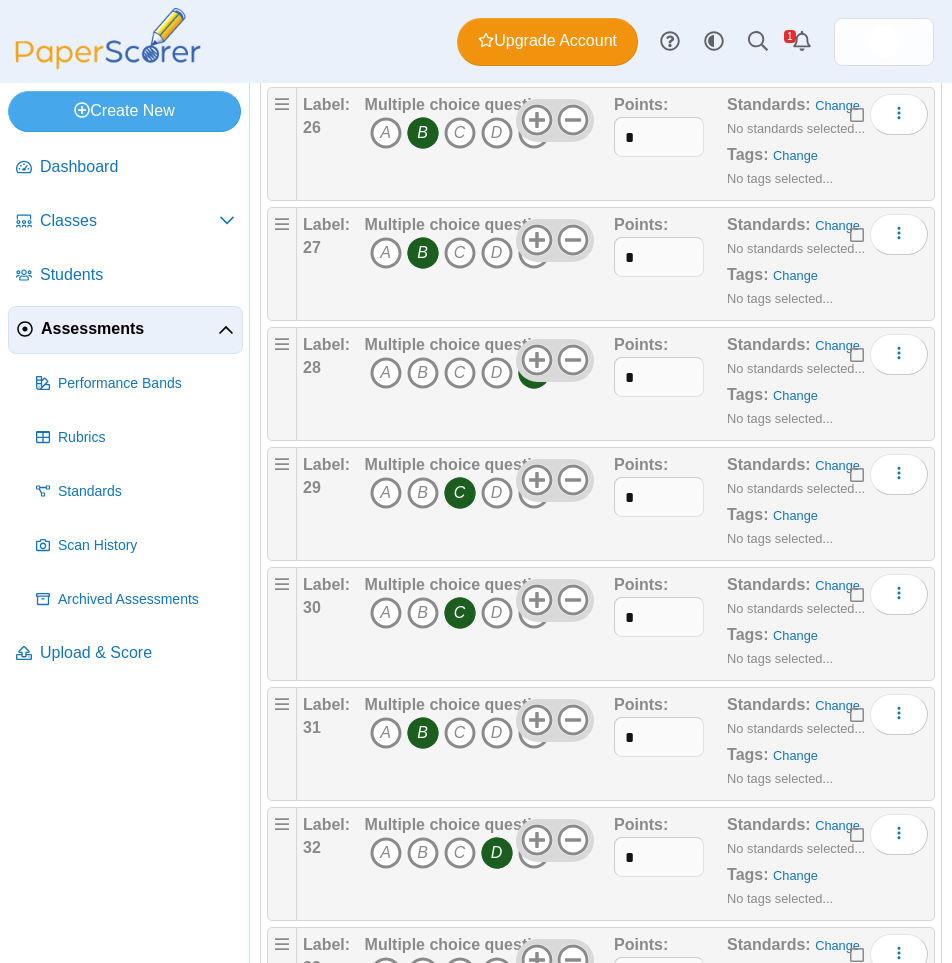 scroll, scrollTop: 3300, scrollLeft: 0, axis: vertical 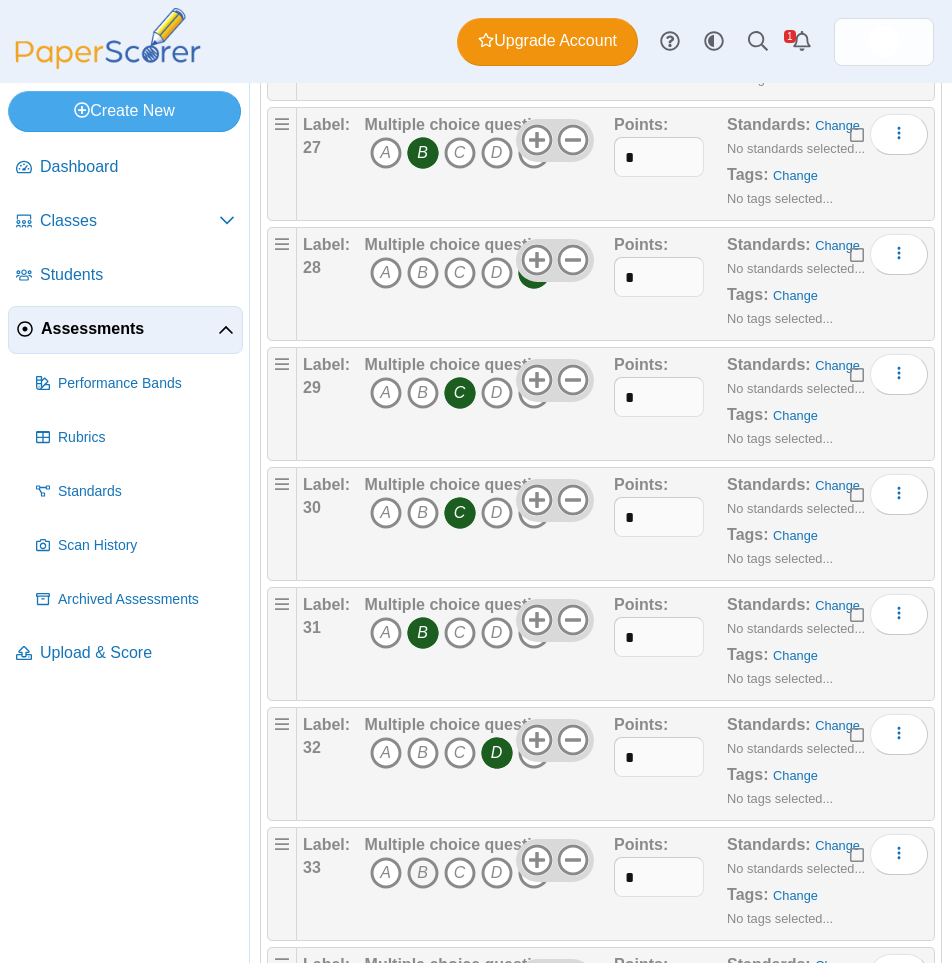 click on "B" at bounding box center (423, 873) 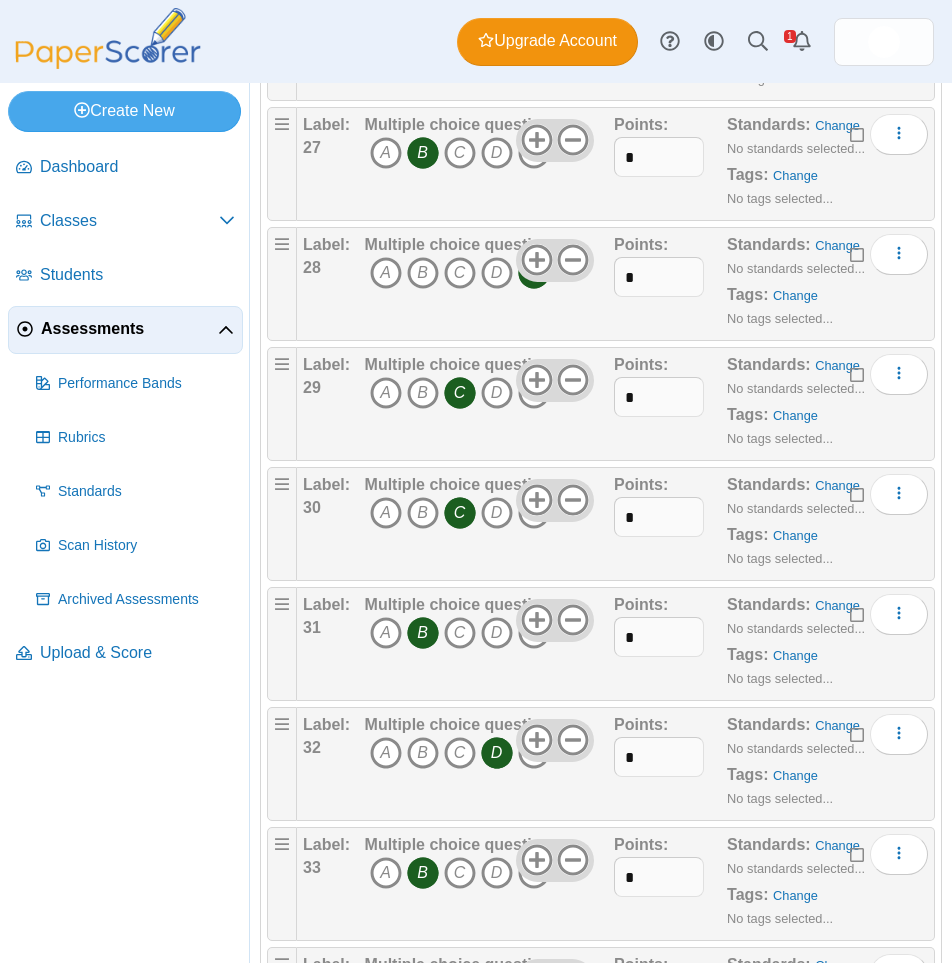 scroll, scrollTop: 3400, scrollLeft: 0, axis: vertical 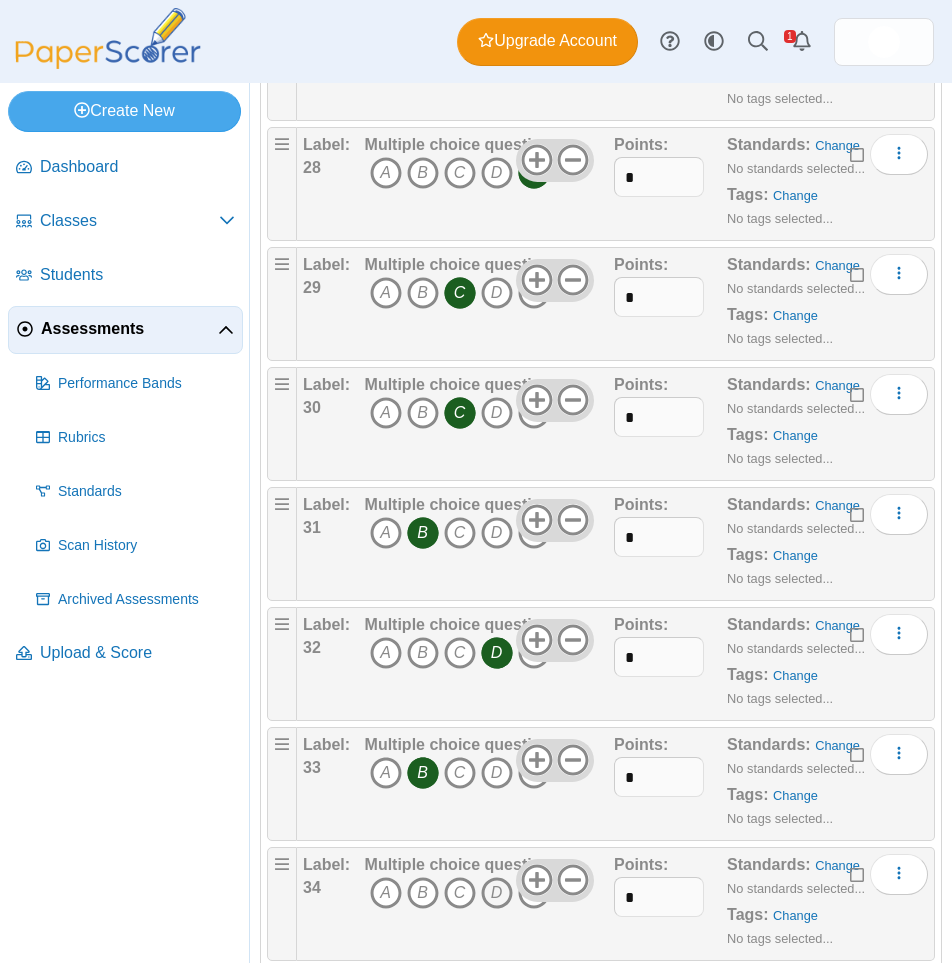 click on "D" at bounding box center [497, 893] 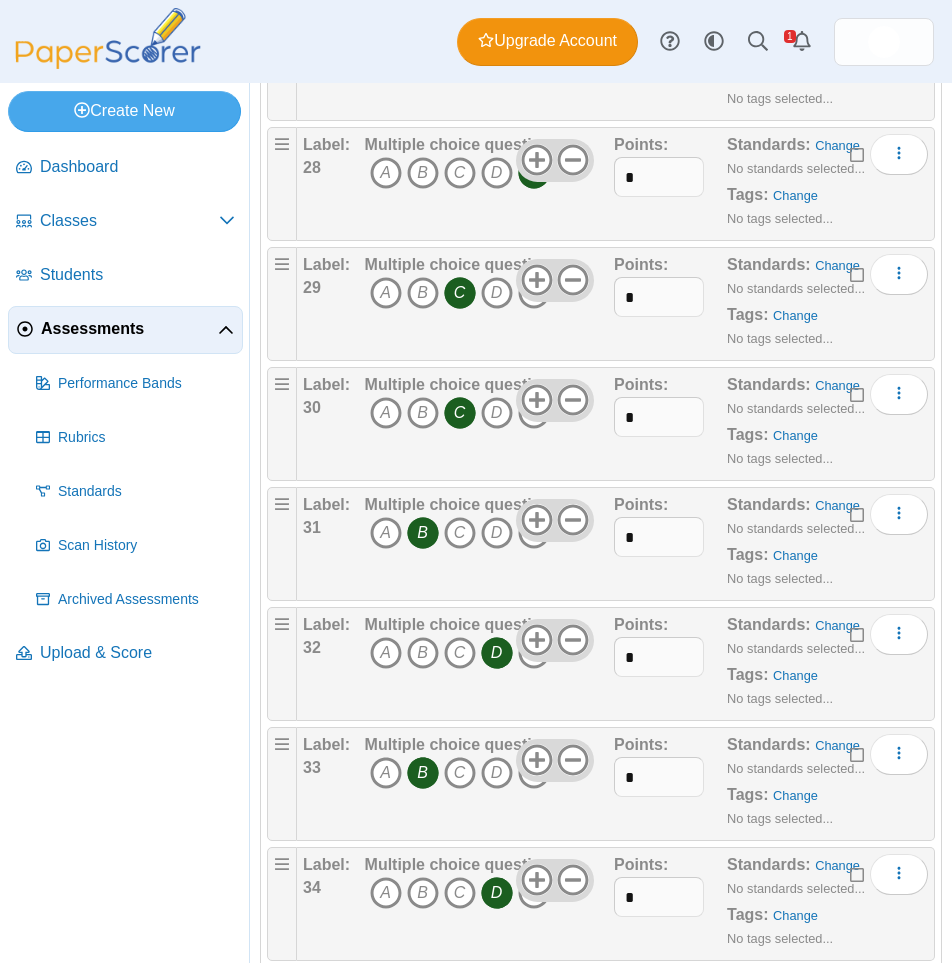 scroll, scrollTop: 3500, scrollLeft: 0, axis: vertical 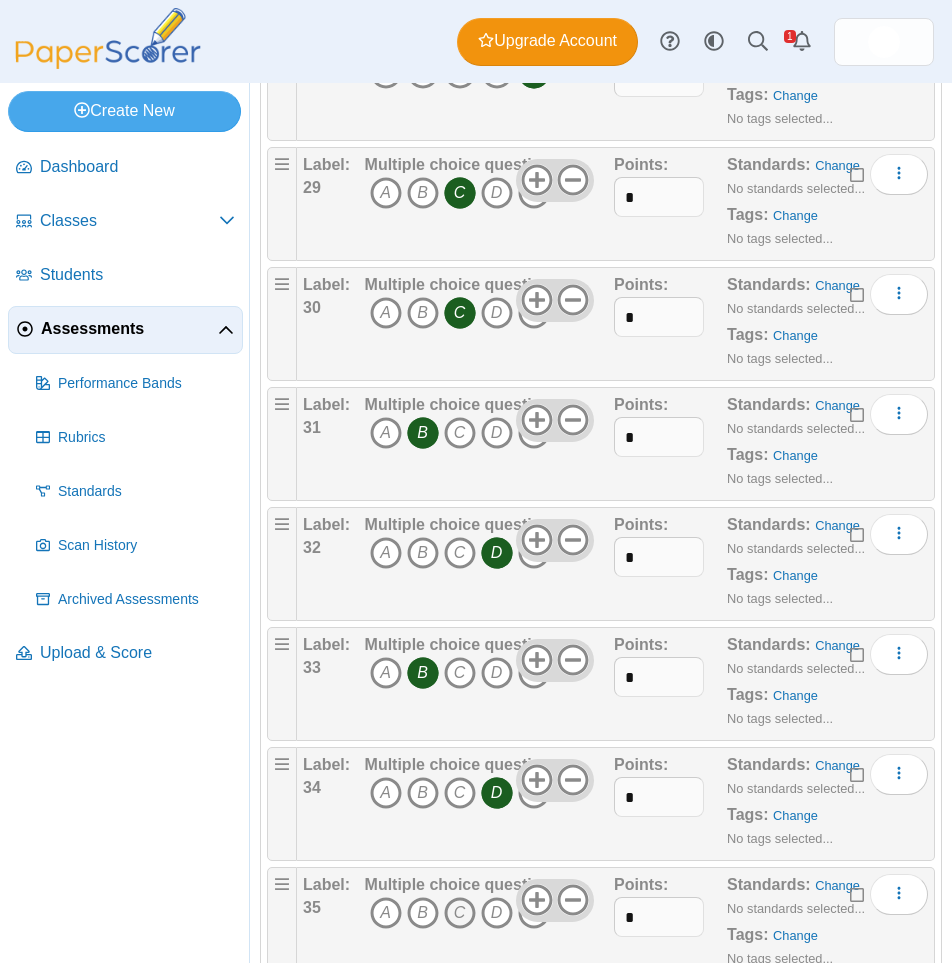 click on "C" at bounding box center (460, 913) 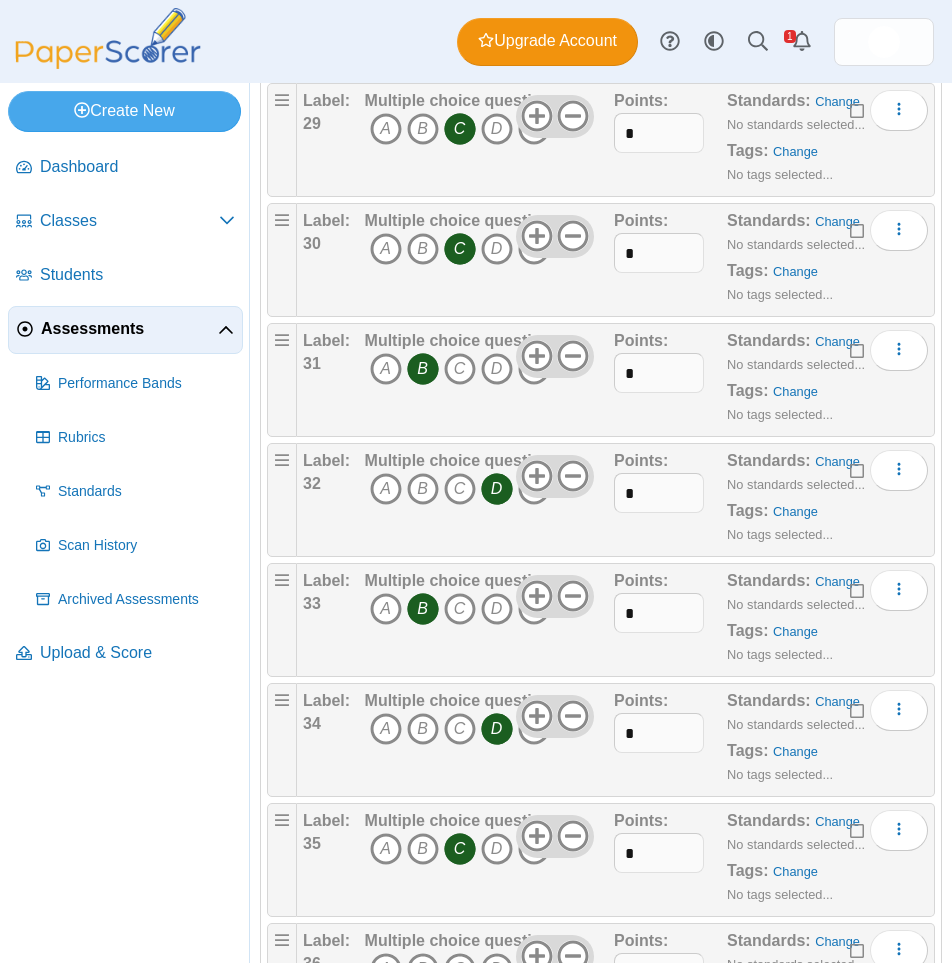 scroll, scrollTop: 3600, scrollLeft: 0, axis: vertical 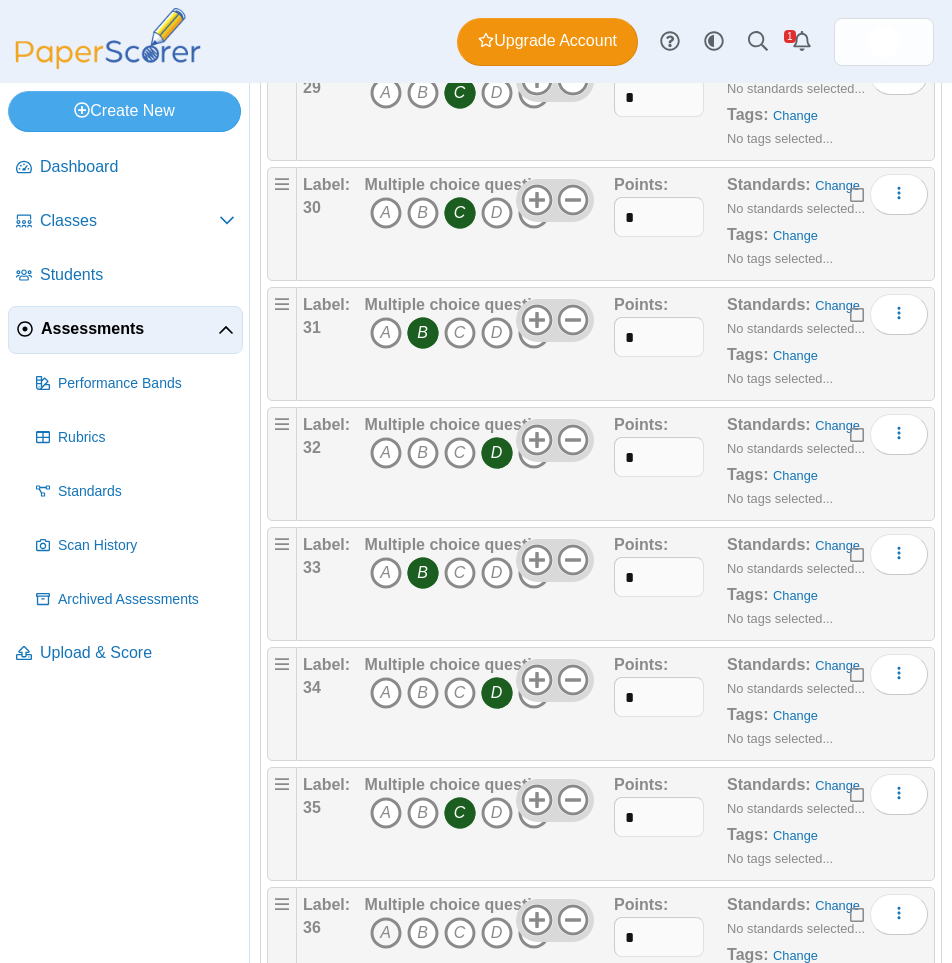 click on "A" at bounding box center [386, 933] 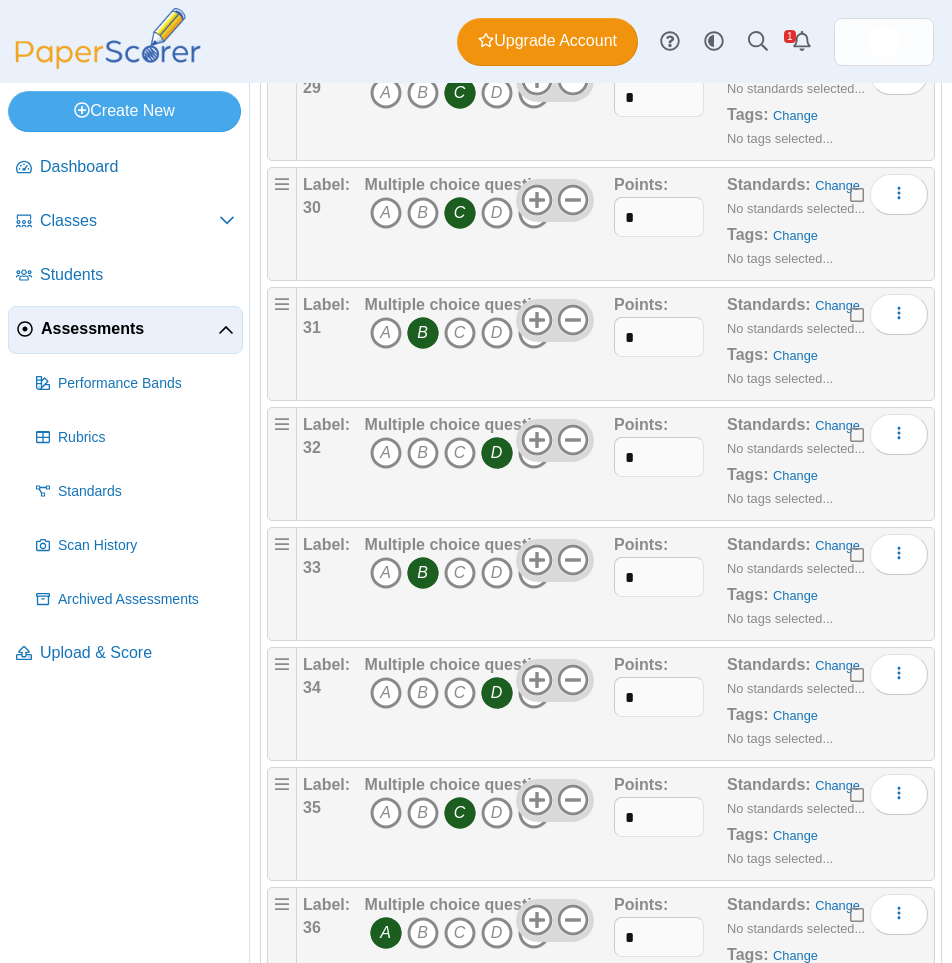 scroll, scrollTop: 3700, scrollLeft: 0, axis: vertical 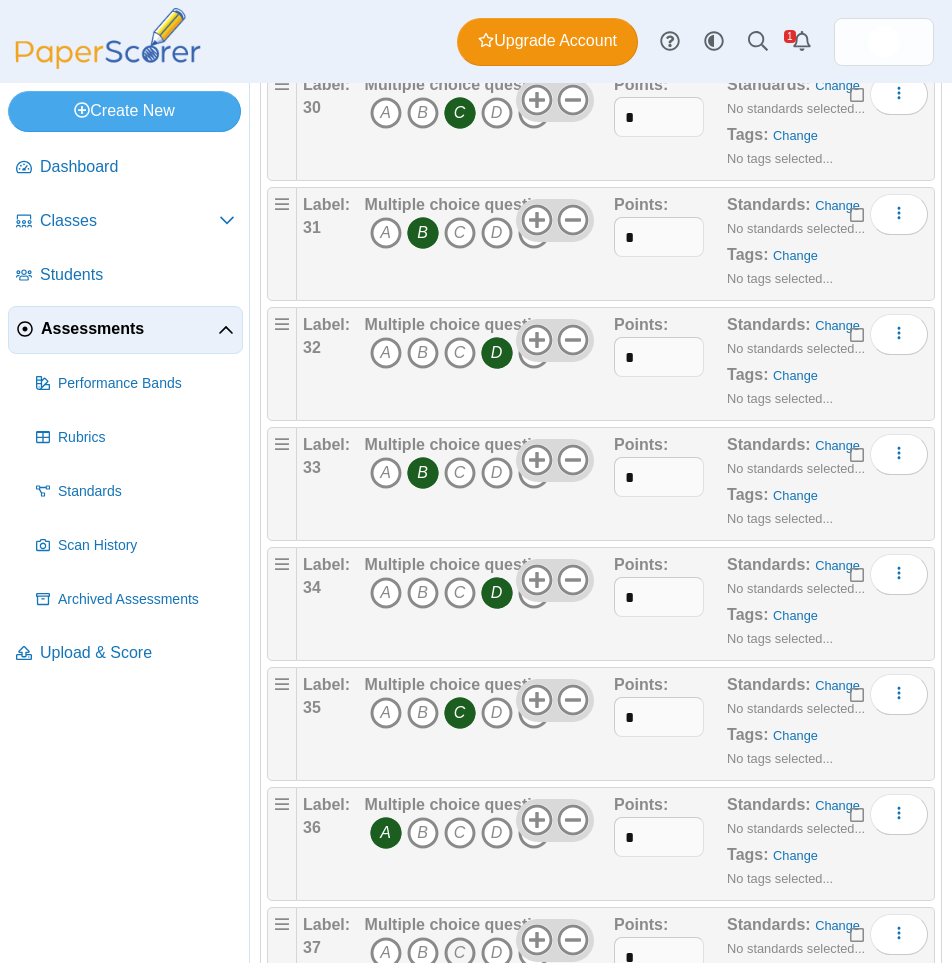 click on "C" at bounding box center [460, 953] 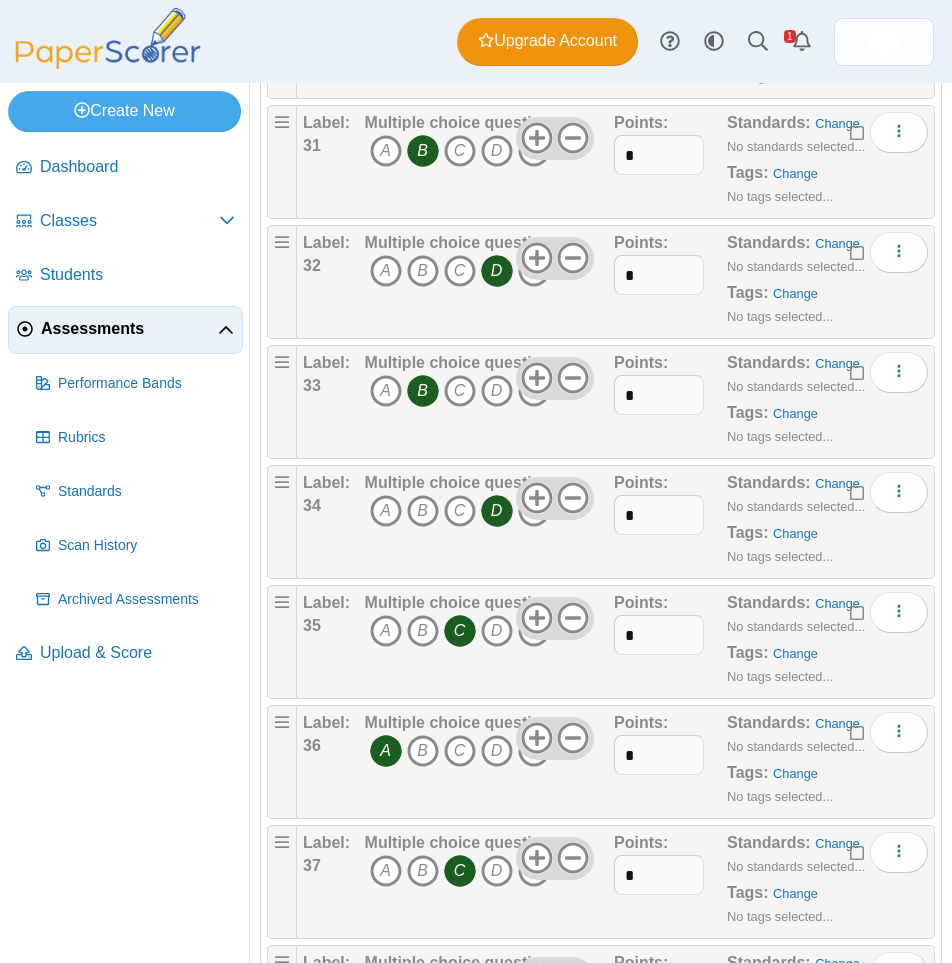scroll, scrollTop: 3900, scrollLeft: 0, axis: vertical 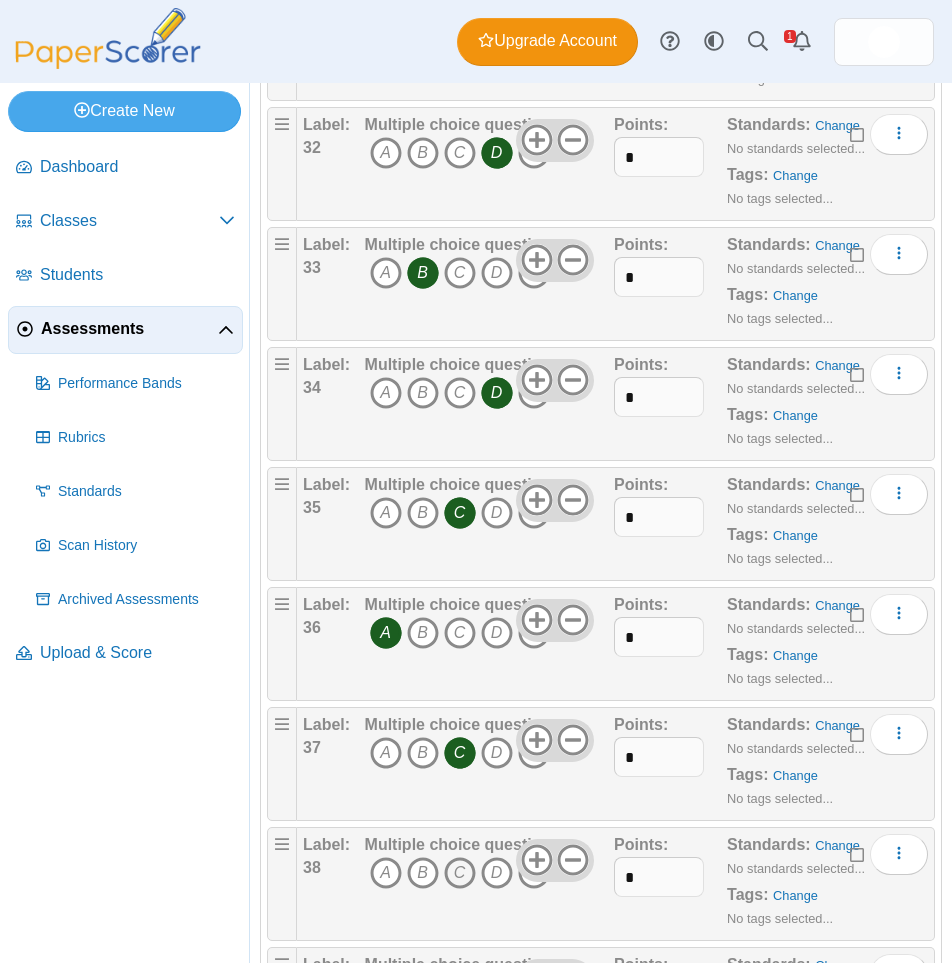 click on "C" at bounding box center (460, 873) 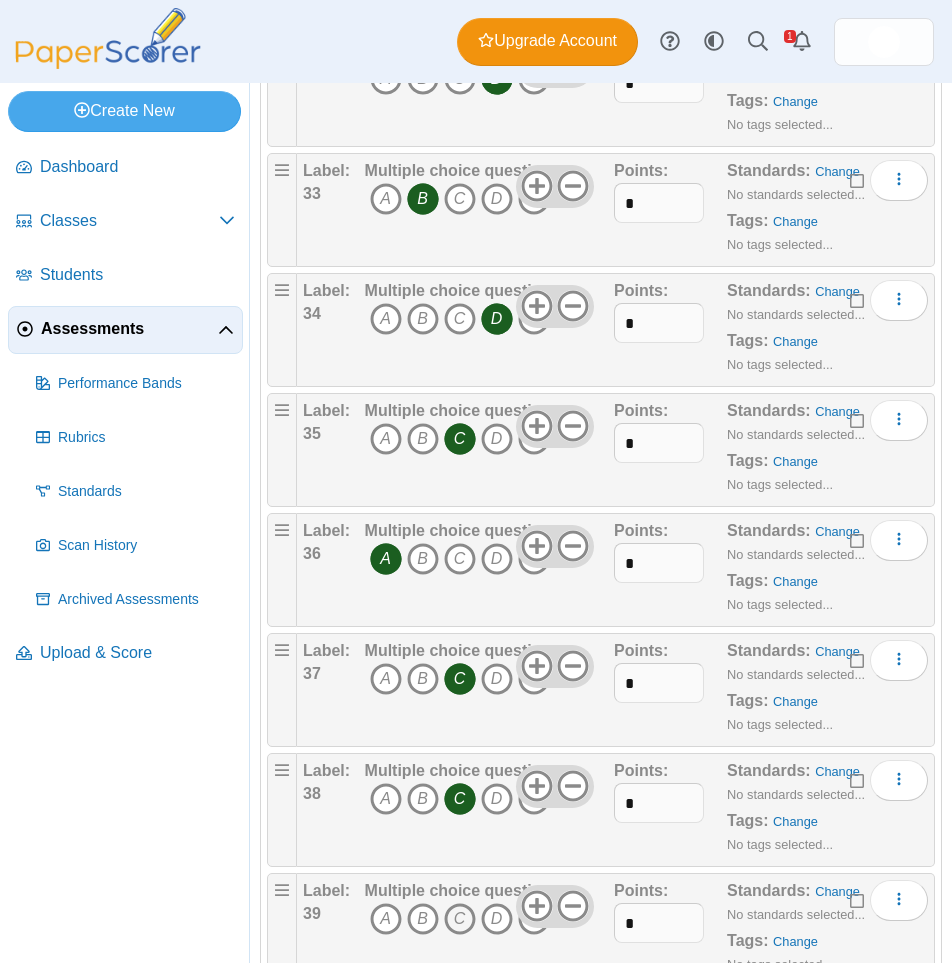 scroll, scrollTop: 4100, scrollLeft: 0, axis: vertical 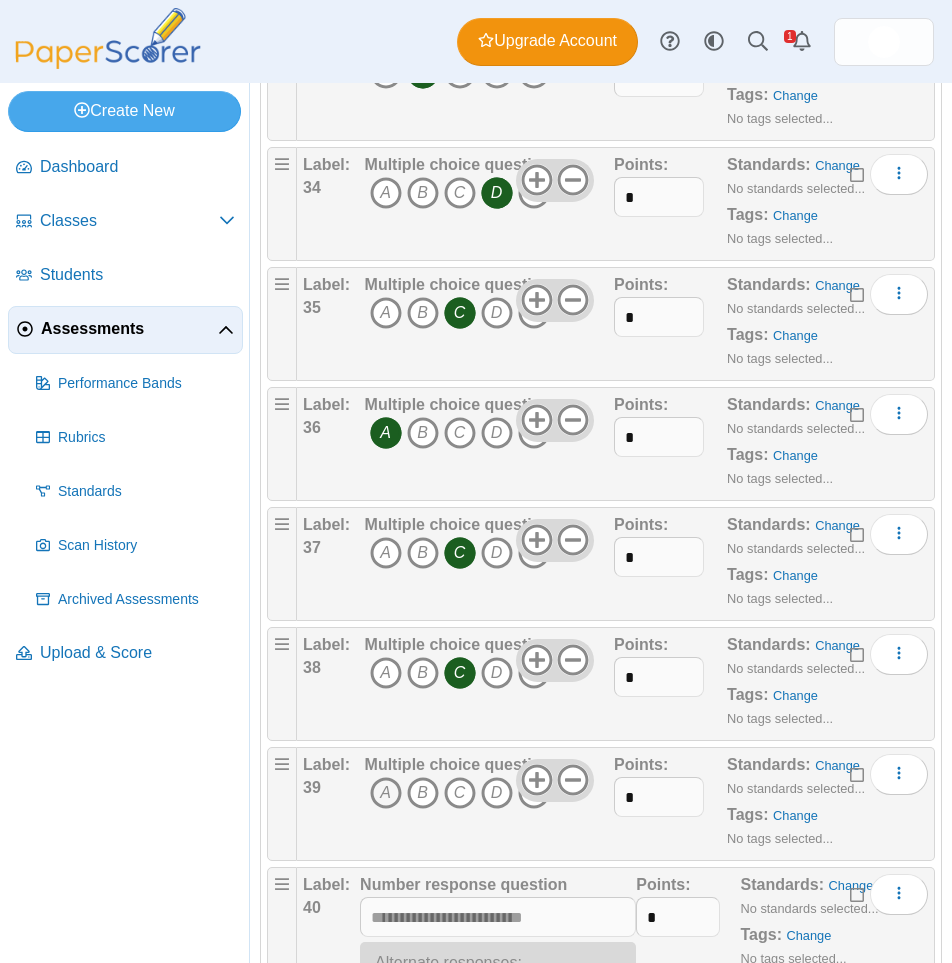click on "A" at bounding box center (386, 793) 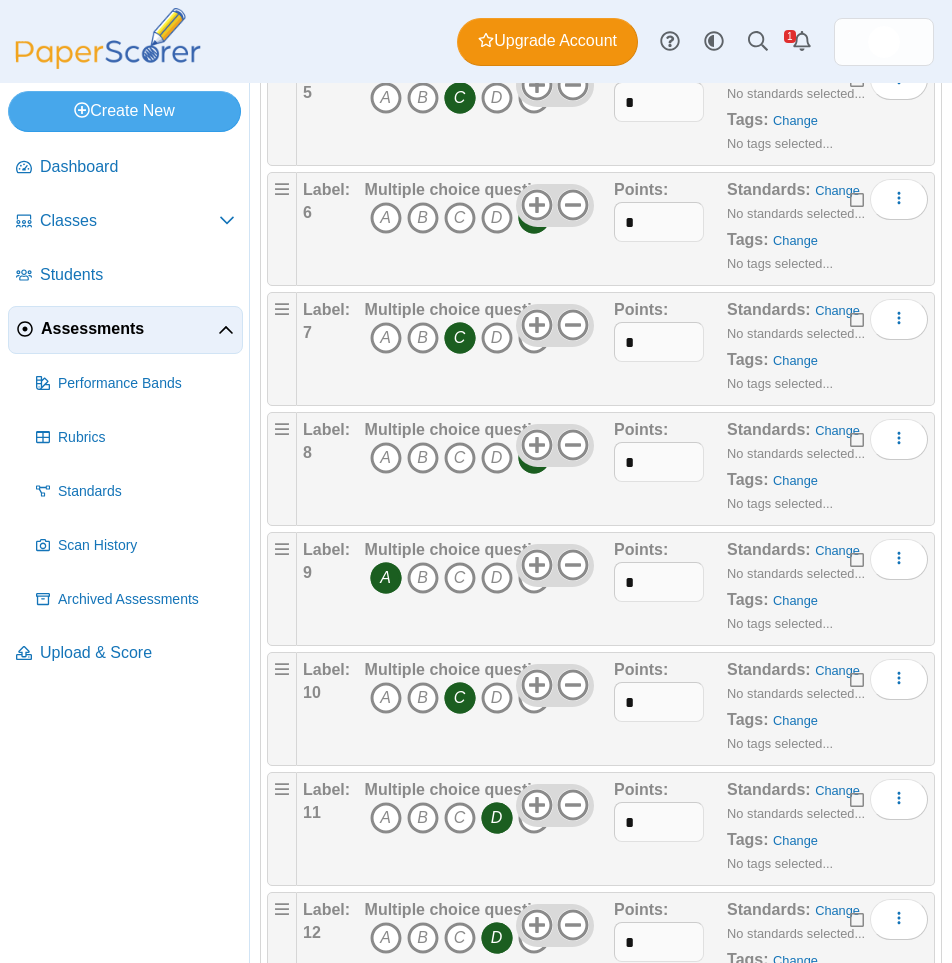 scroll, scrollTop: 0, scrollLeft: 0, axis: both 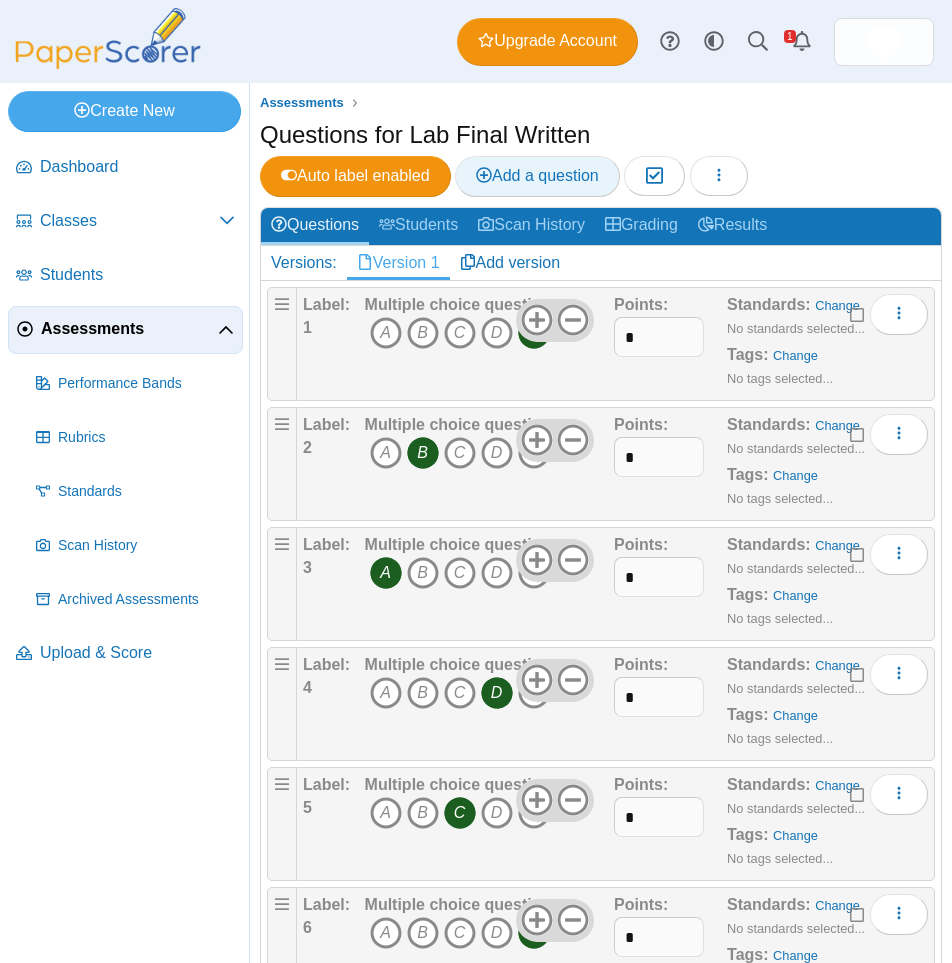 click on "Add a question" at bounding box center [537, 175] 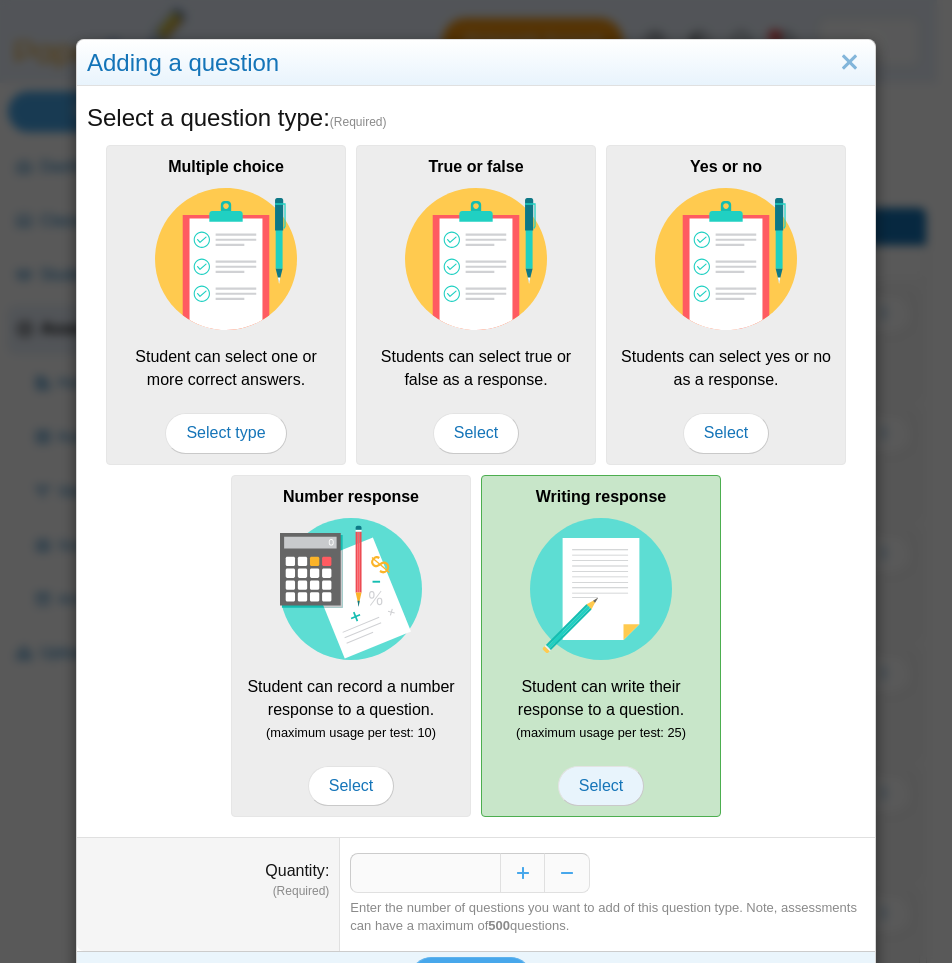 click on "Select" at bounding box center [601, 786] 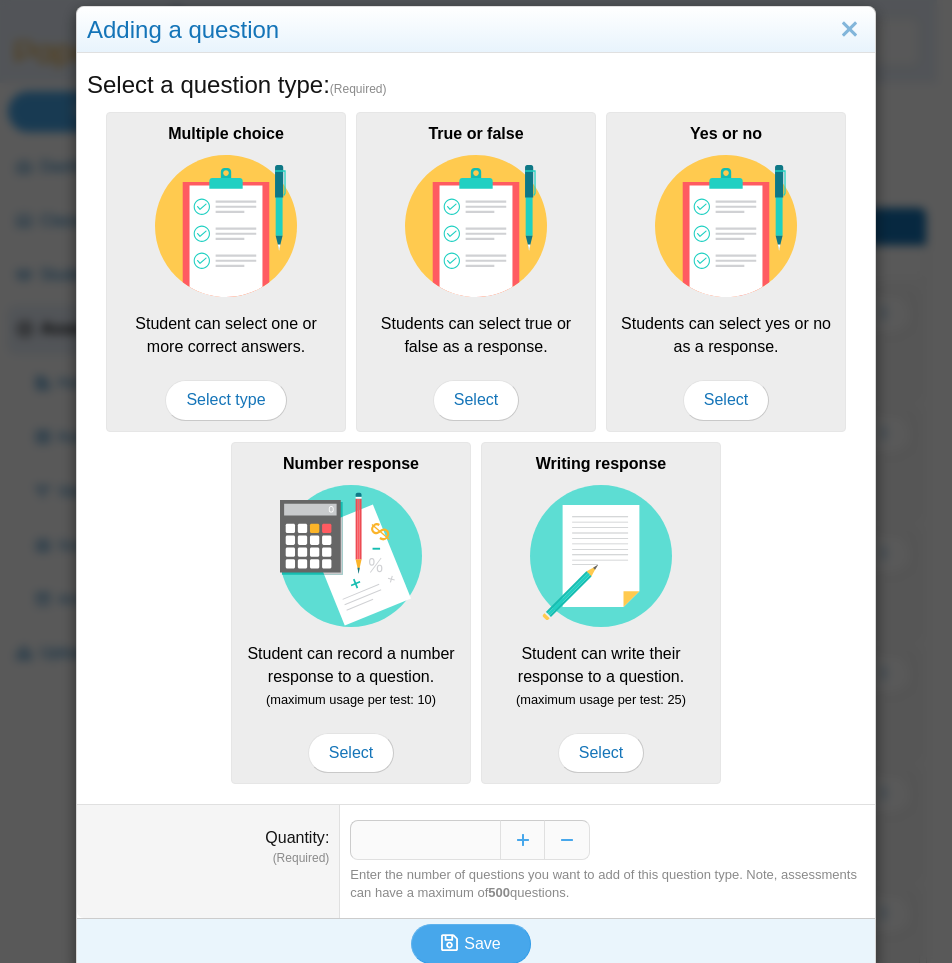 scroll, scrollTop: 51, scrollLeft: 0, axis: vertical 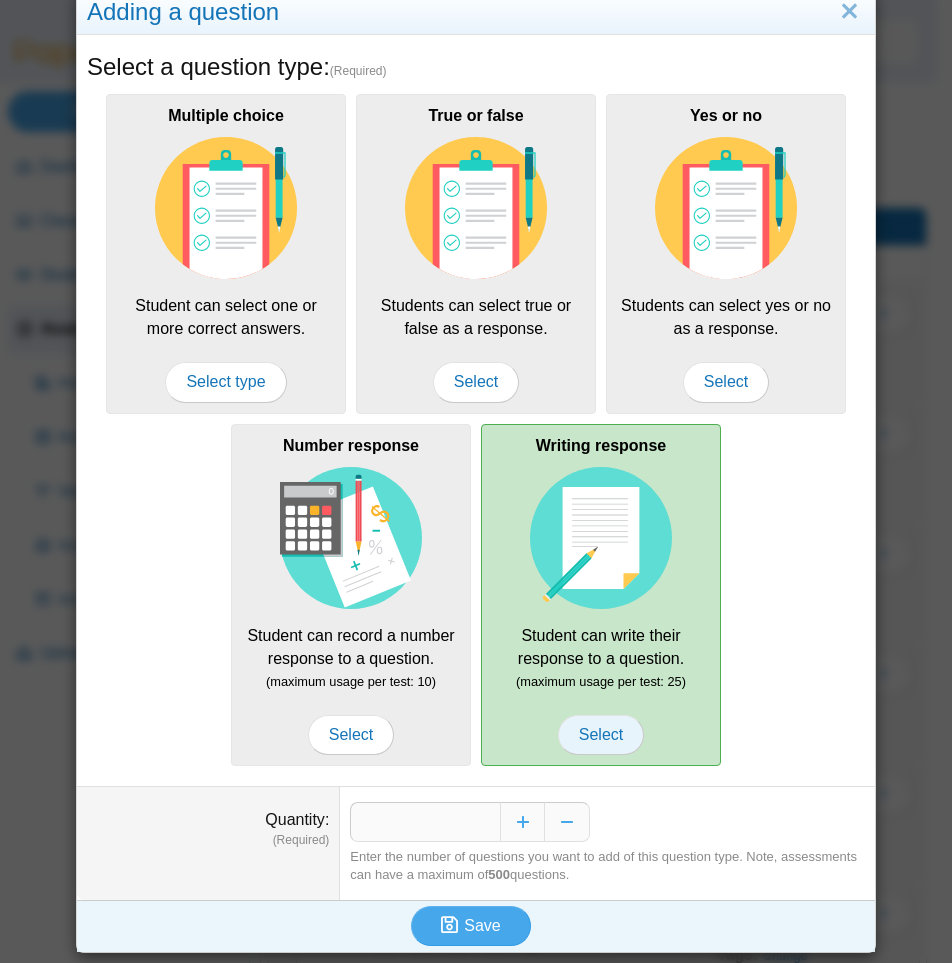 click on "Select" at bounding box center (601, 735) 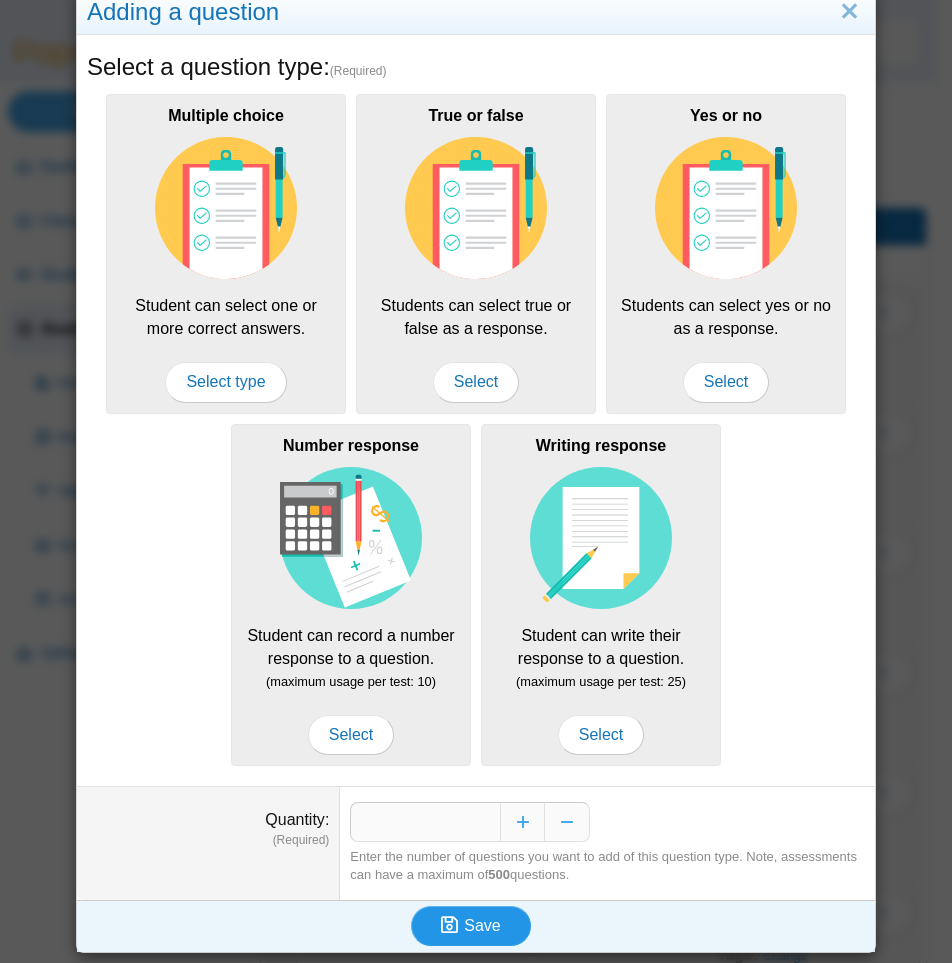 click on "Save" at bounding box center (471, 926) 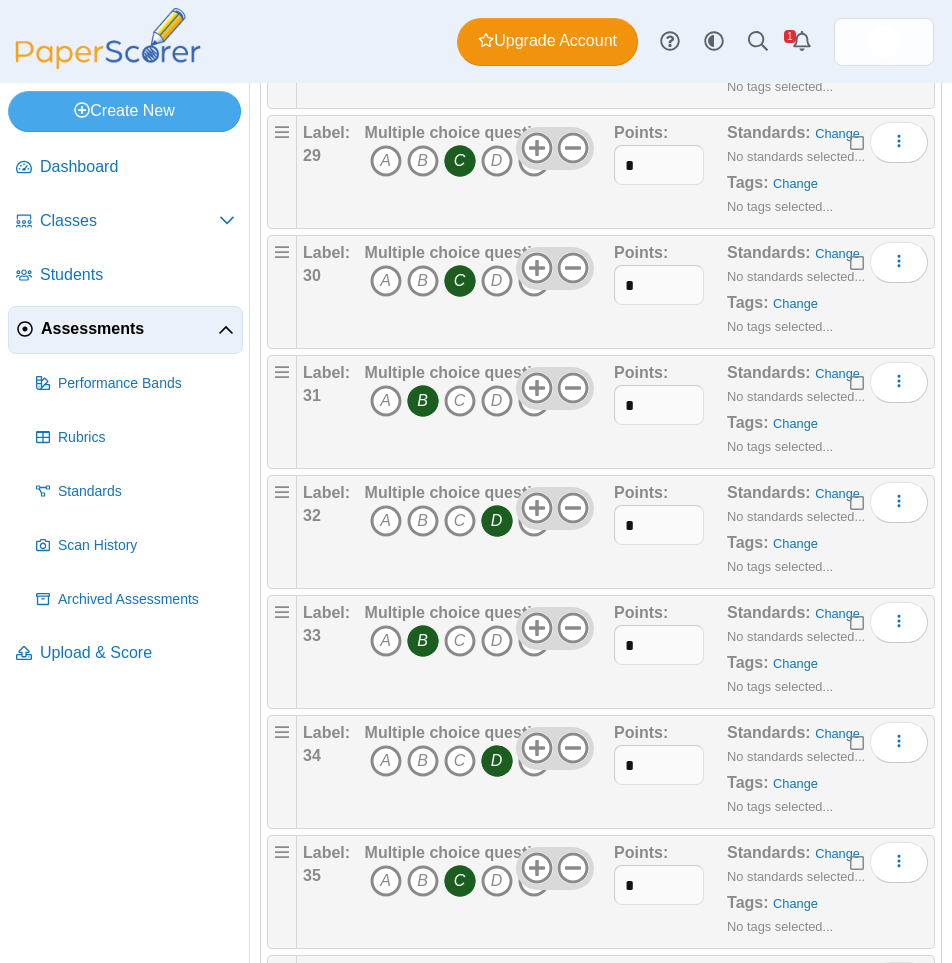 scroll, scrollTop: 4215, scrollLeft: 0, axis: vertical 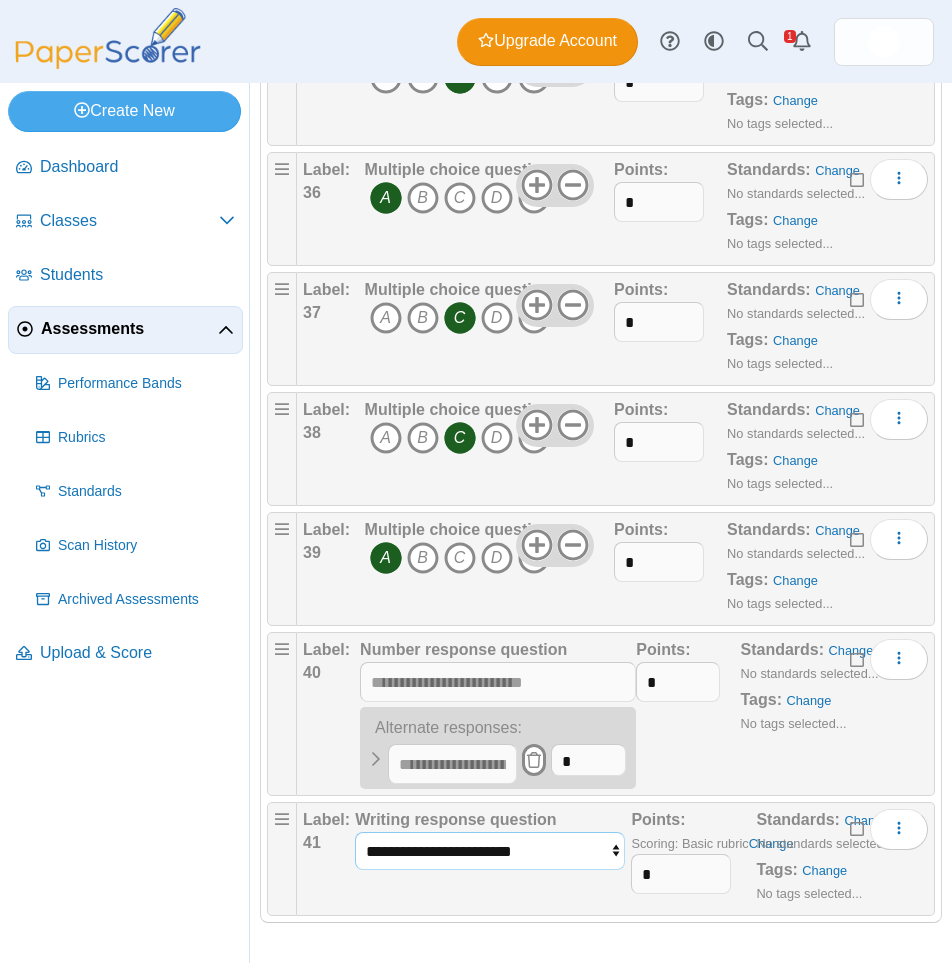 click on "**********" at bounding box center (490, 851) 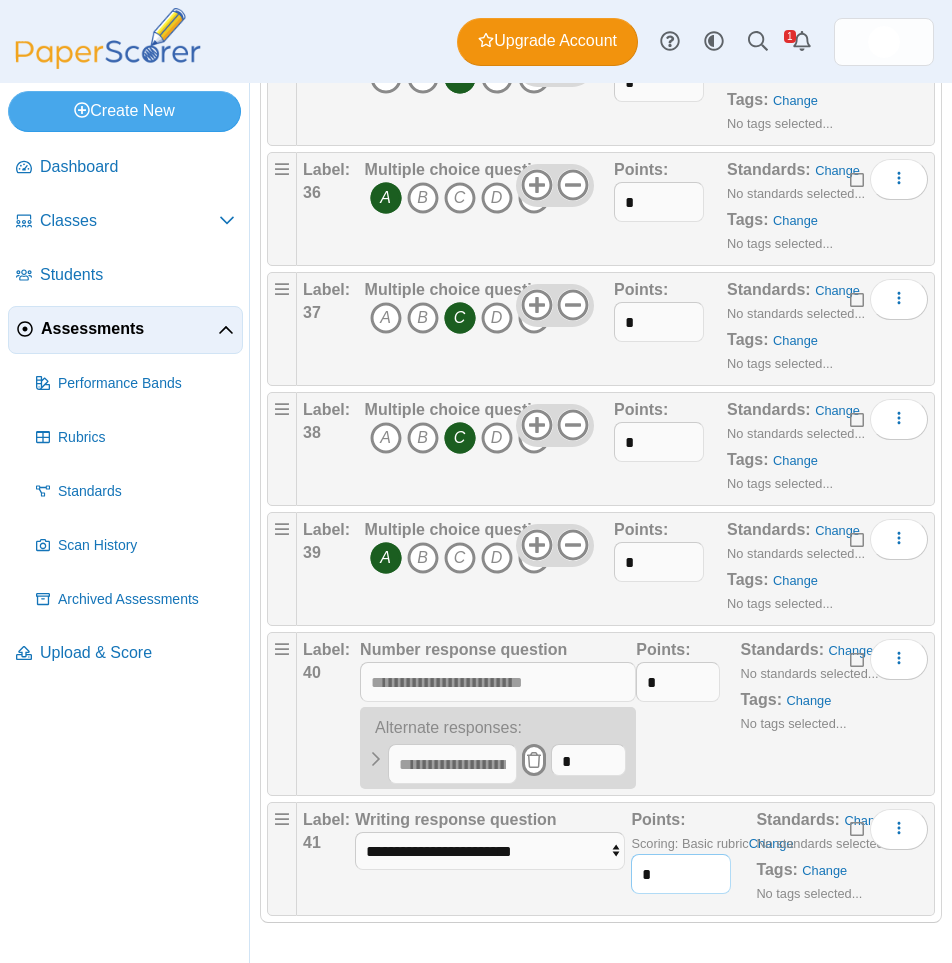 drag, startPoint x: 652, startPoint y: 870, endPoint x: 554, endPoint y: 866, distance: 98.0816 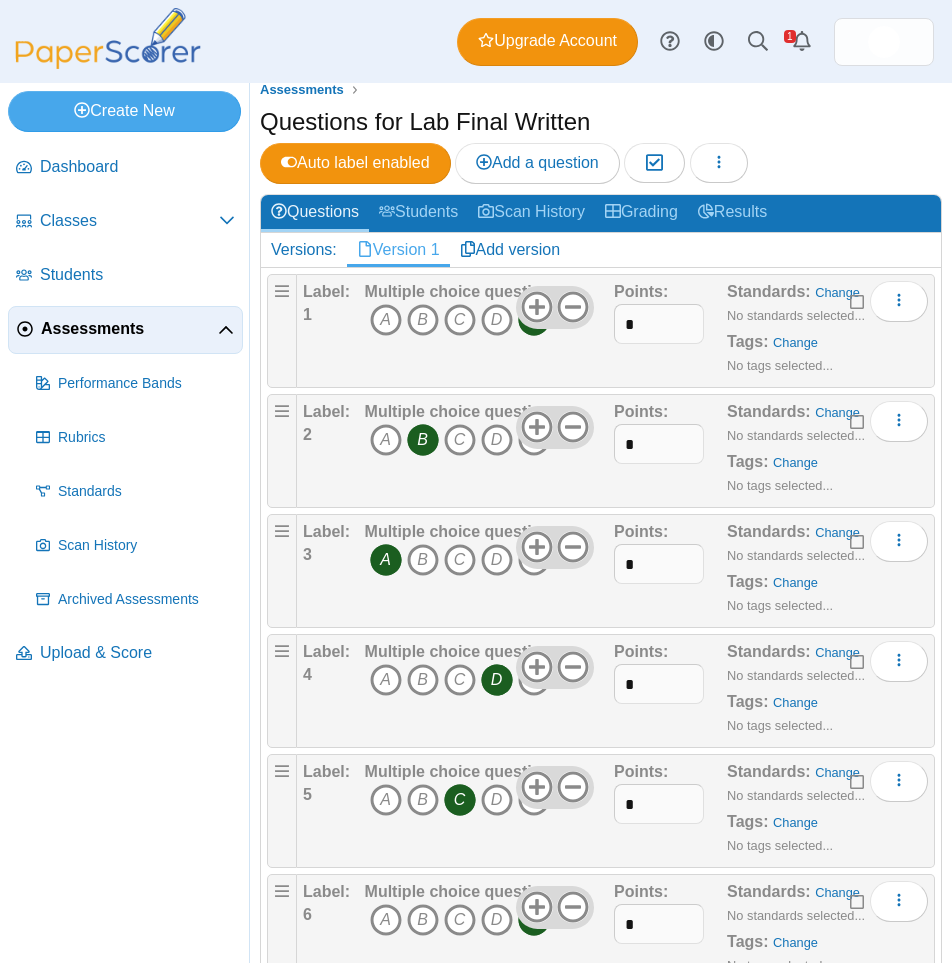 scroll, scrollTop: 0, scrollLeft: 0, axis: both 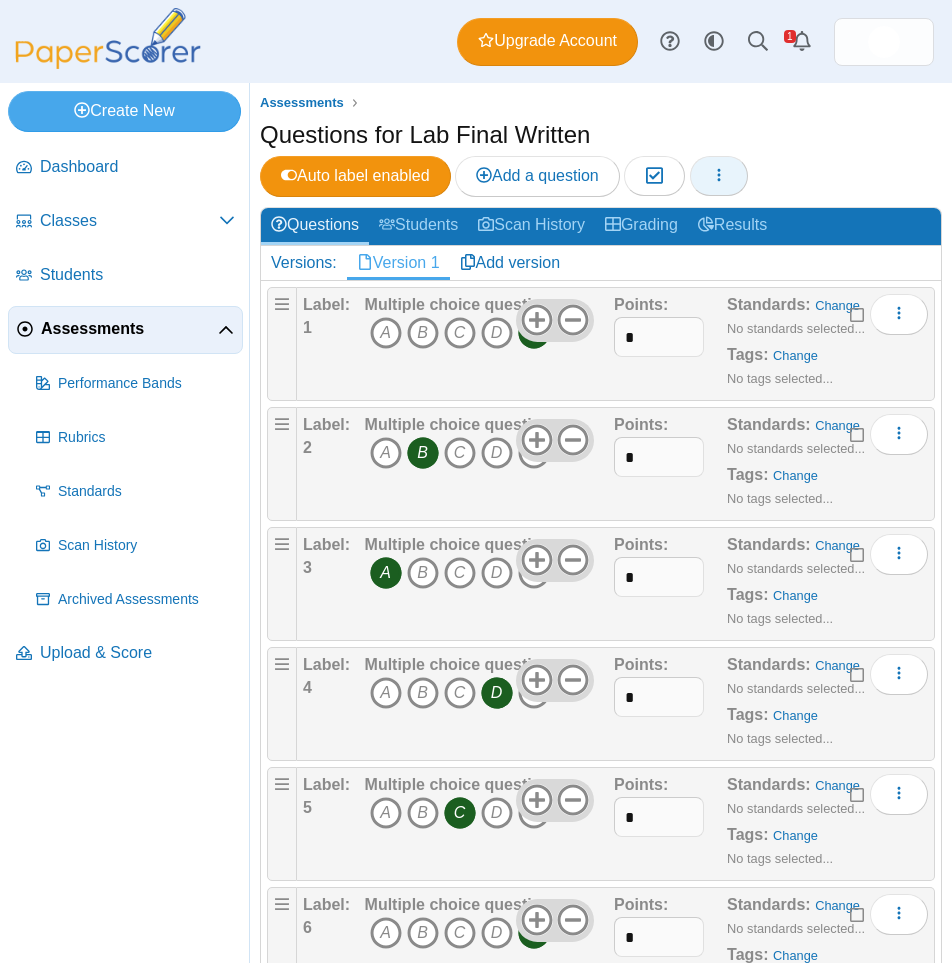 type on "*" 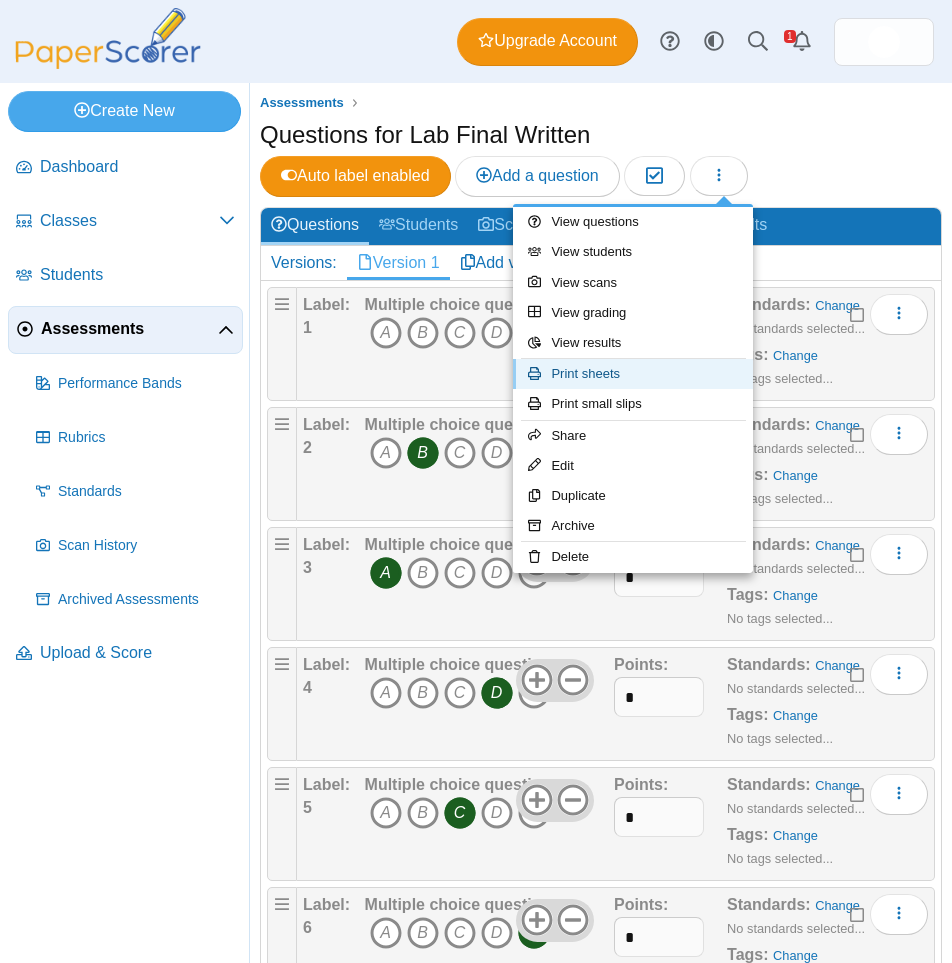 click on "Print sheets" at bounding box center [633, 374] 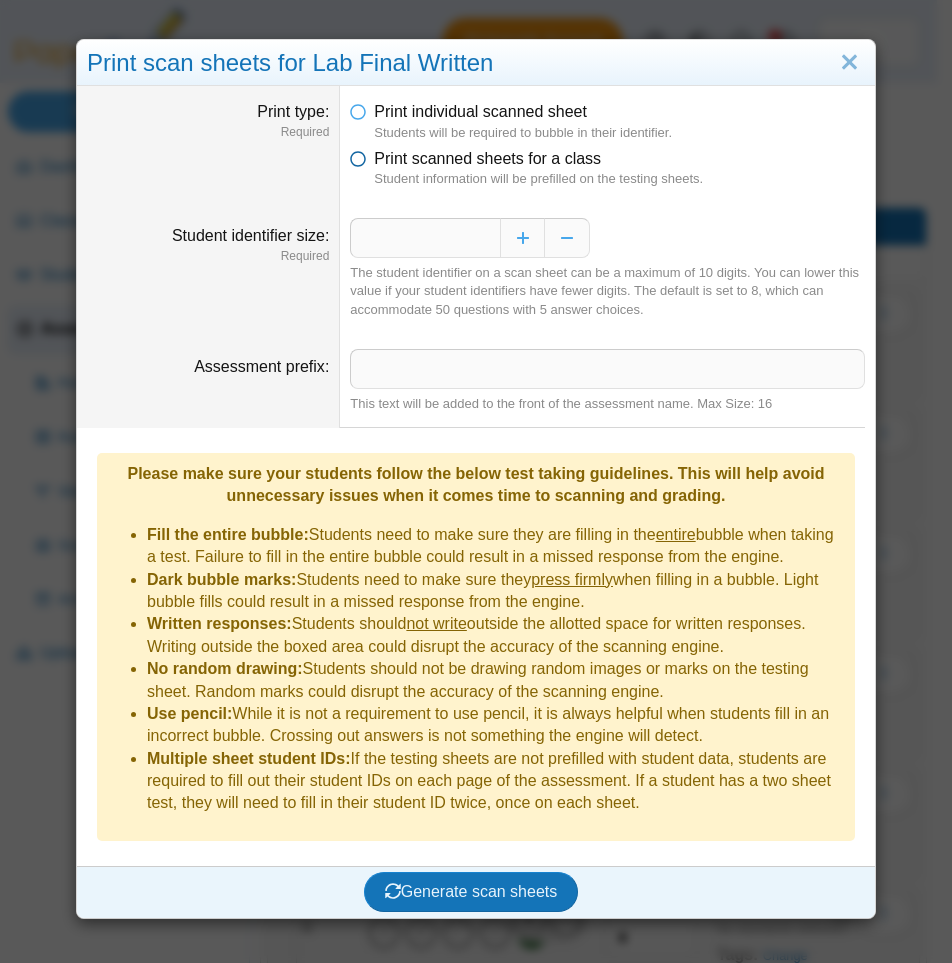 click on "Print scanned sheets for a class" at bounding box center [487, 158] 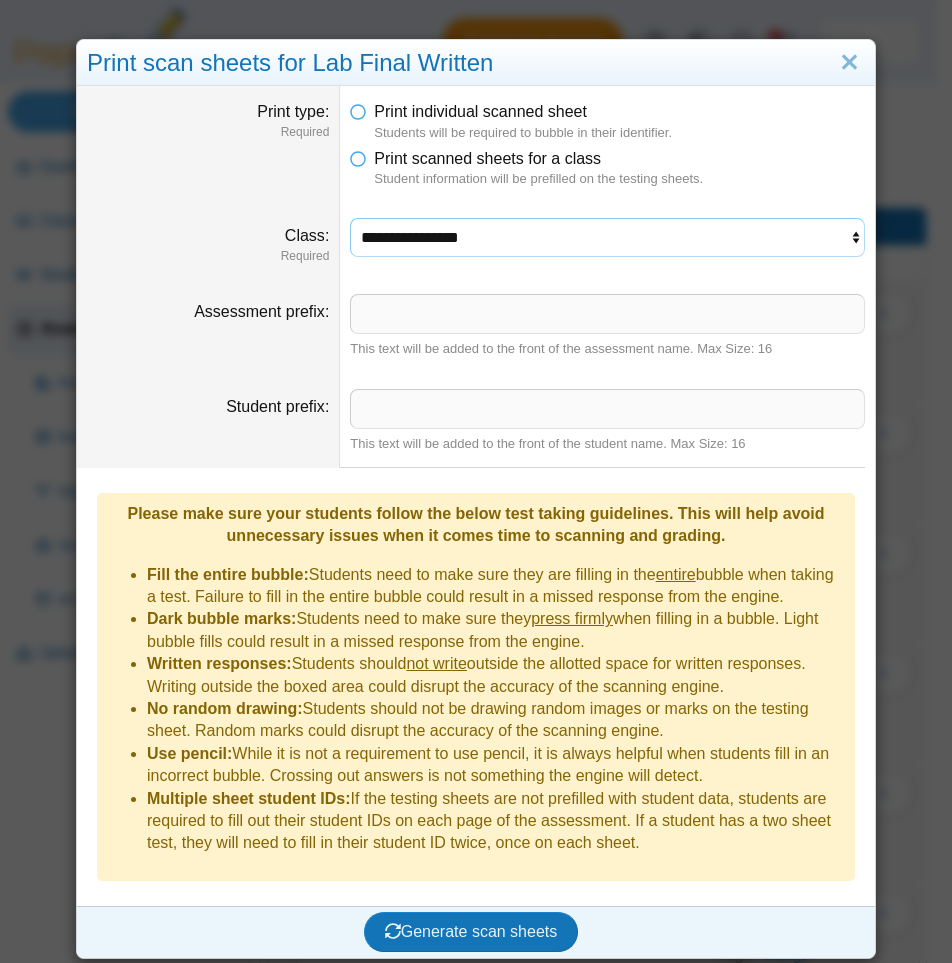 click on "**********" at bounding box center [607, 237] 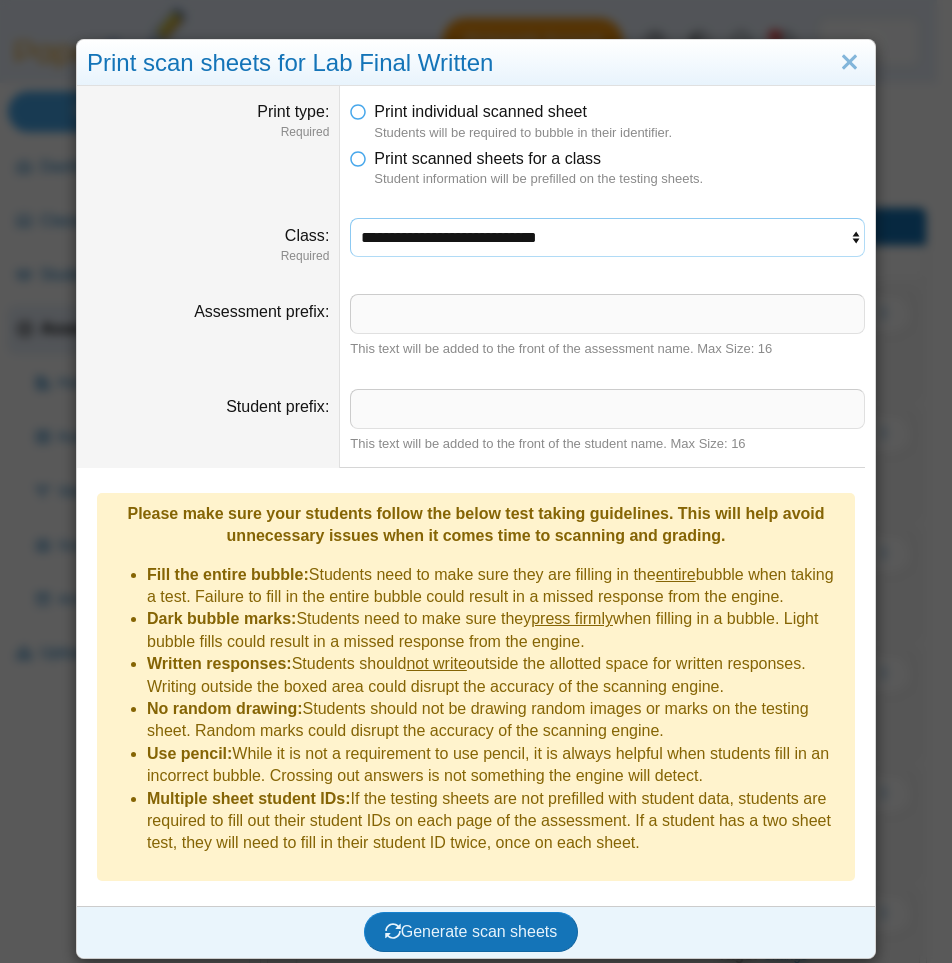 click on "**********" at bounding box center [607, 237] 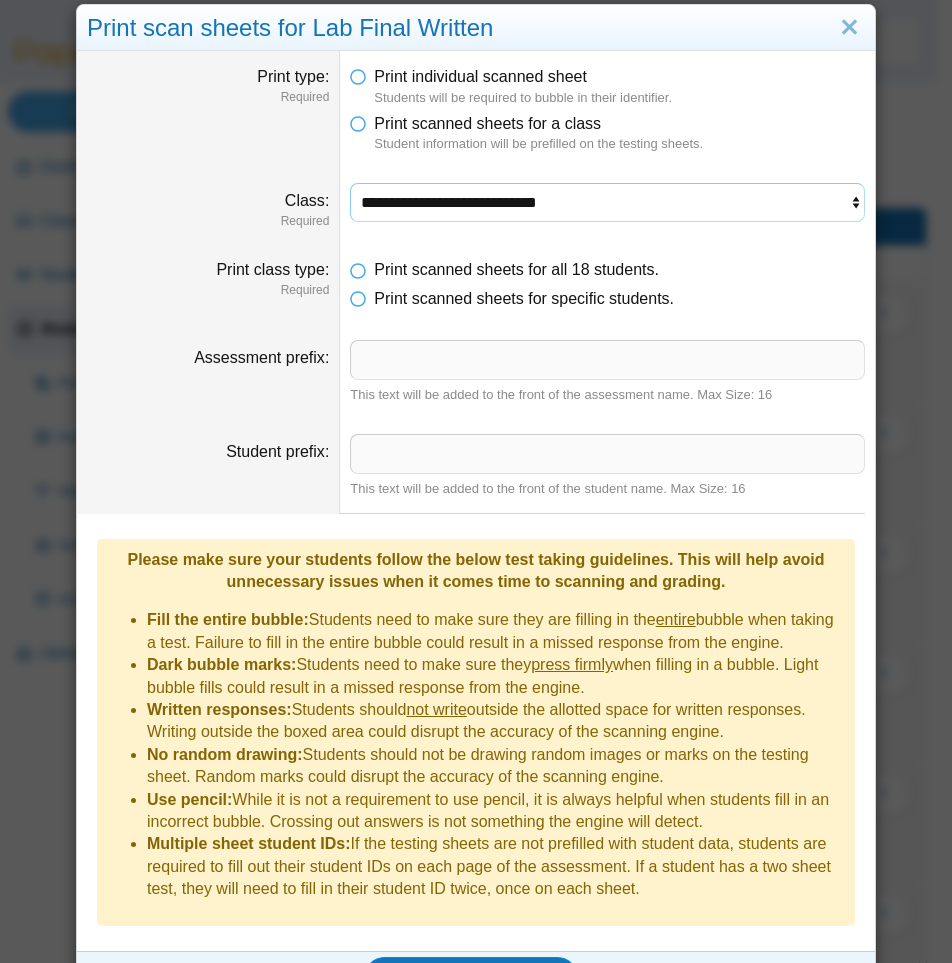 scroll, scrollTop: 55, scrollLeft: 0, axis: vertical 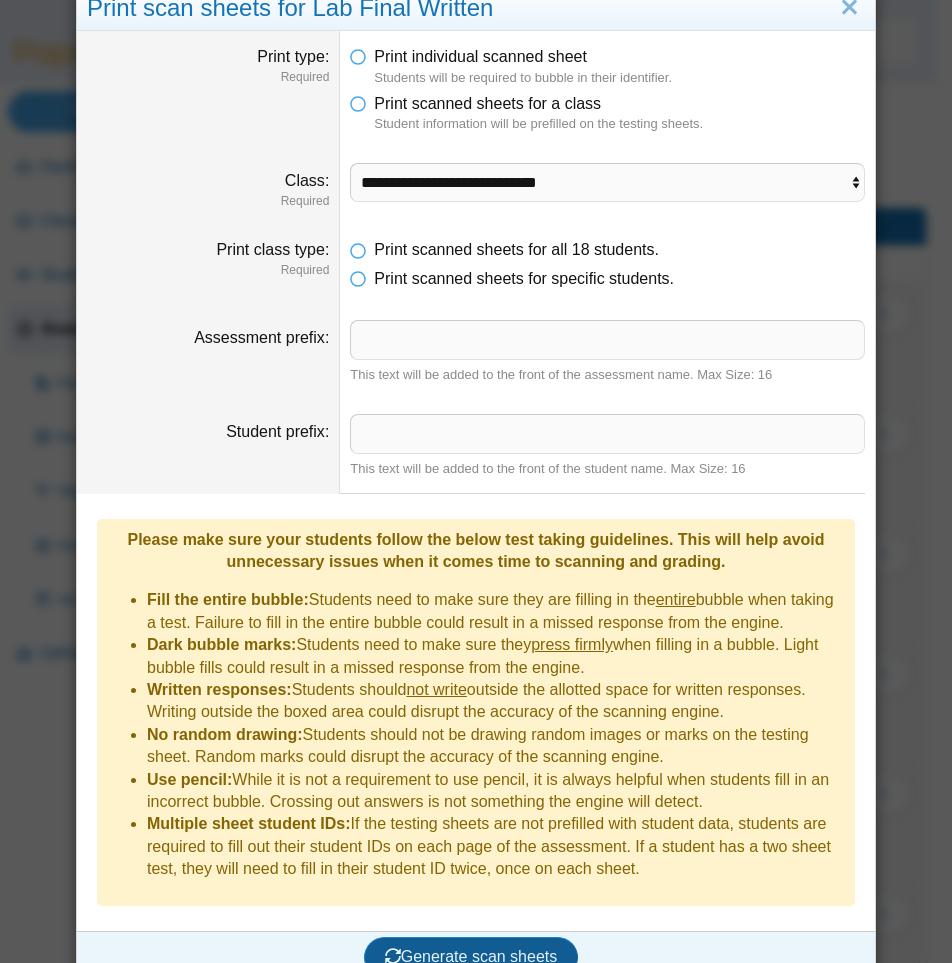 click on "Generate scan sheets" at bounding box center (471, 956) 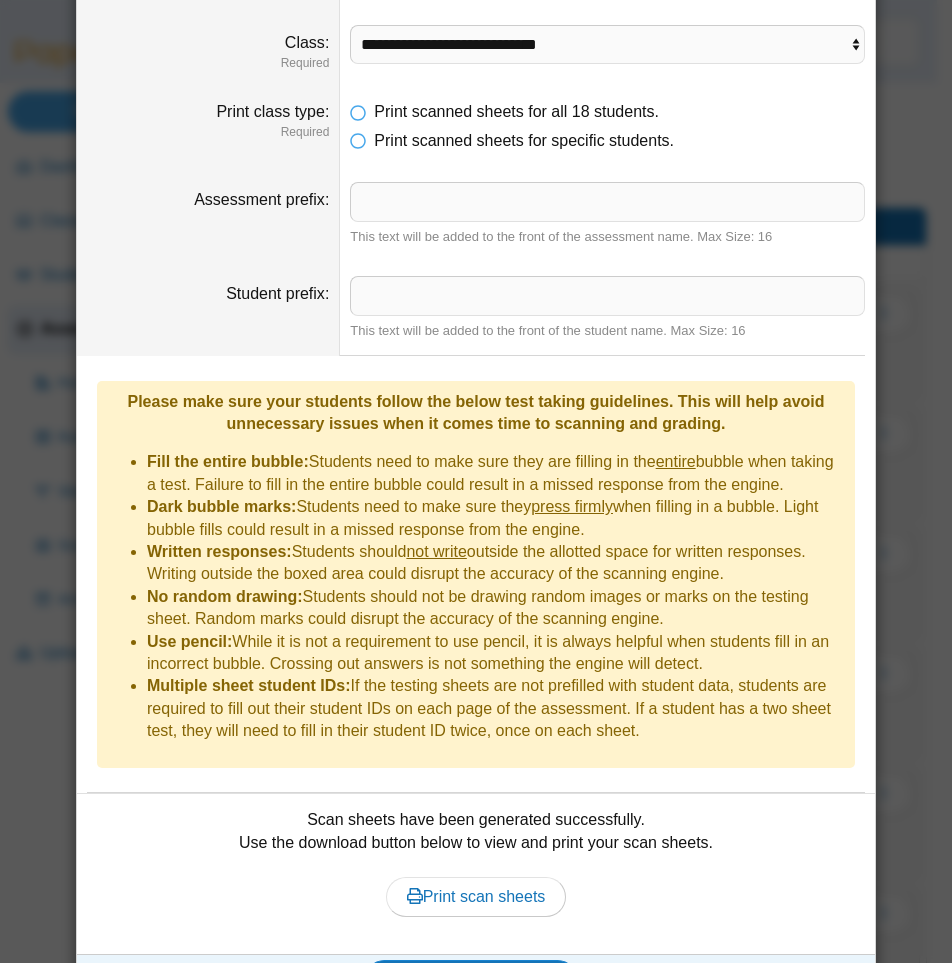 scroll, scrollTop: 216, scrollLeft: 0, axis: vertical 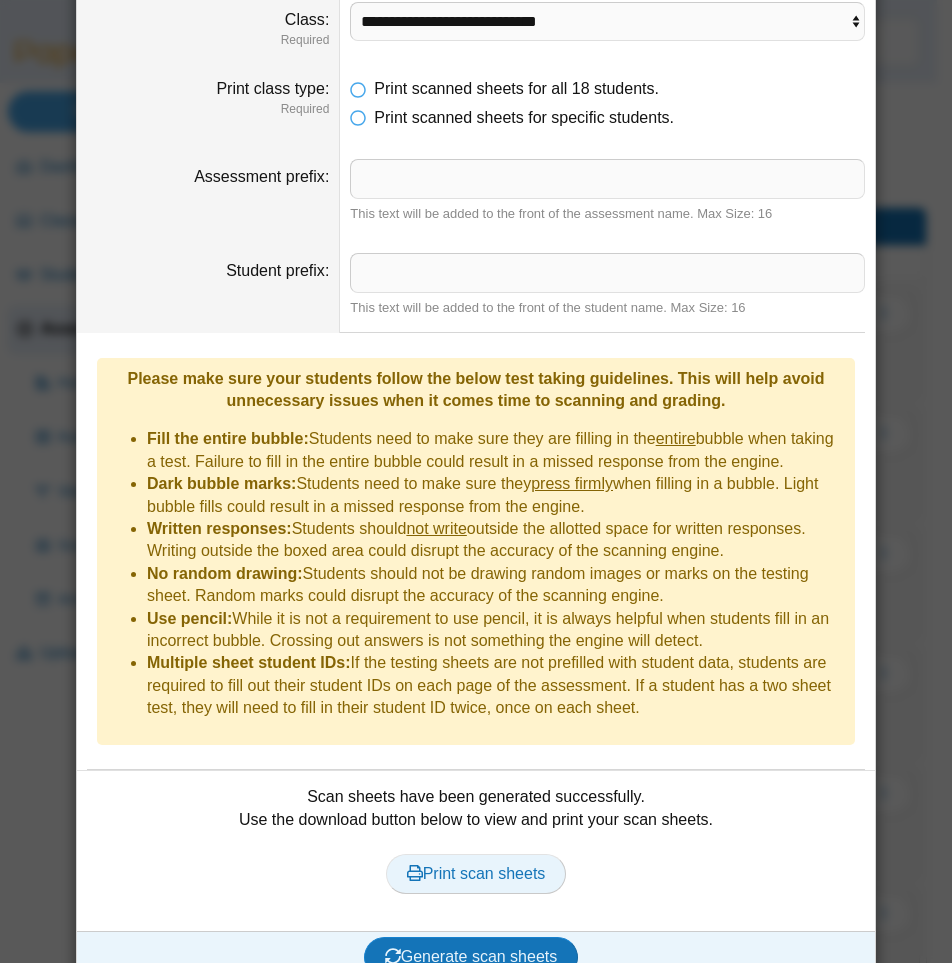 click on "Print scan sheets" at bounding box center (476, 874) 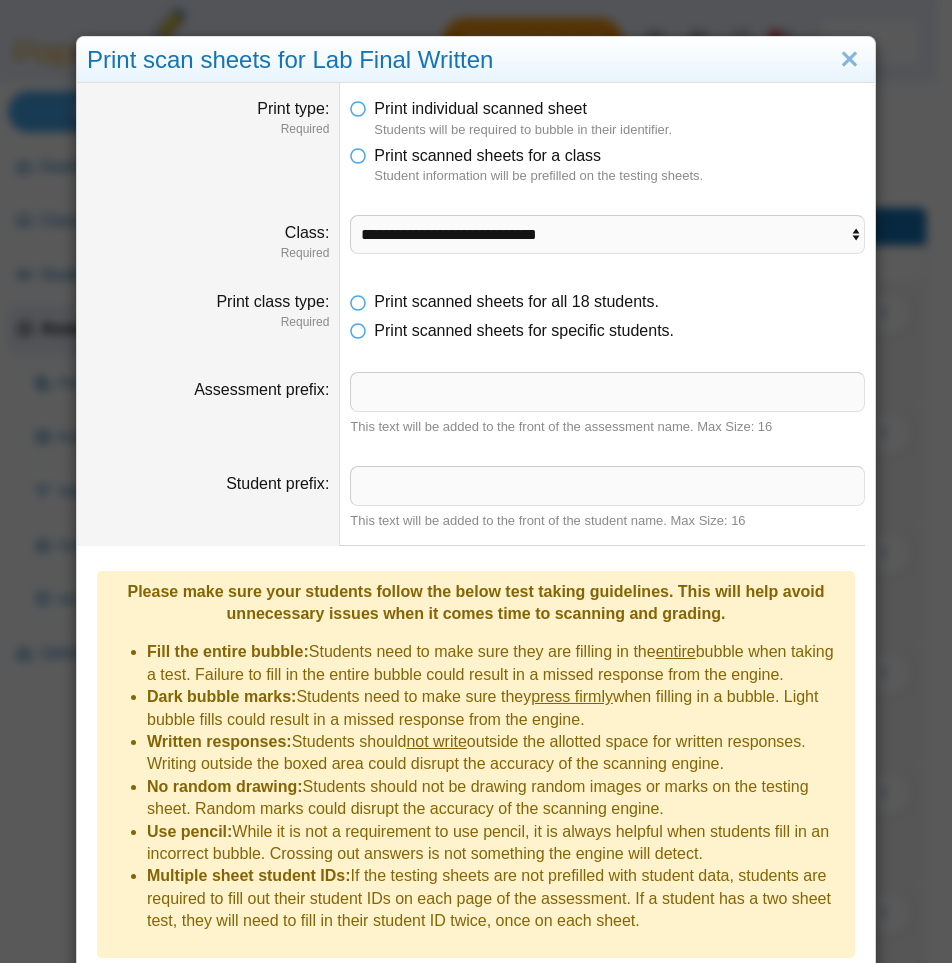 scroll, scrollTop: 0, scrollLeft: 0, axis: both 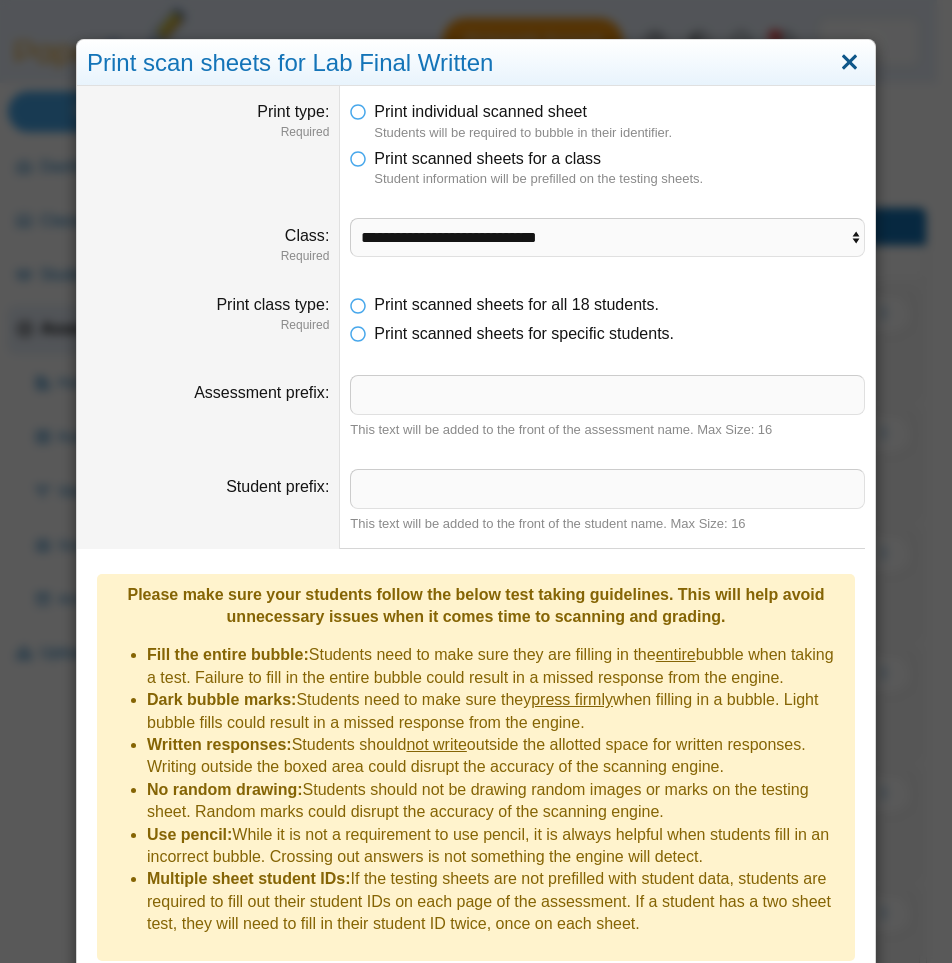 click at bounding box center (849, 63) 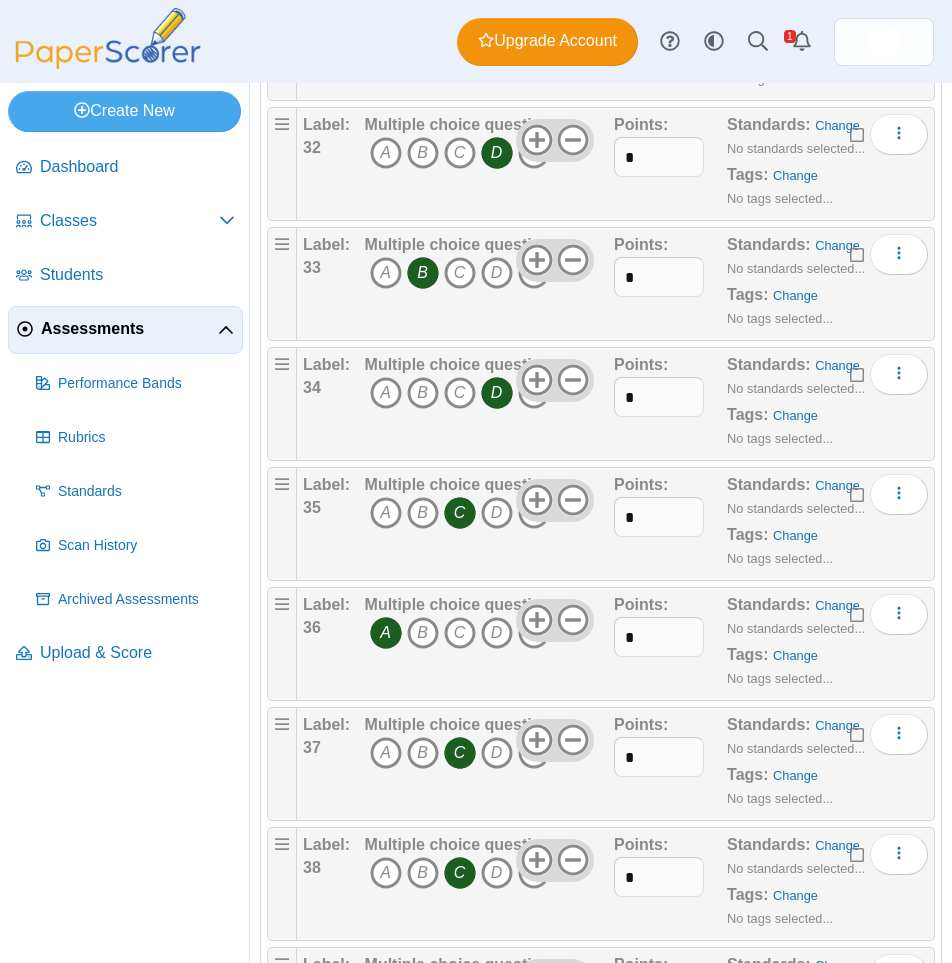 scroll, scrollTop: 4335, scrollLeft: 0, axis: vertical 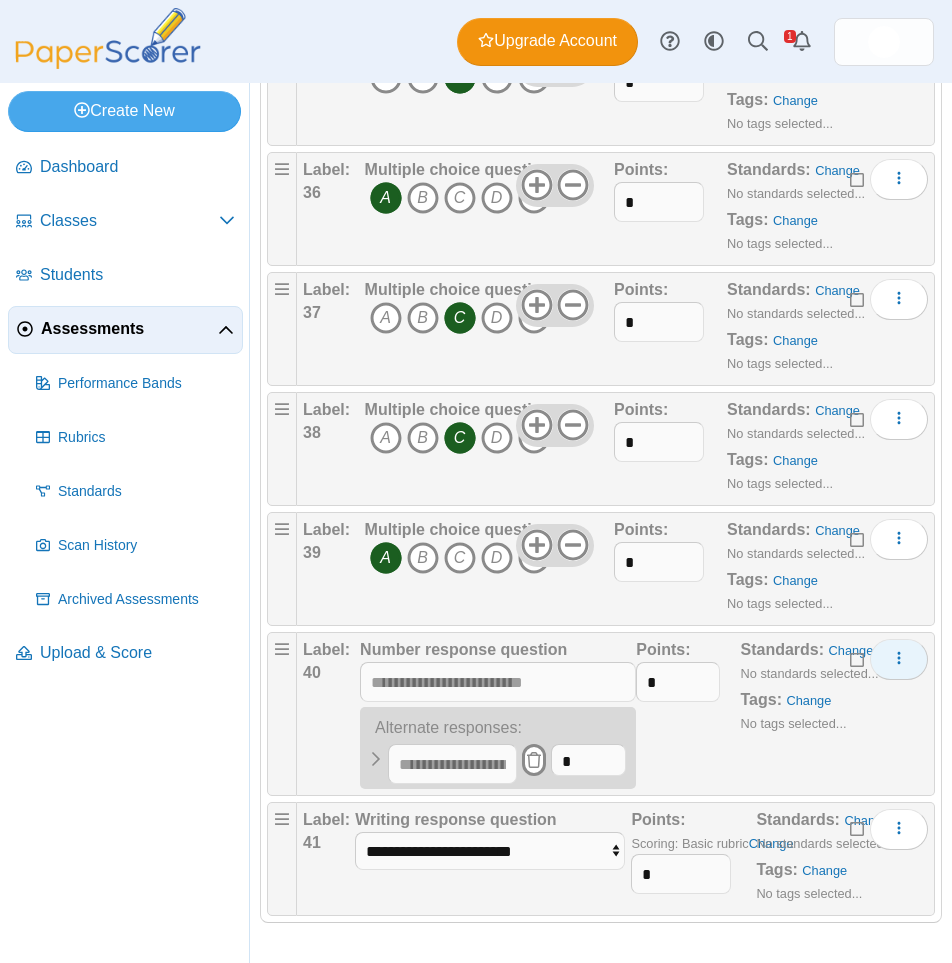 click 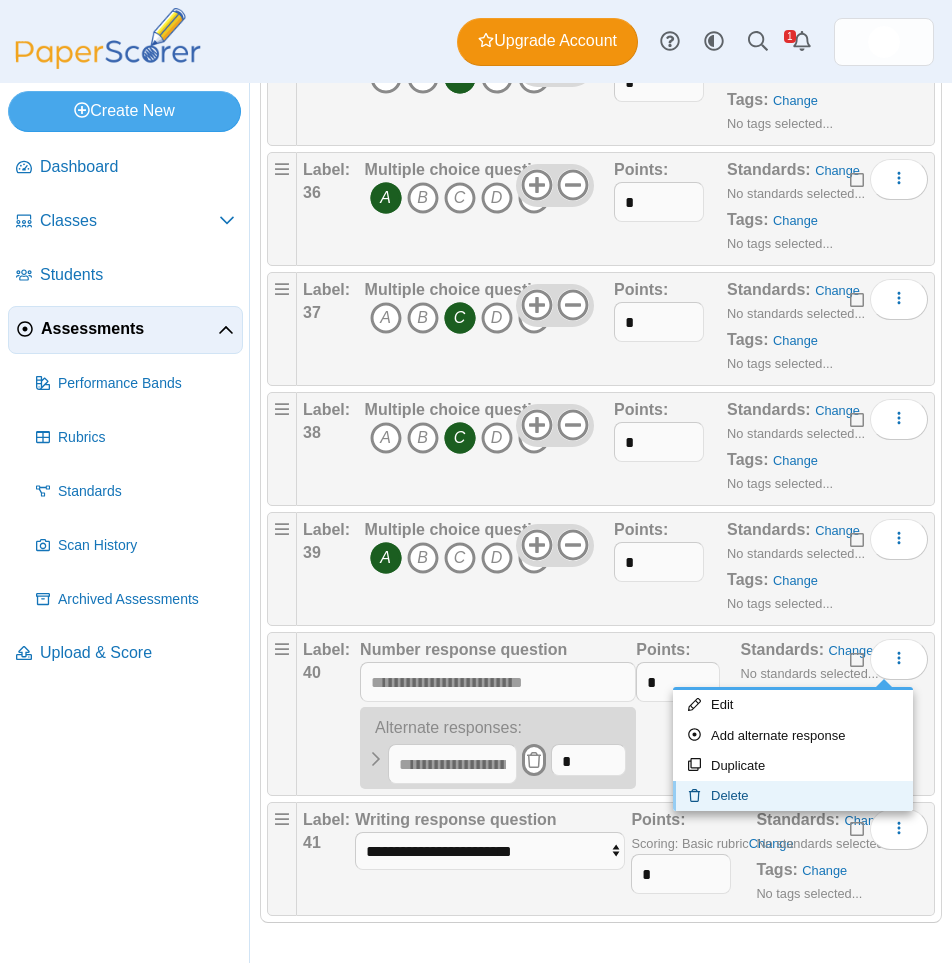 click on "Delete" at bounding box center [793, 796] 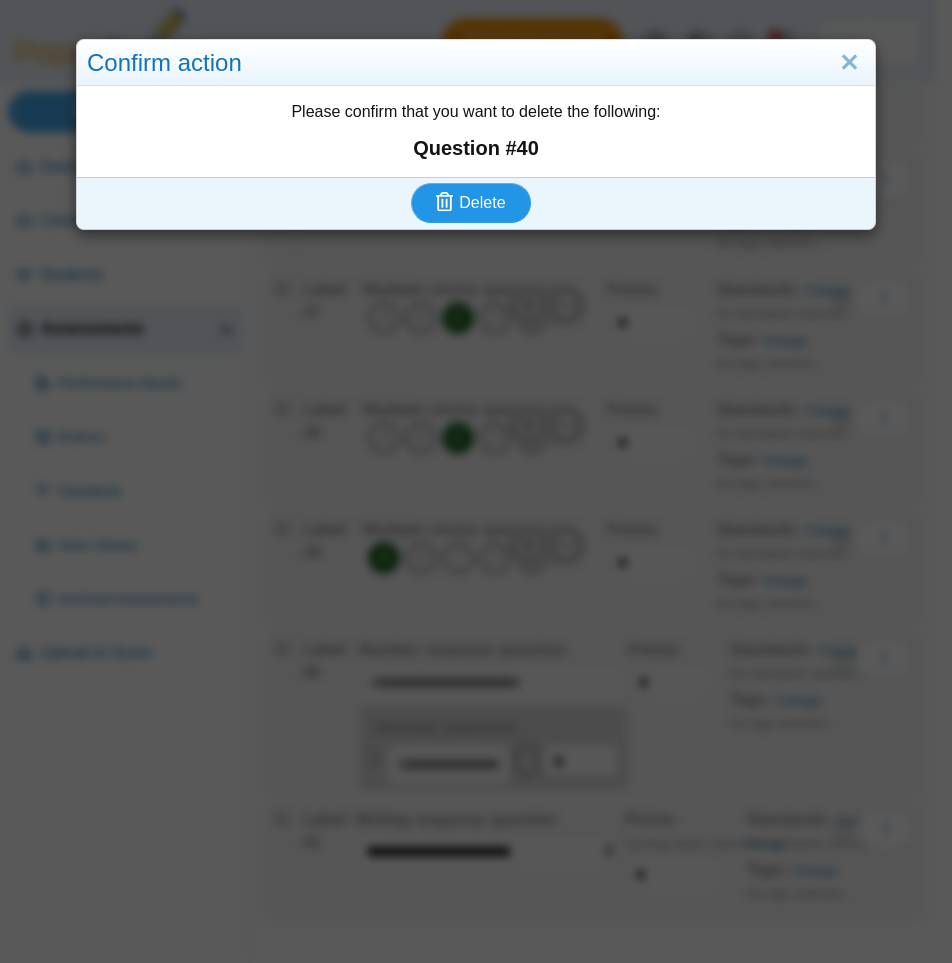 click on "Delete" at bounding box center [482, 202] 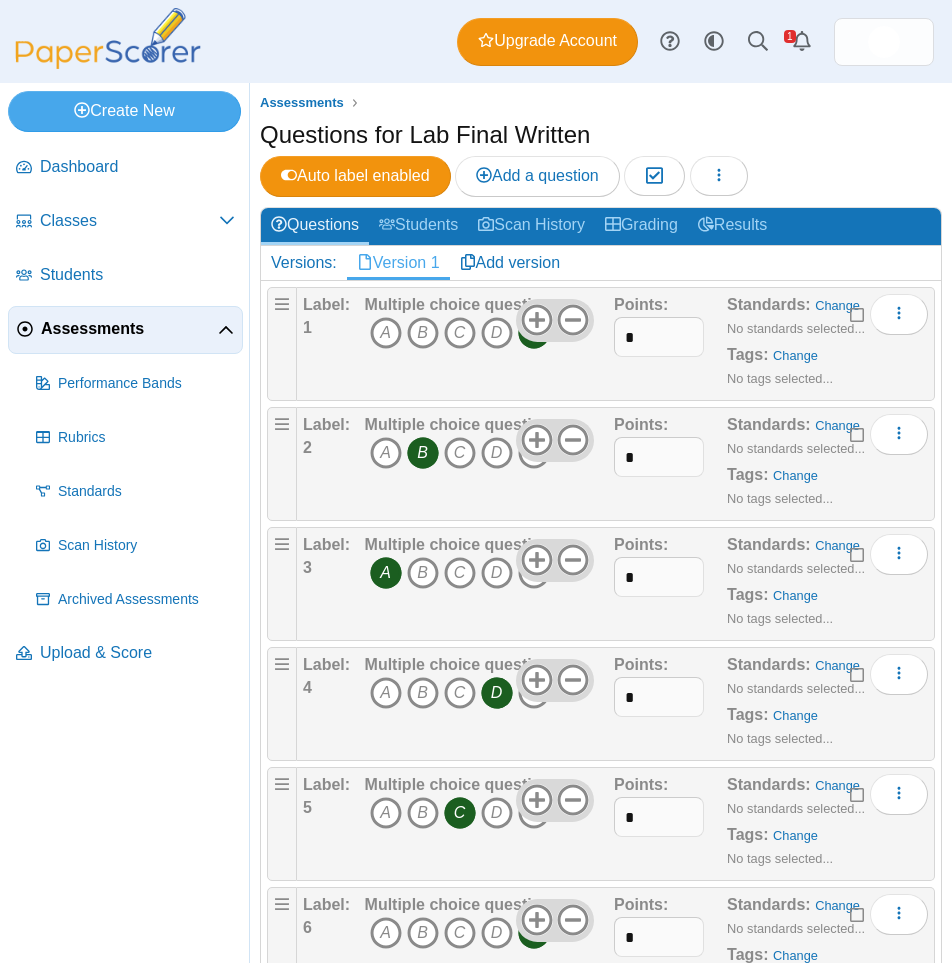 scroll, scrollTop: 0, scrollLeft: 0, axis: both 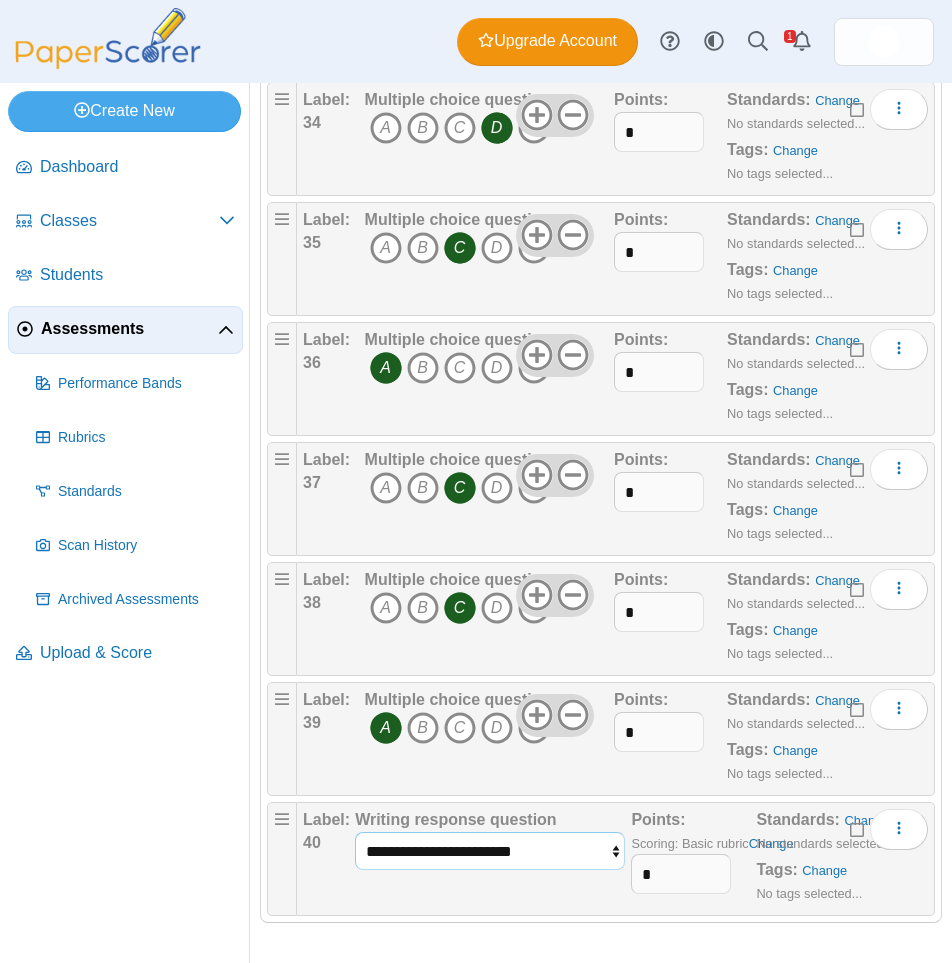 click on "**********" at bounding box center [490, 851] 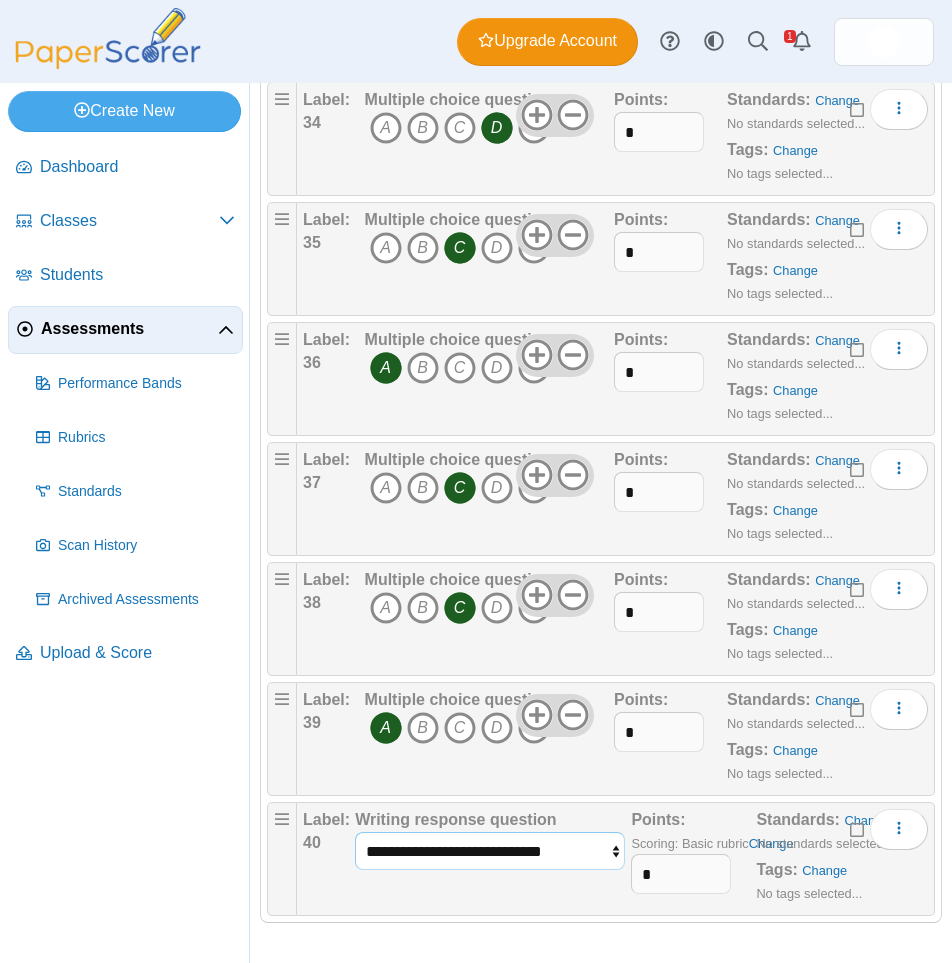 click on "**********" at bounding box center [490, 851] 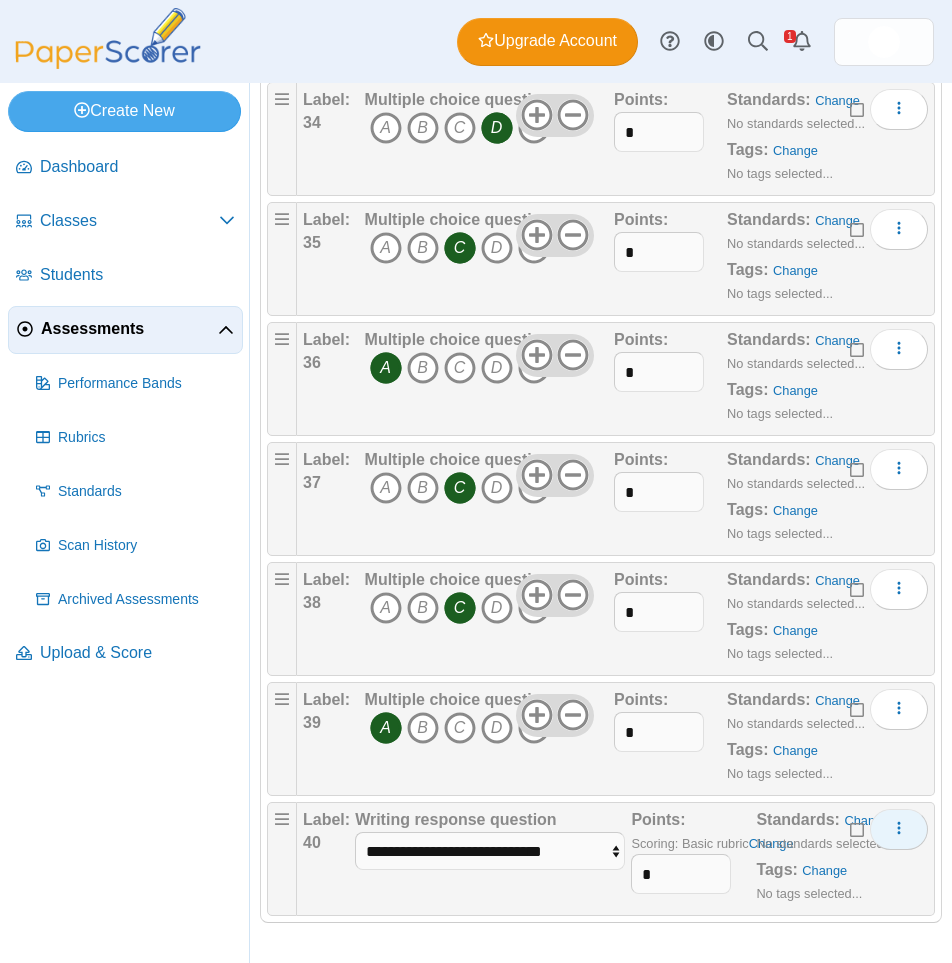 click at bounding box center [899, 829] 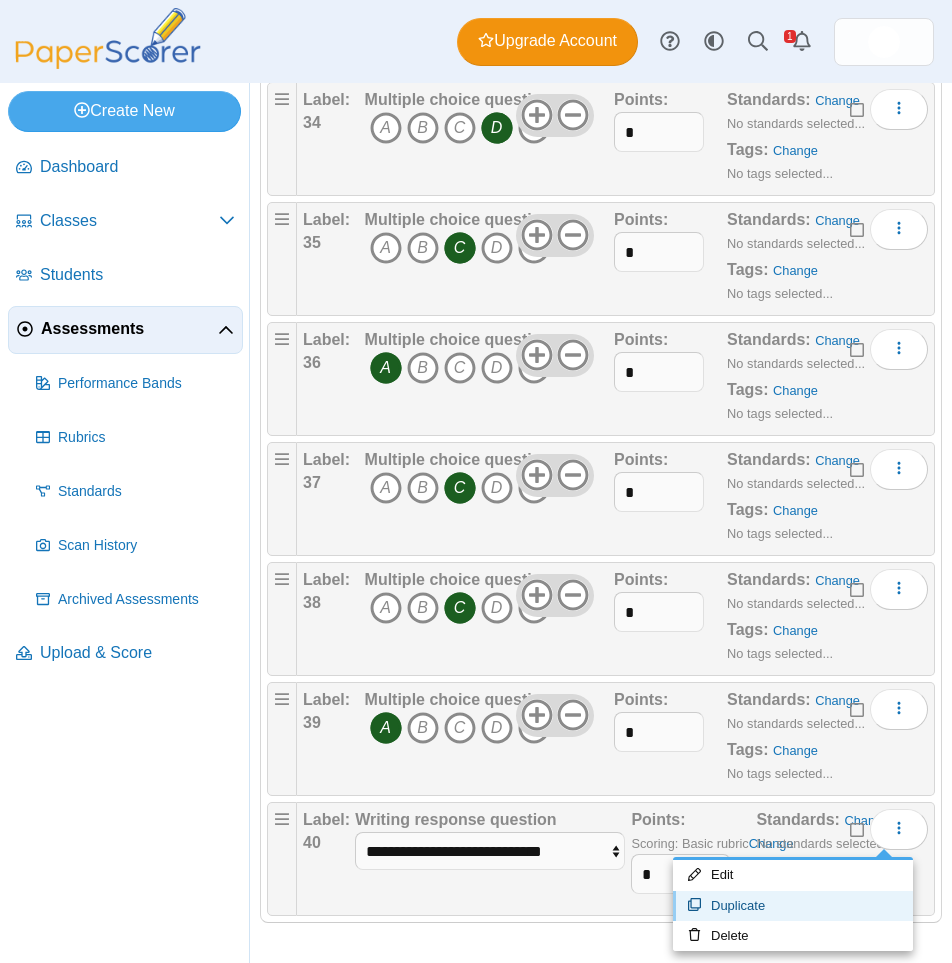 click on "Duplicate" at bounding box center (793, 906) 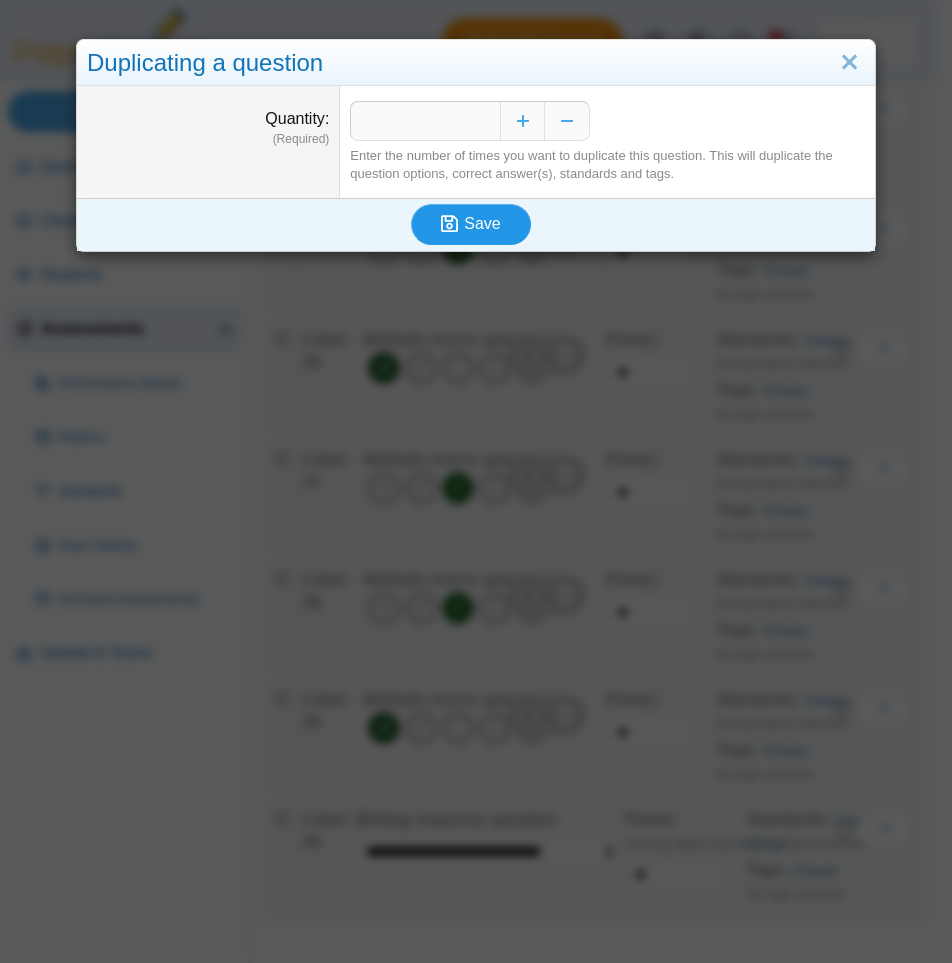 click on "Save" at bounding box center [482, 223] 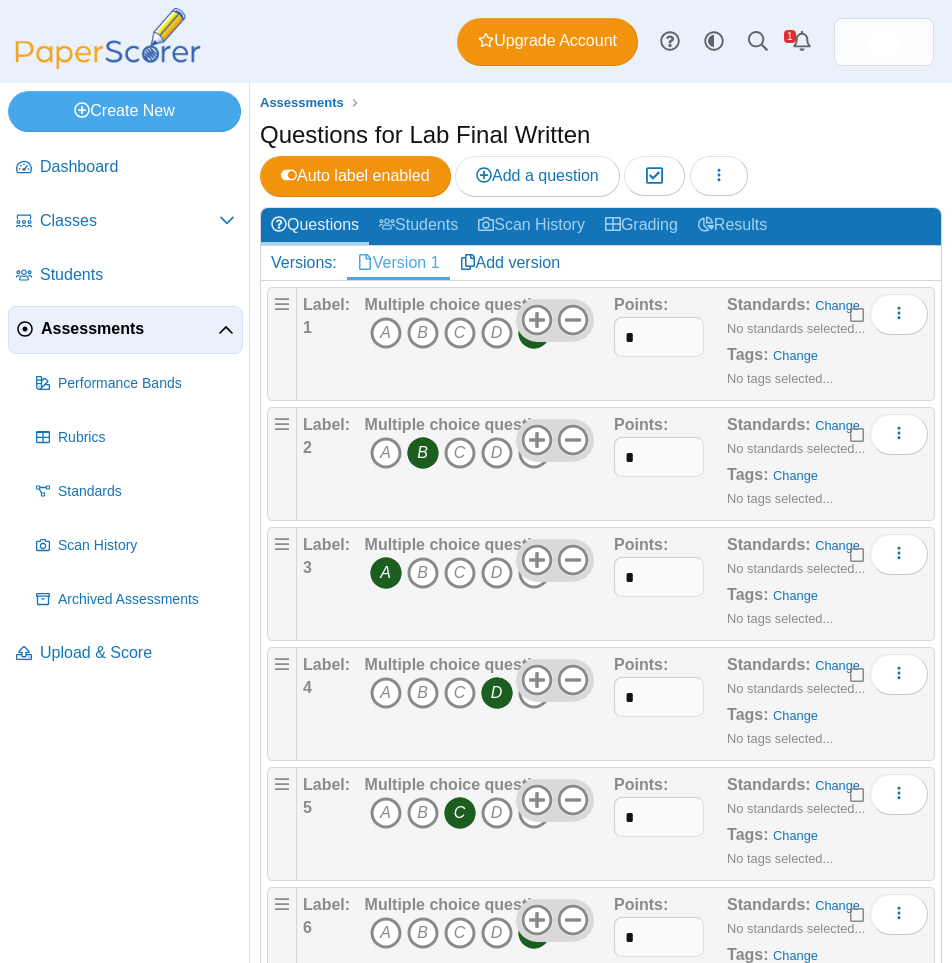 scroll, scrollTop: 0, scrollLeft: 0, axis: both 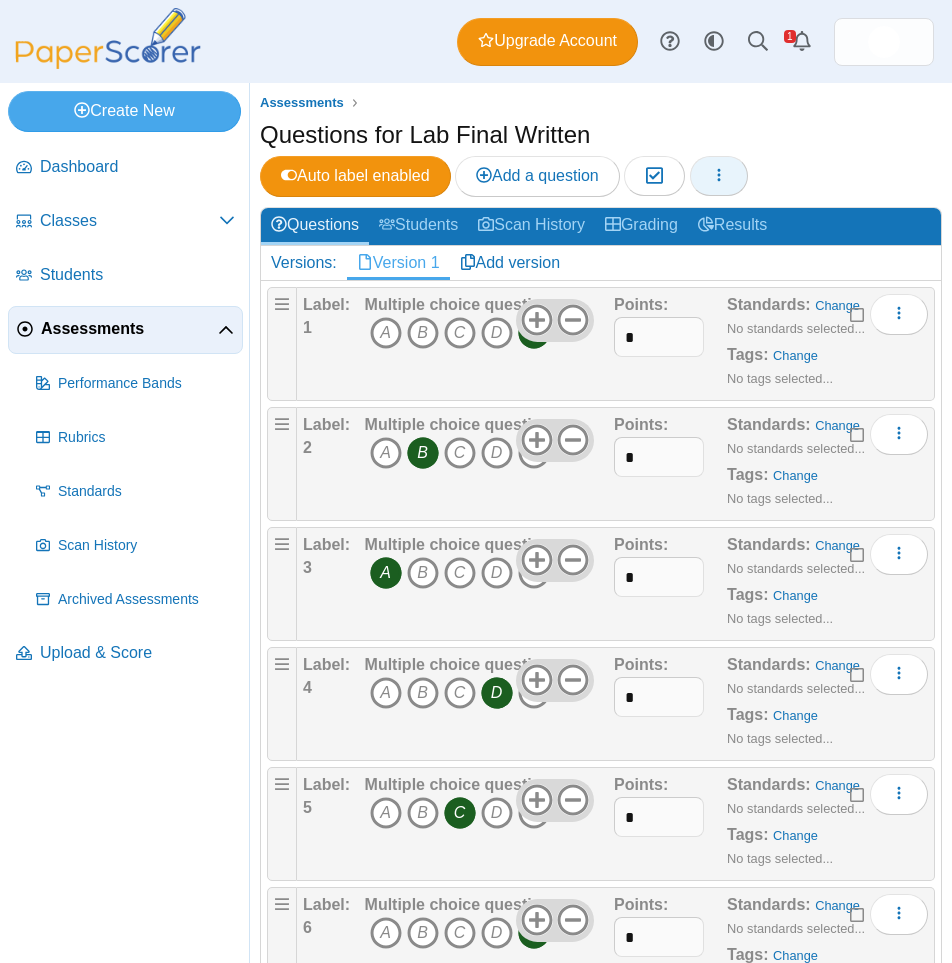 click 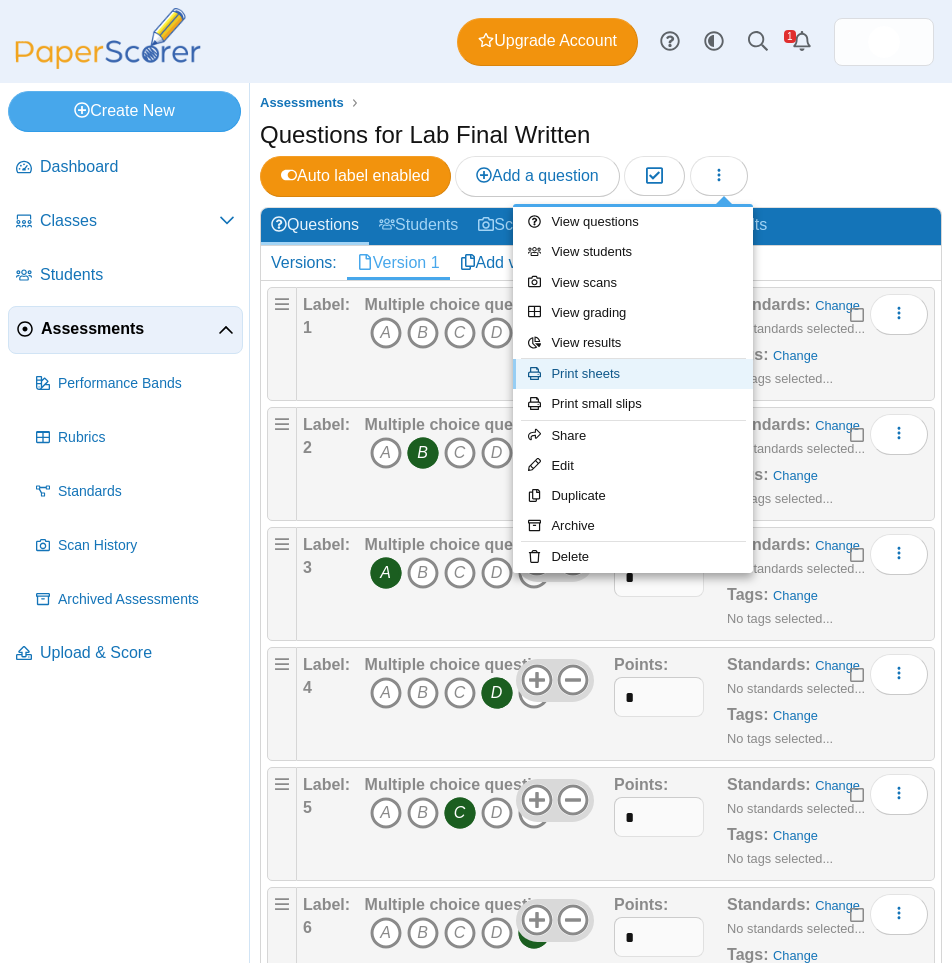 click on "Print sheets" at bounding box center [633, 374] 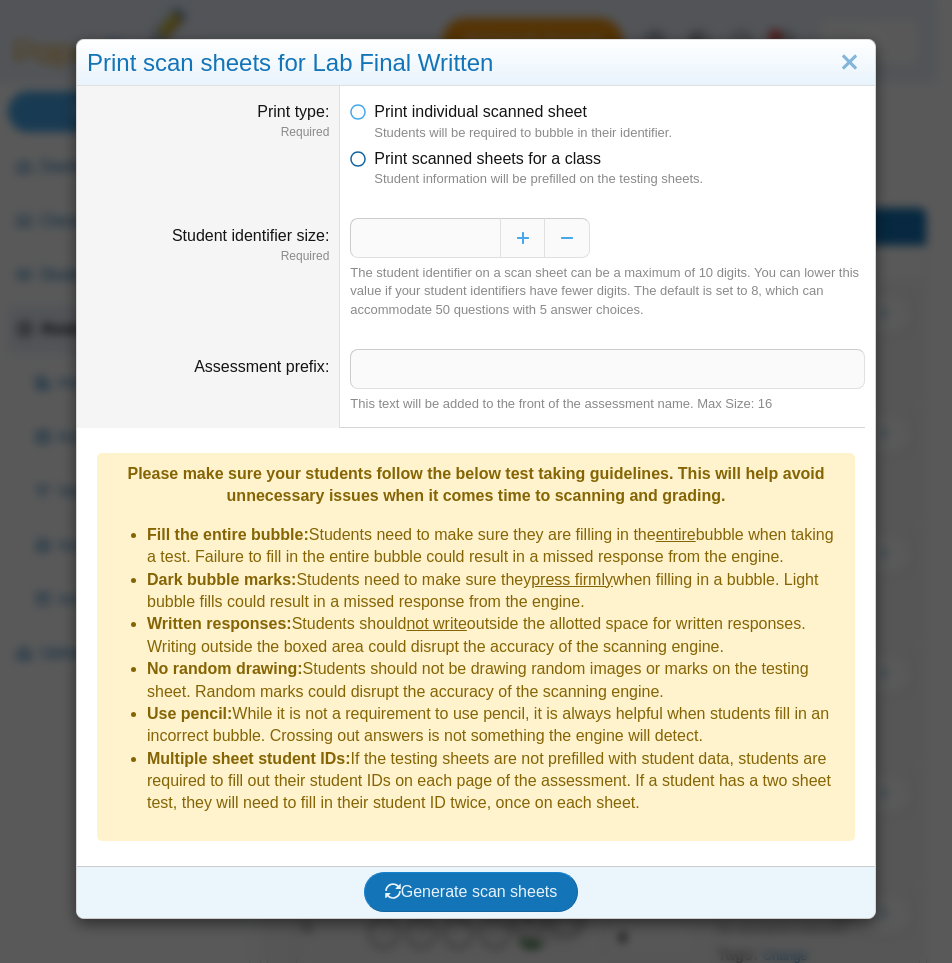 click on "Print scanned sheets for a class" at bounding box center [487, 158] 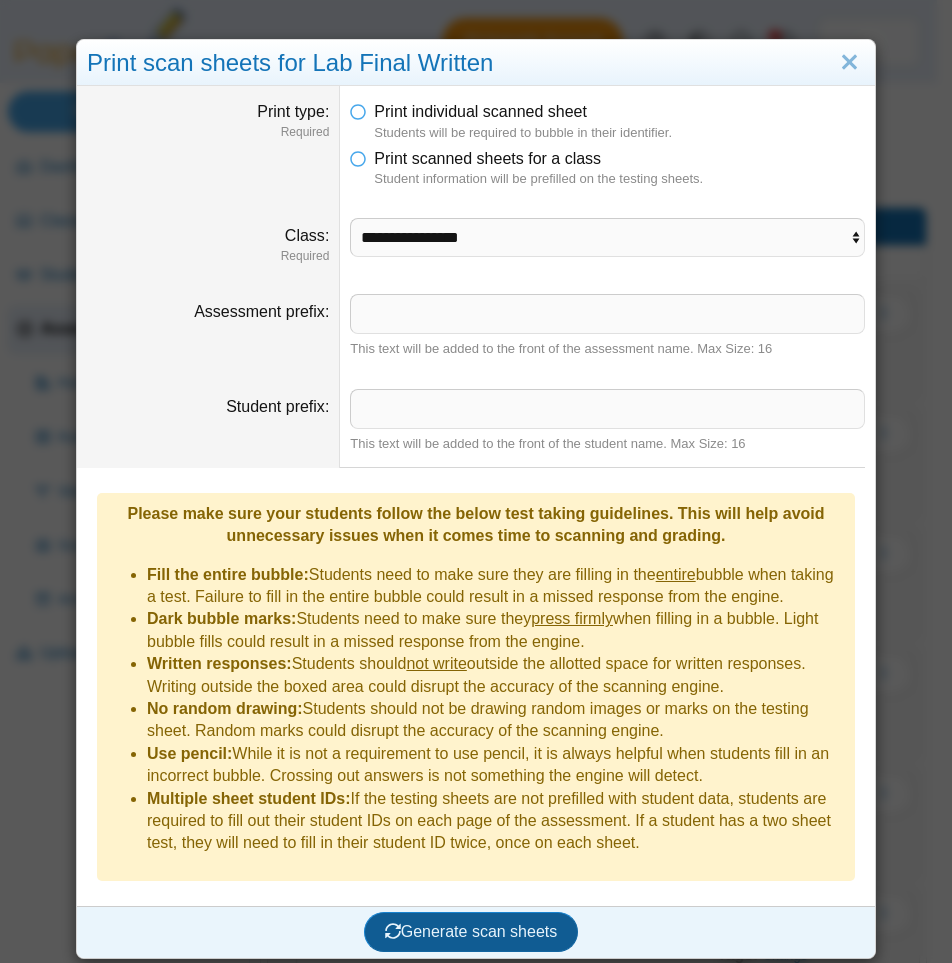 click on "Generate scan sheets" at bounding box center (471, 931) 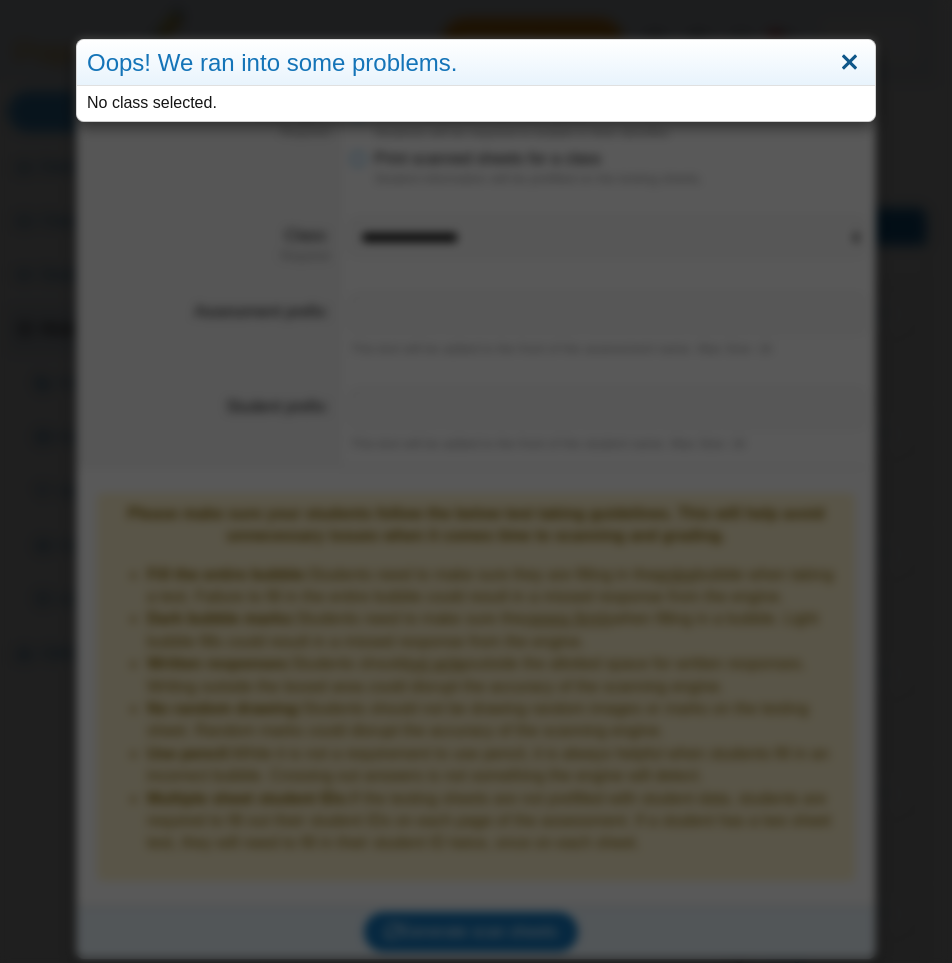 click at bounding box center (849, 63) 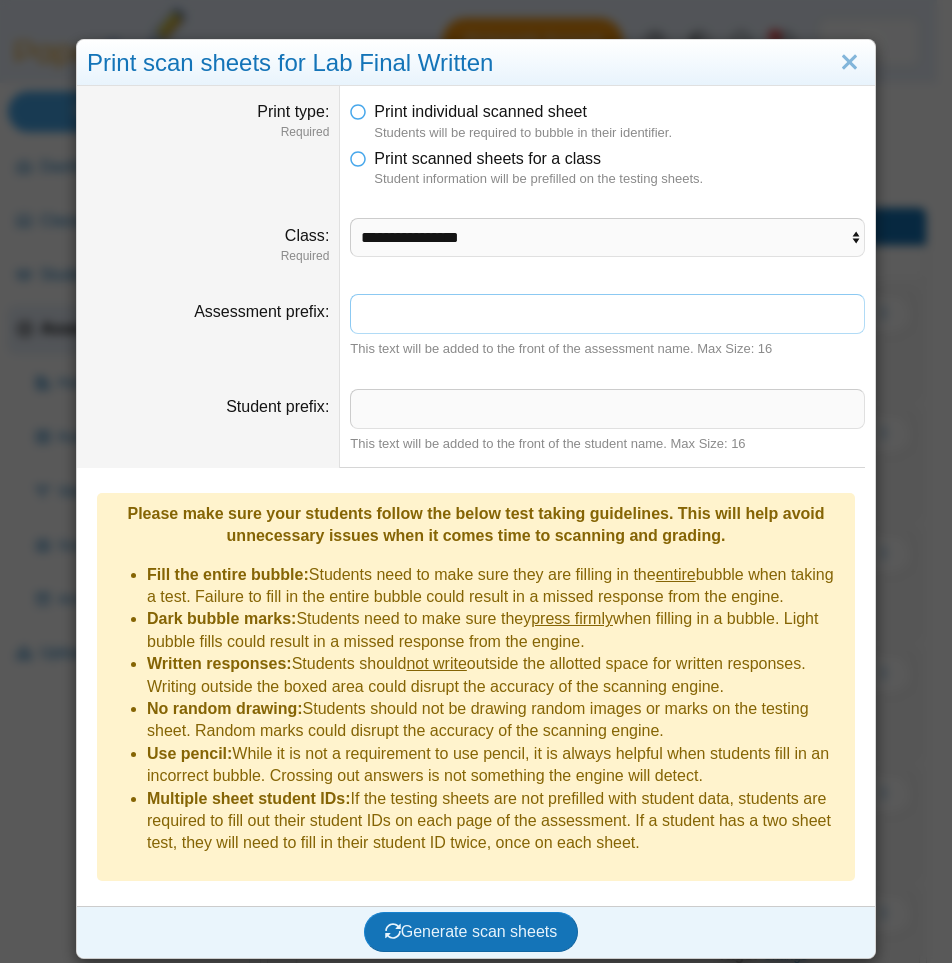 click on "Assessment prefix" at bounding box center [607, 314] 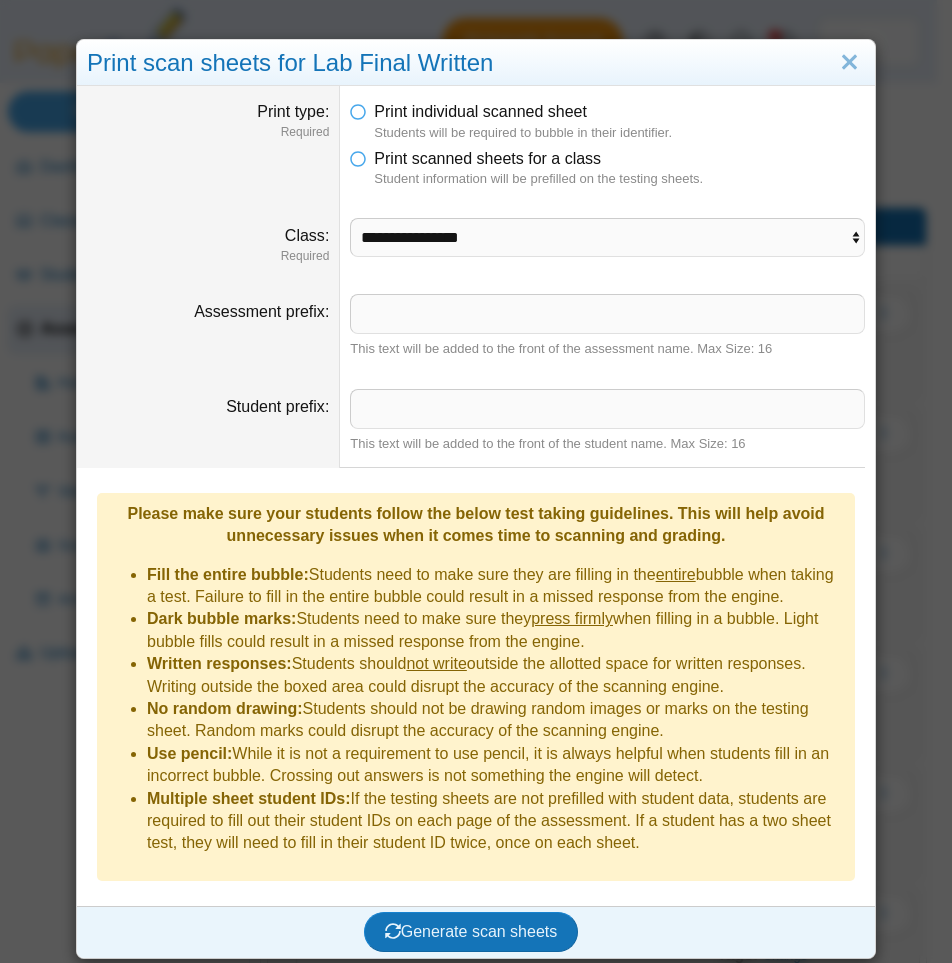 drag, startPoint x: 77, startPoint y: 370, endPoint x: 171, endPoint y: 355, distance: 95.189285 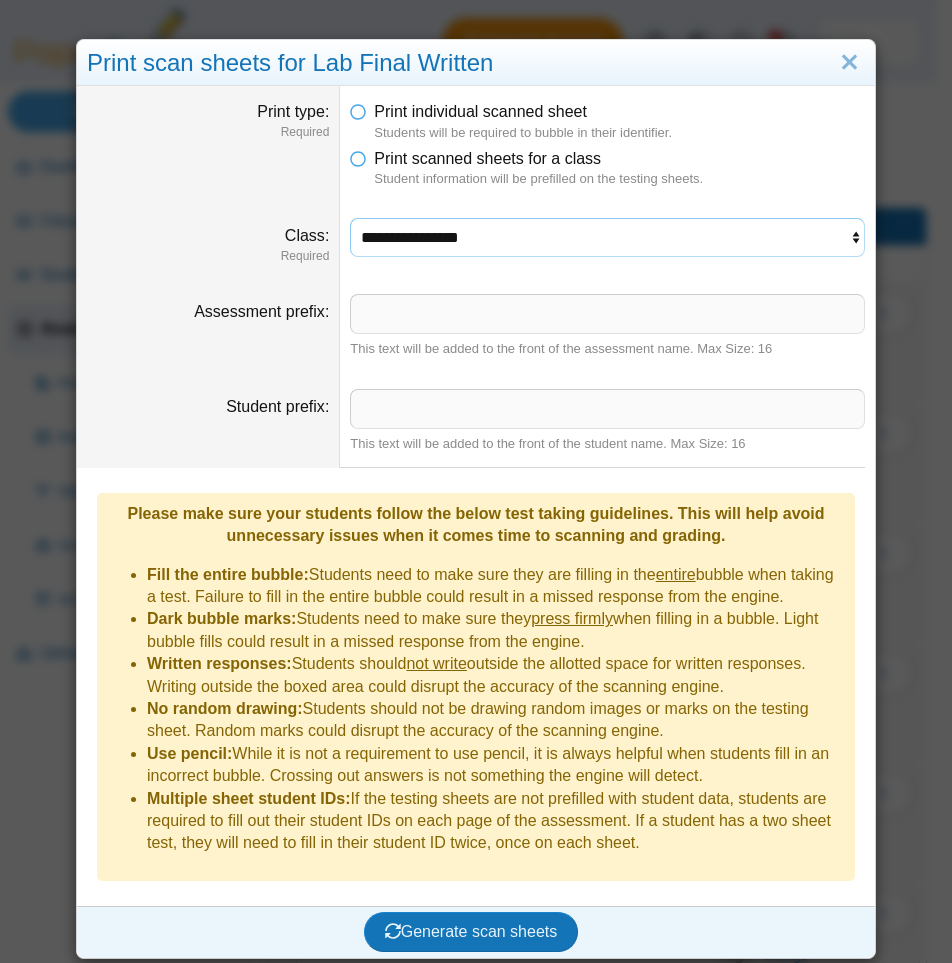 click on "**********" at bounding box center (607, 237) 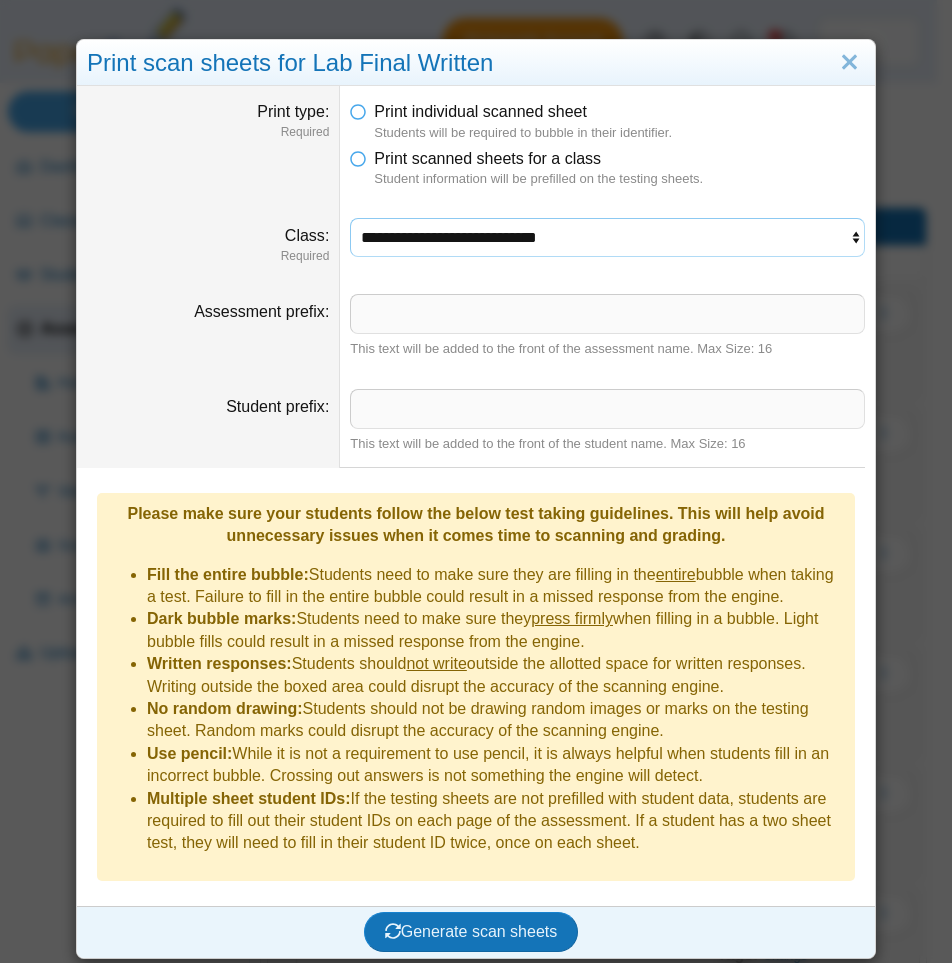 click on "**********" at bounding box center (607, 237) 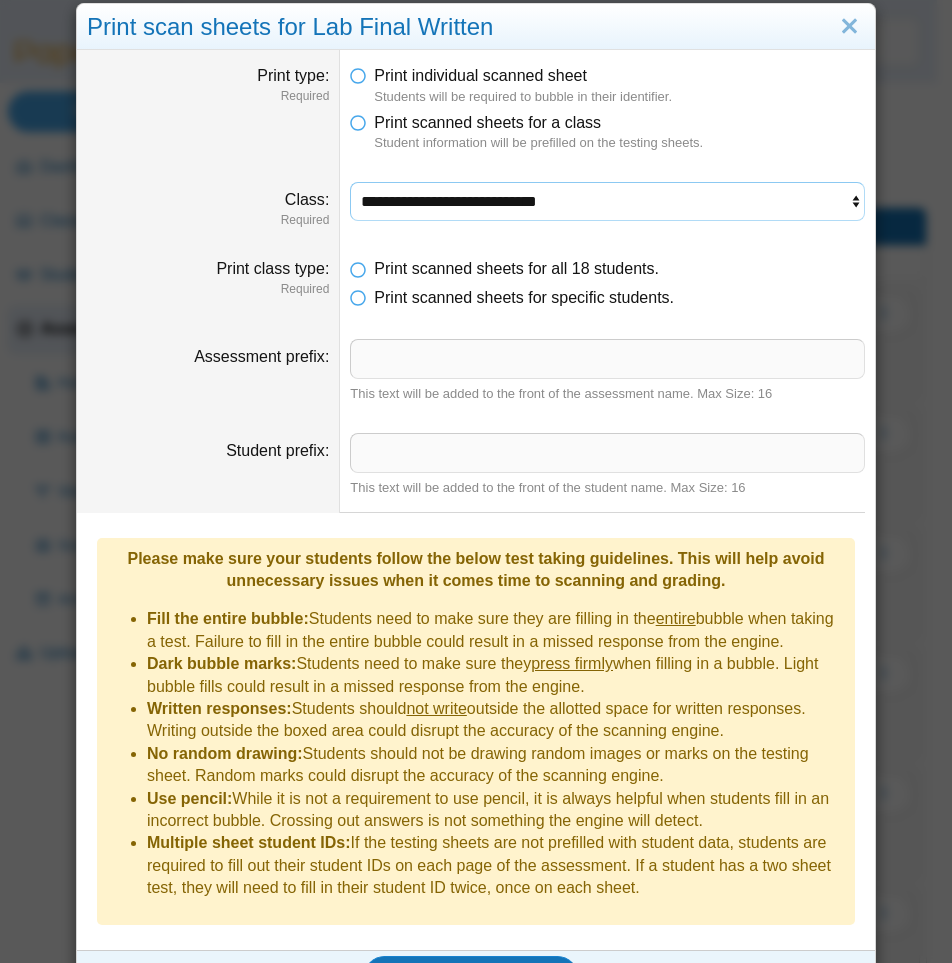 scroll, scrollTop: 55, scrollLeft: 0, axis: vertical 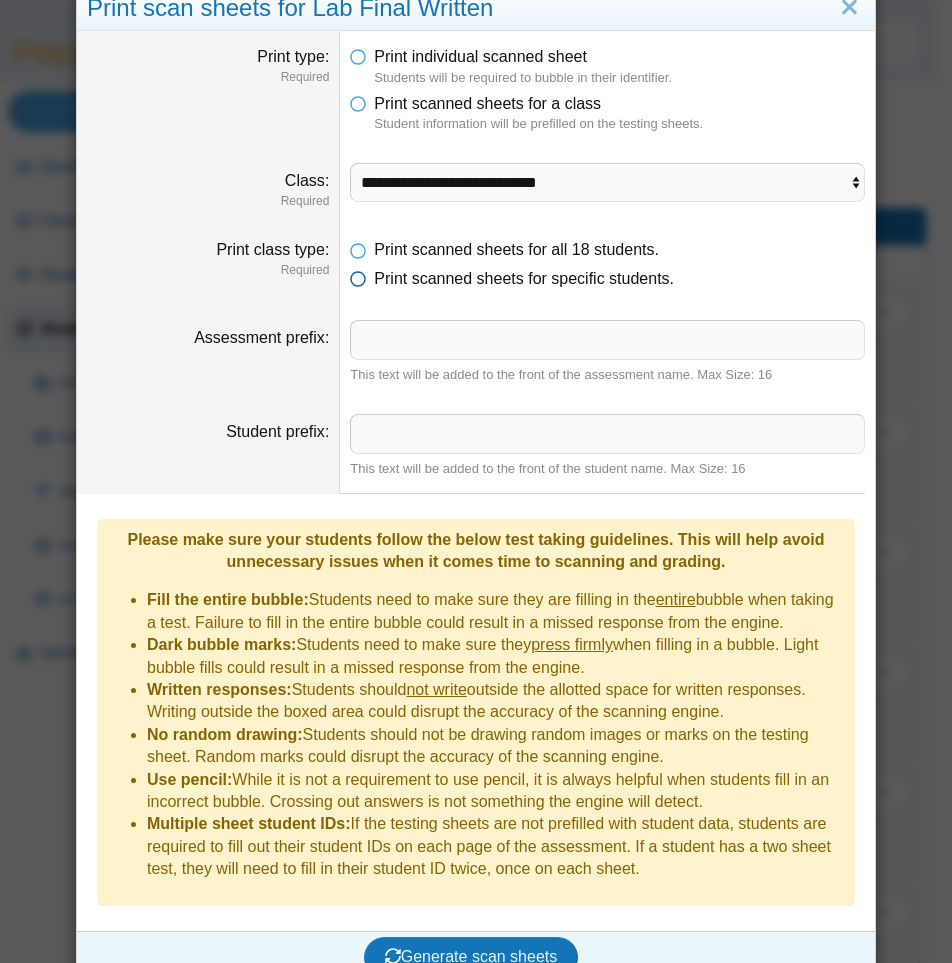 click on "Print scanned sheets for specific students." at bounding box center (524, 278) 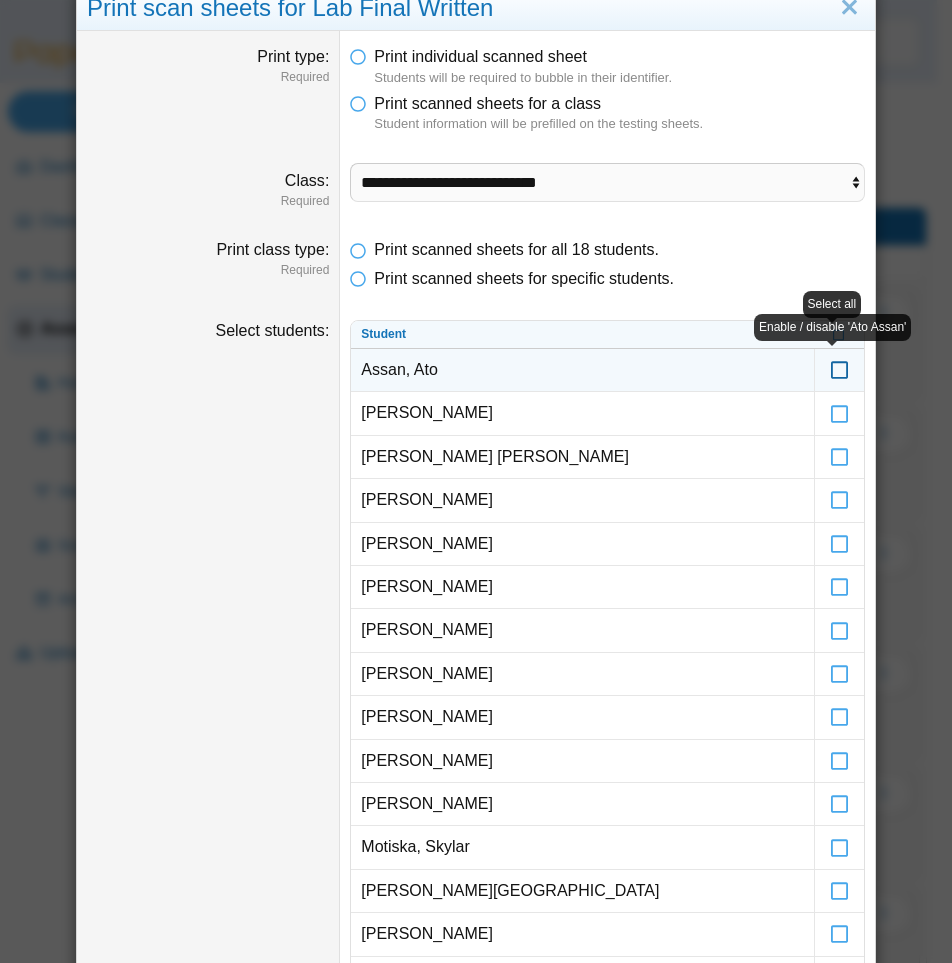 click at bounding box center [840, 361] 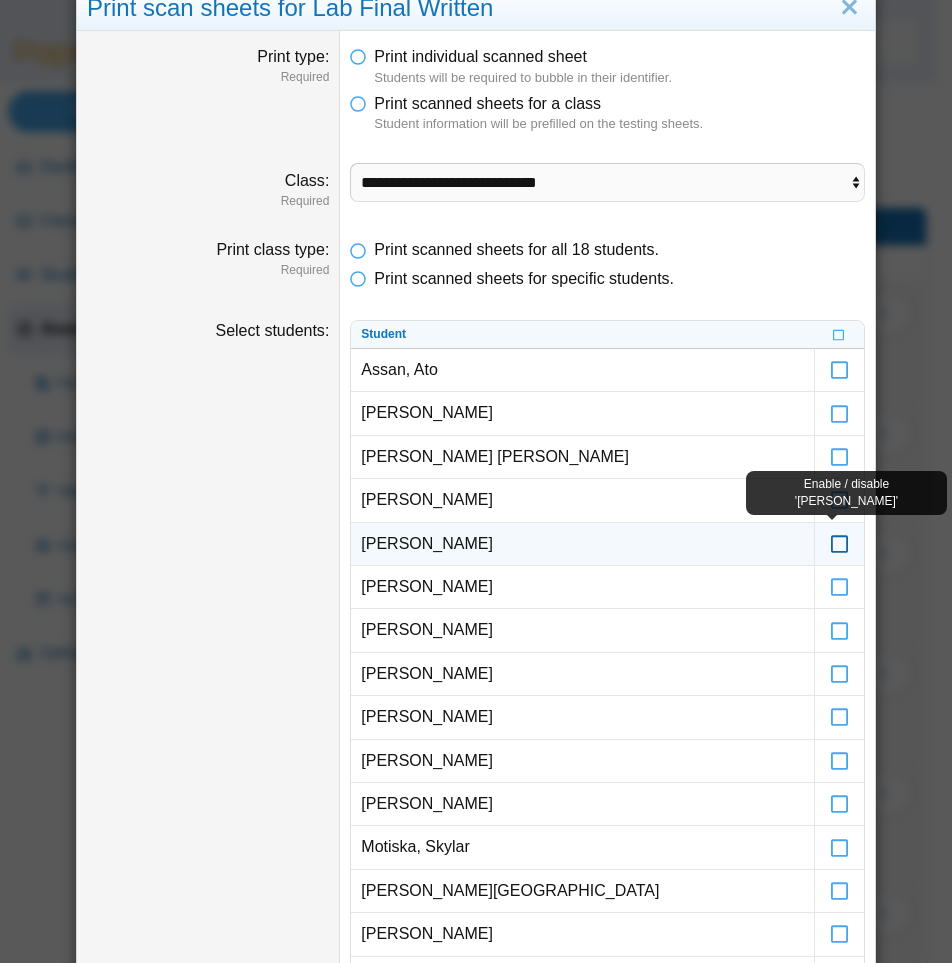 click at bounding box center (840, 535) 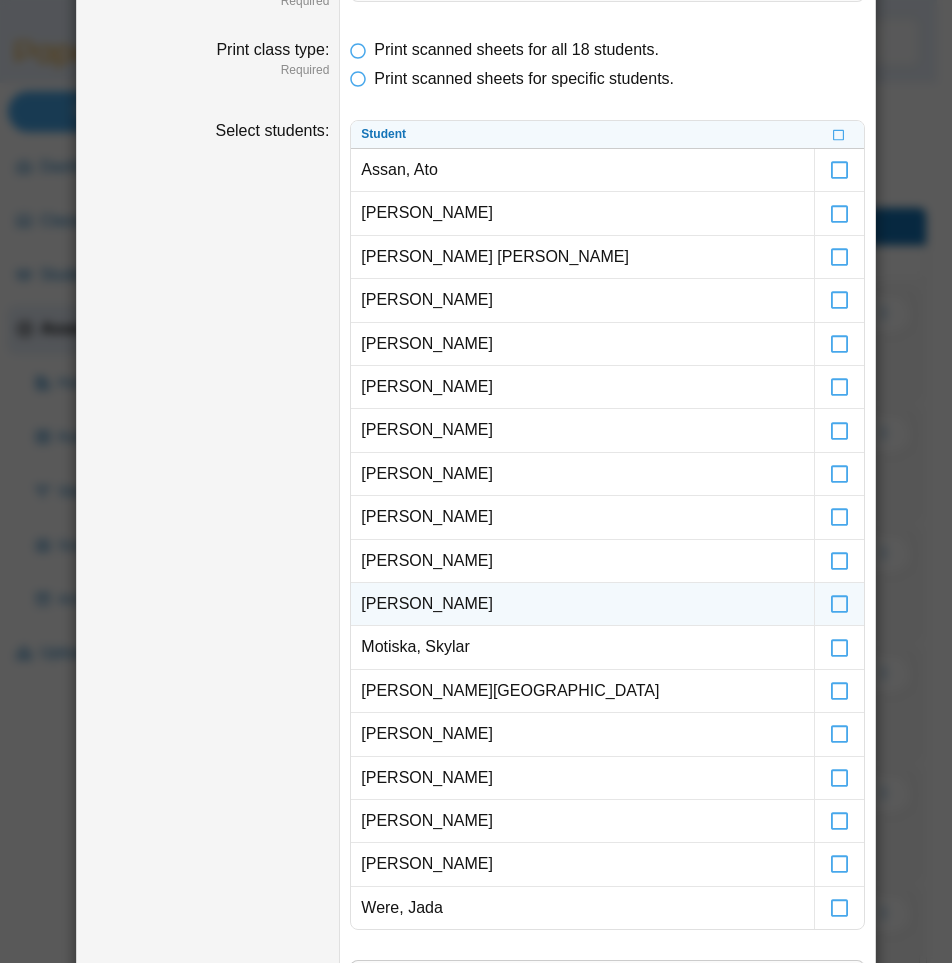 scroll, scrollTop: 355, scrollLeft: 0, axis: vertical 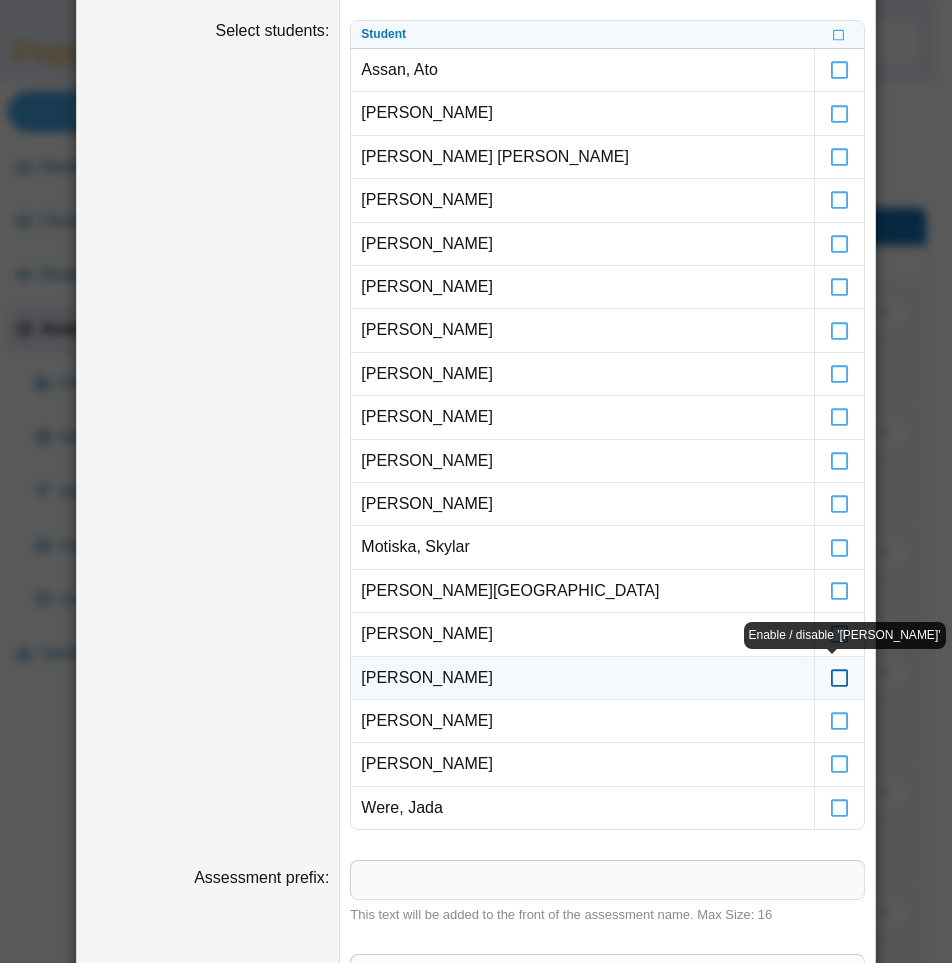 click at bounding box center [840, 669] 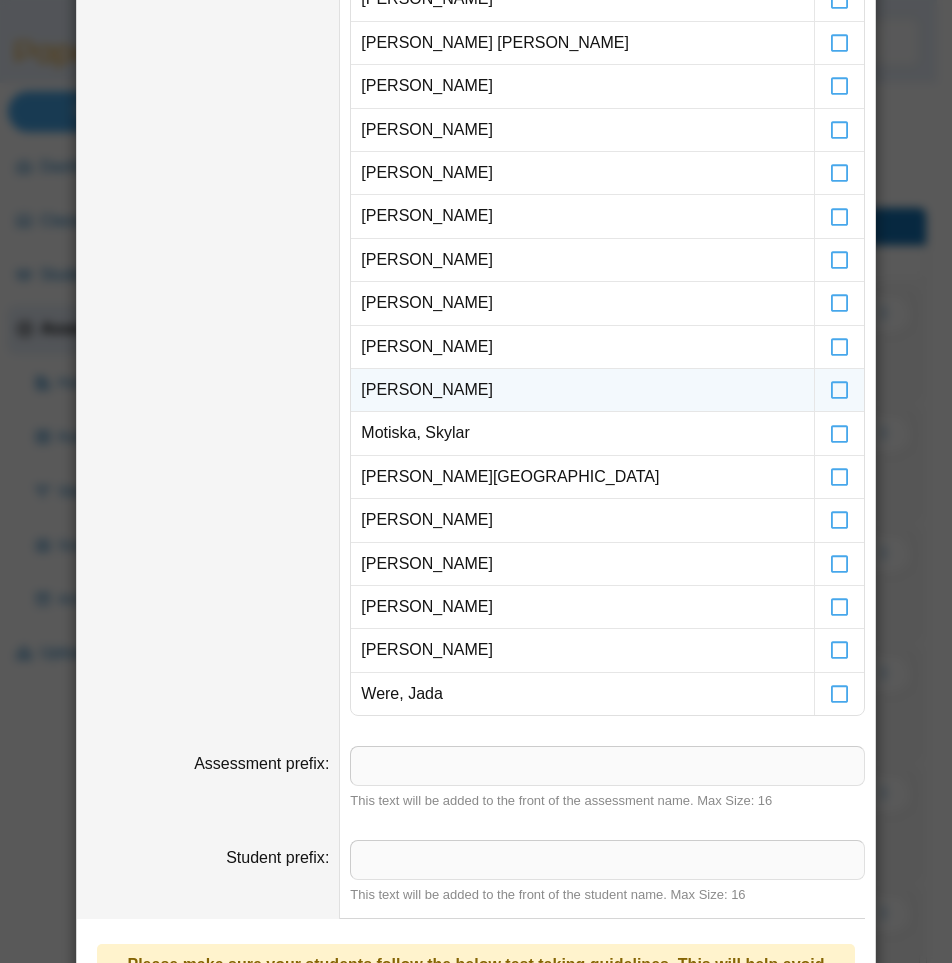 scroll, scrollTop: 895, scrollLeft: 0, axis: vertical 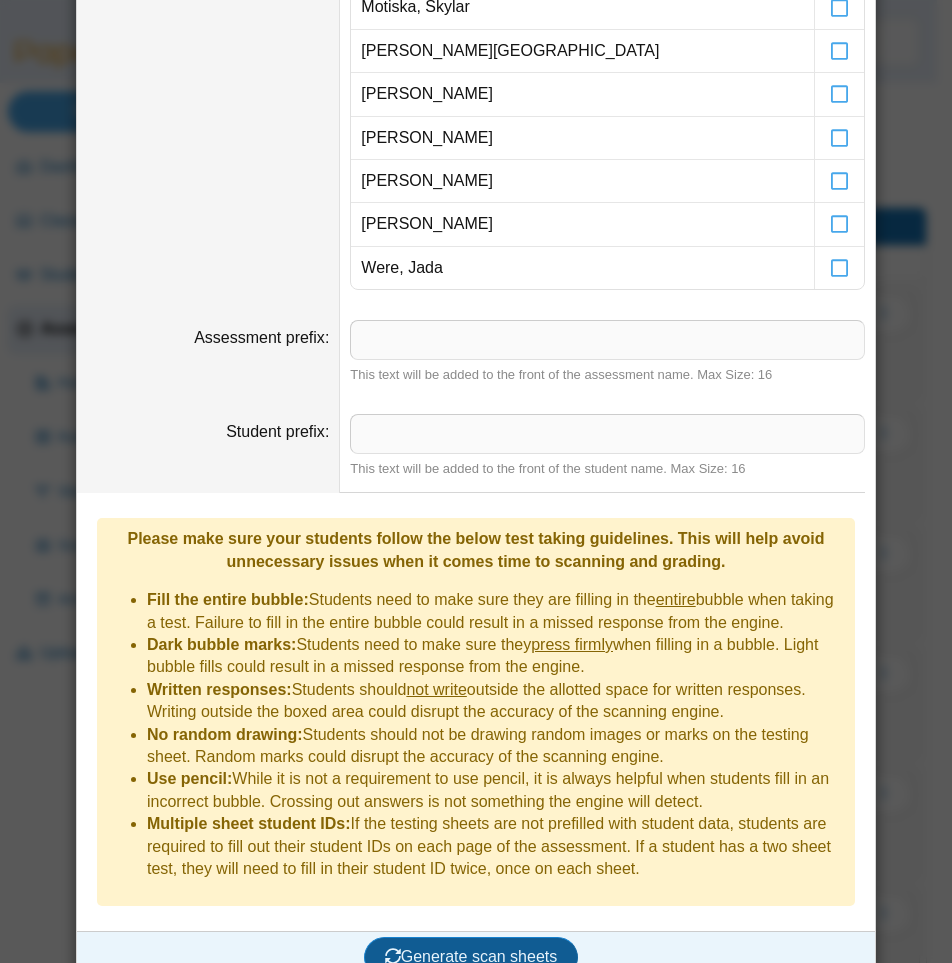 click on "Generate scan sheets" at bounding box center (471, 957) 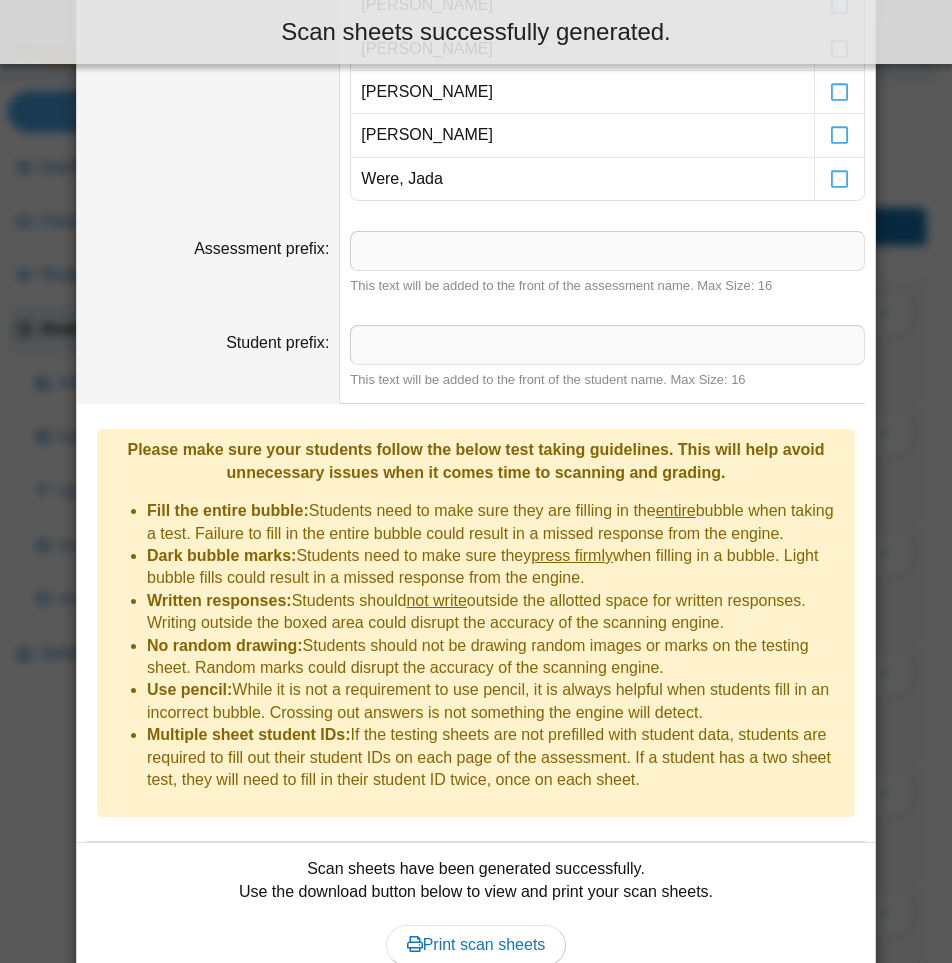 scroll, scrollTop: 1056, scrollLeft: 0, axis: vertical 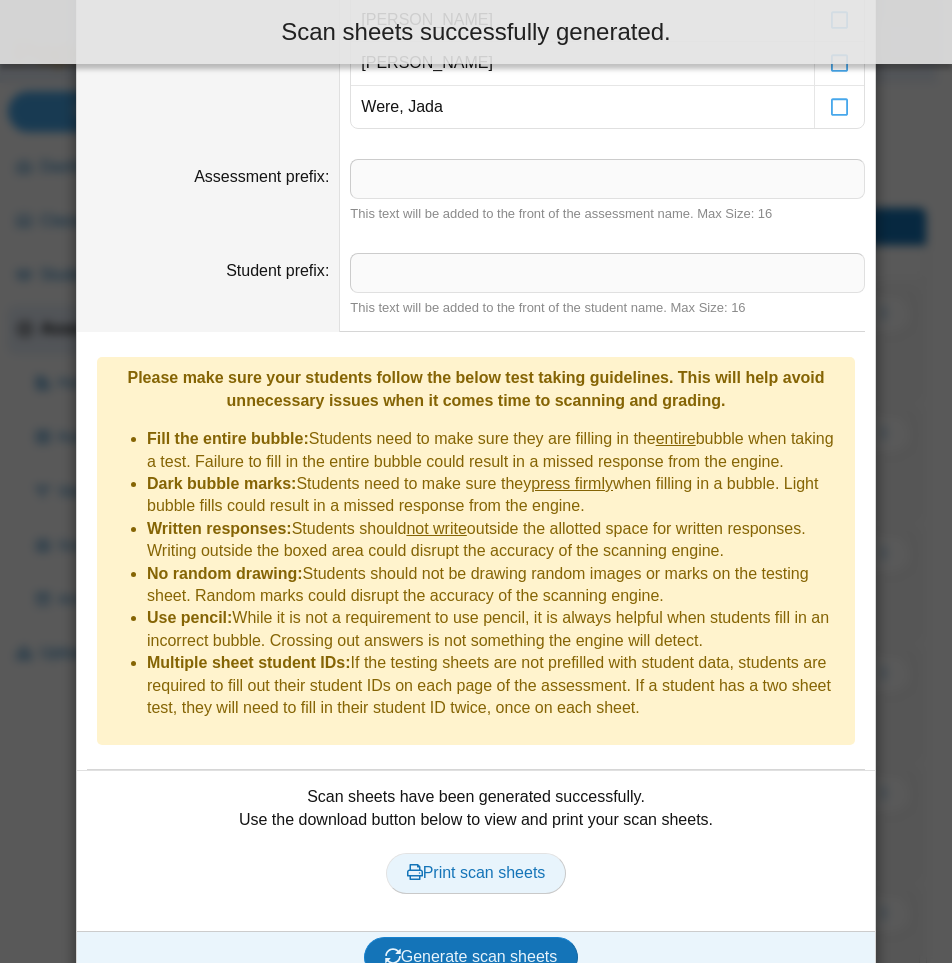 click on "Print scan sheets" at bounding box center [476, 872] 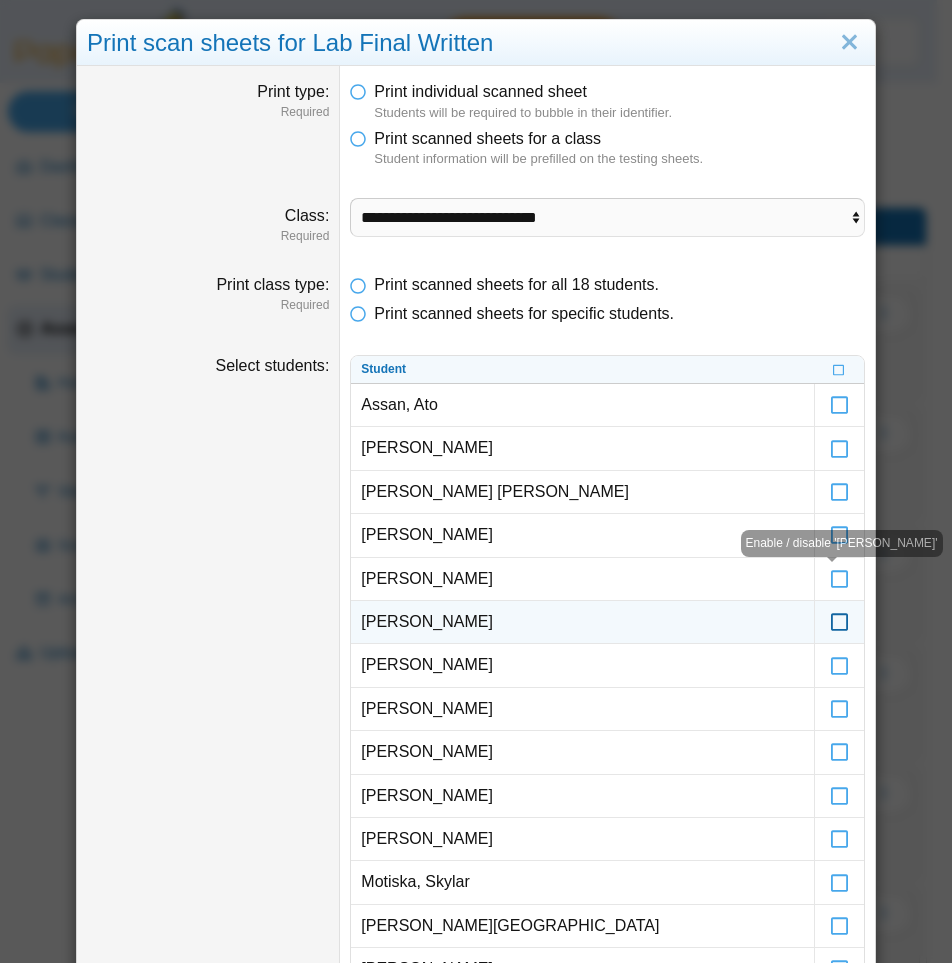 scroll, scrollTop: 0, scrollLeft: 0, axis: both 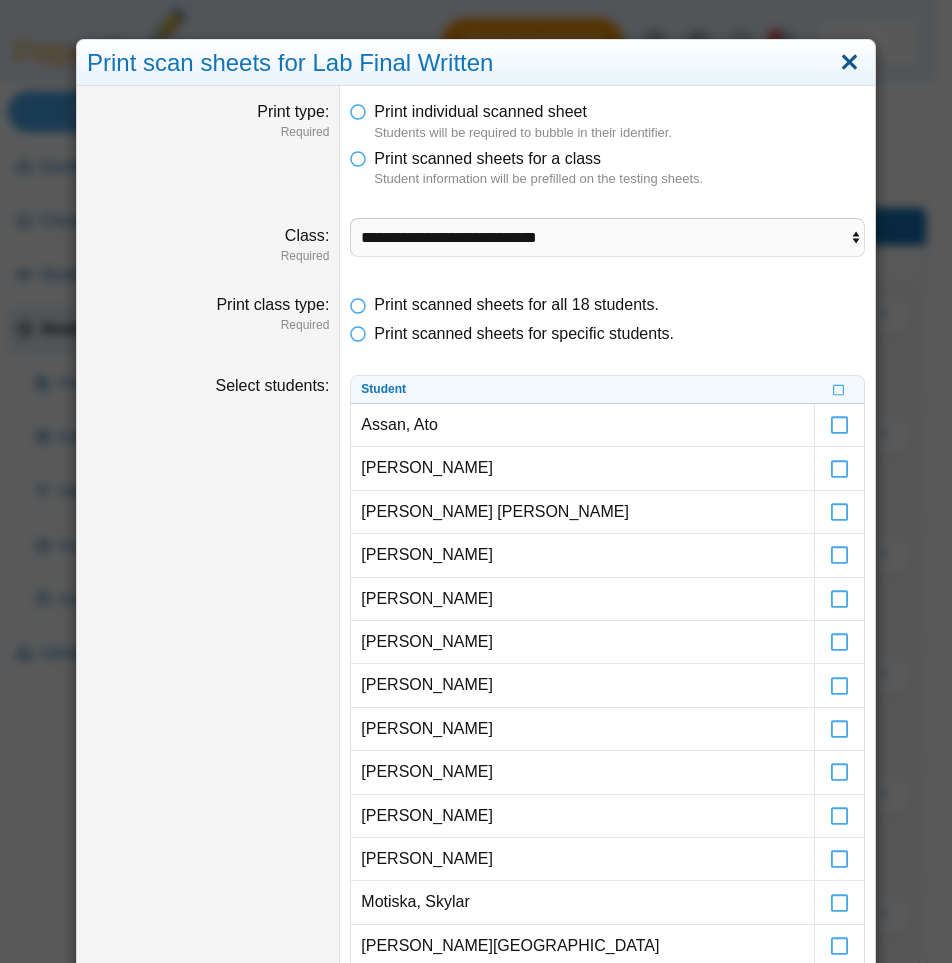 click at bounding box center [849, 63] 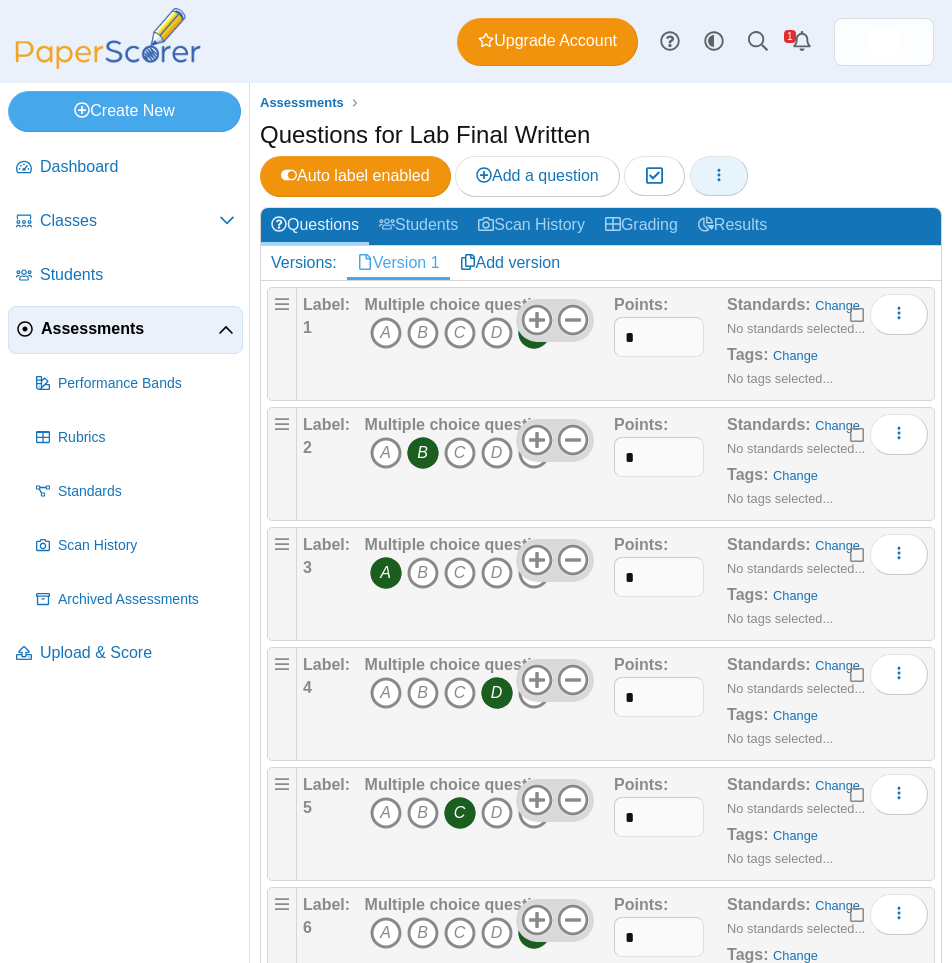 click 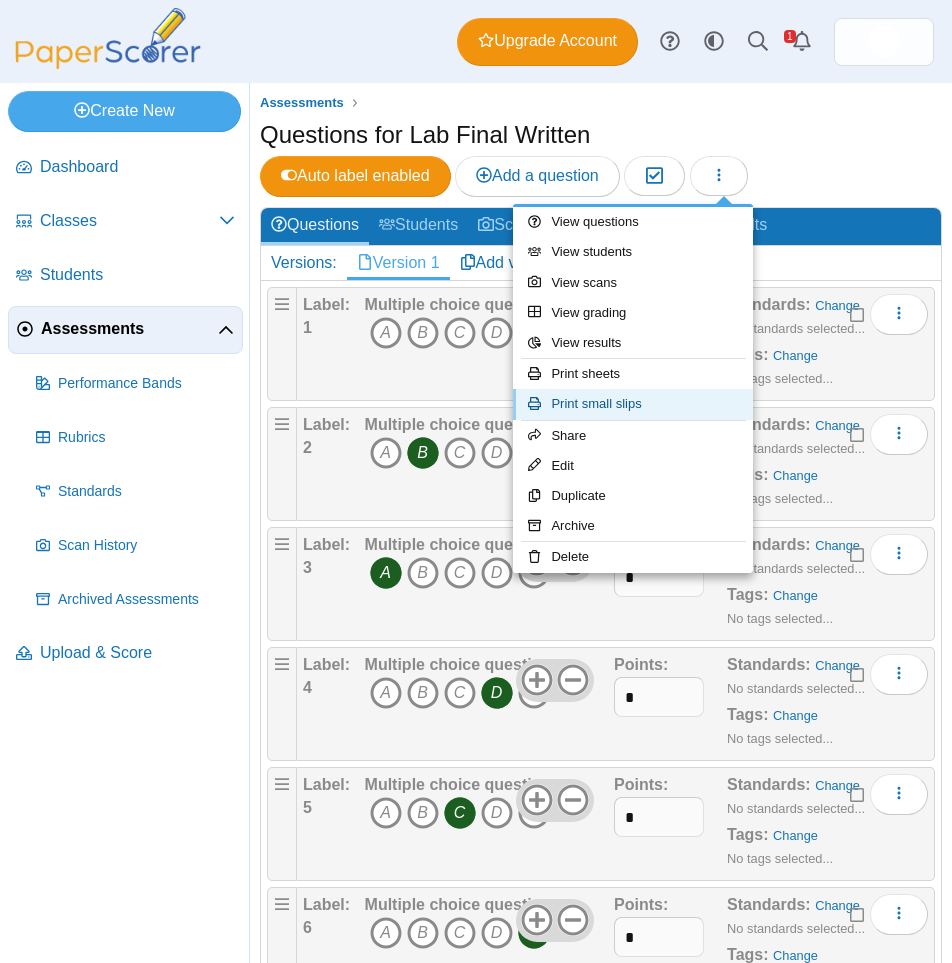 click on "Print small slips" at bounding box center (633, 404) 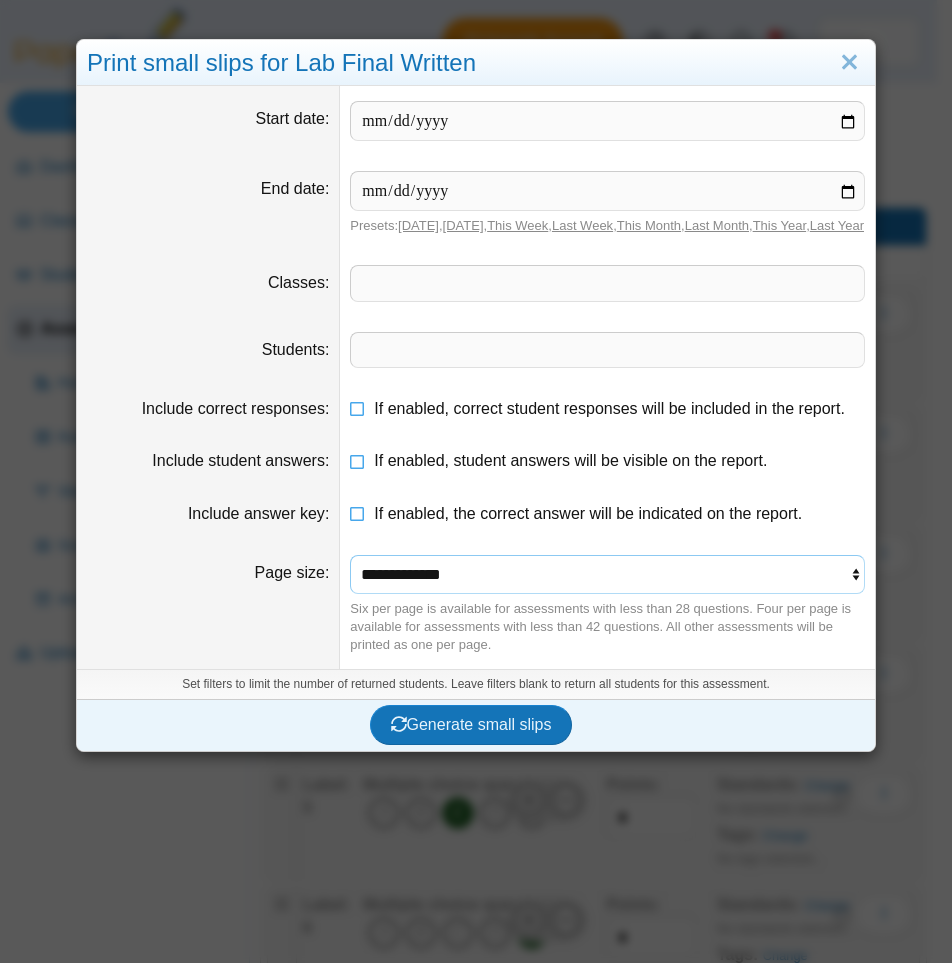 click on "**********" at bounding box center [607, 574] 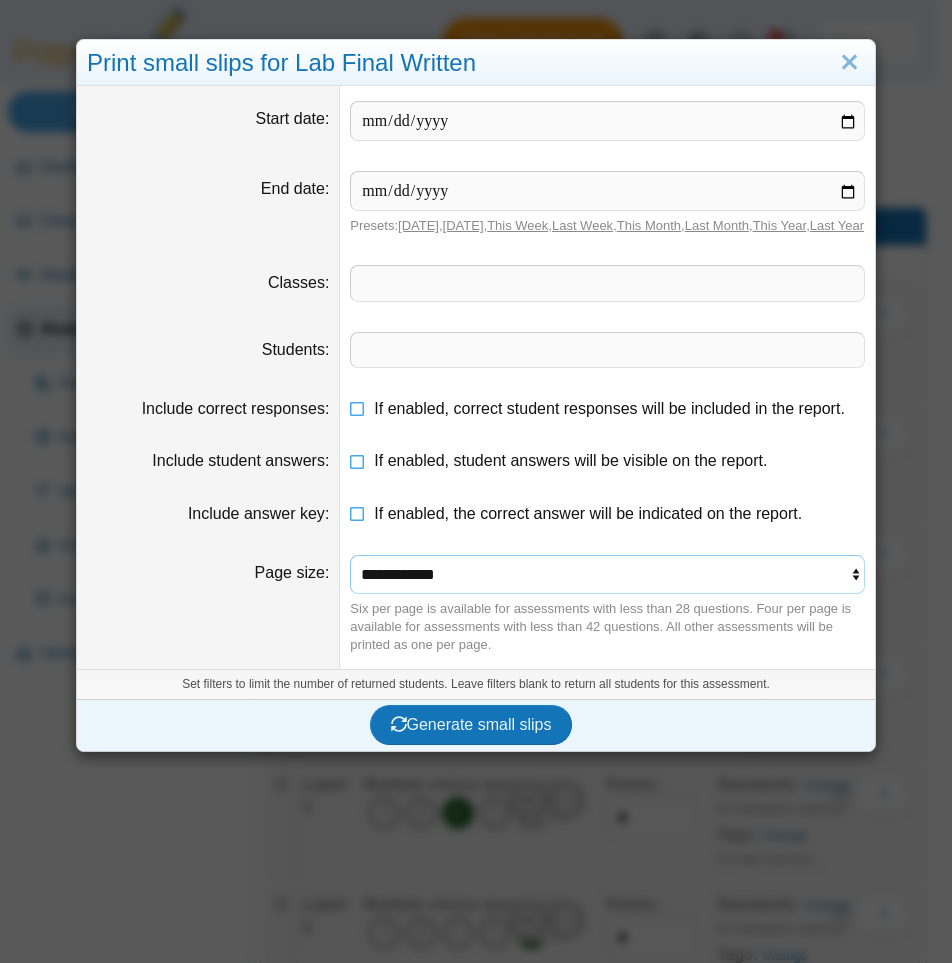 click on "**********" at bounding box center [607, 574] 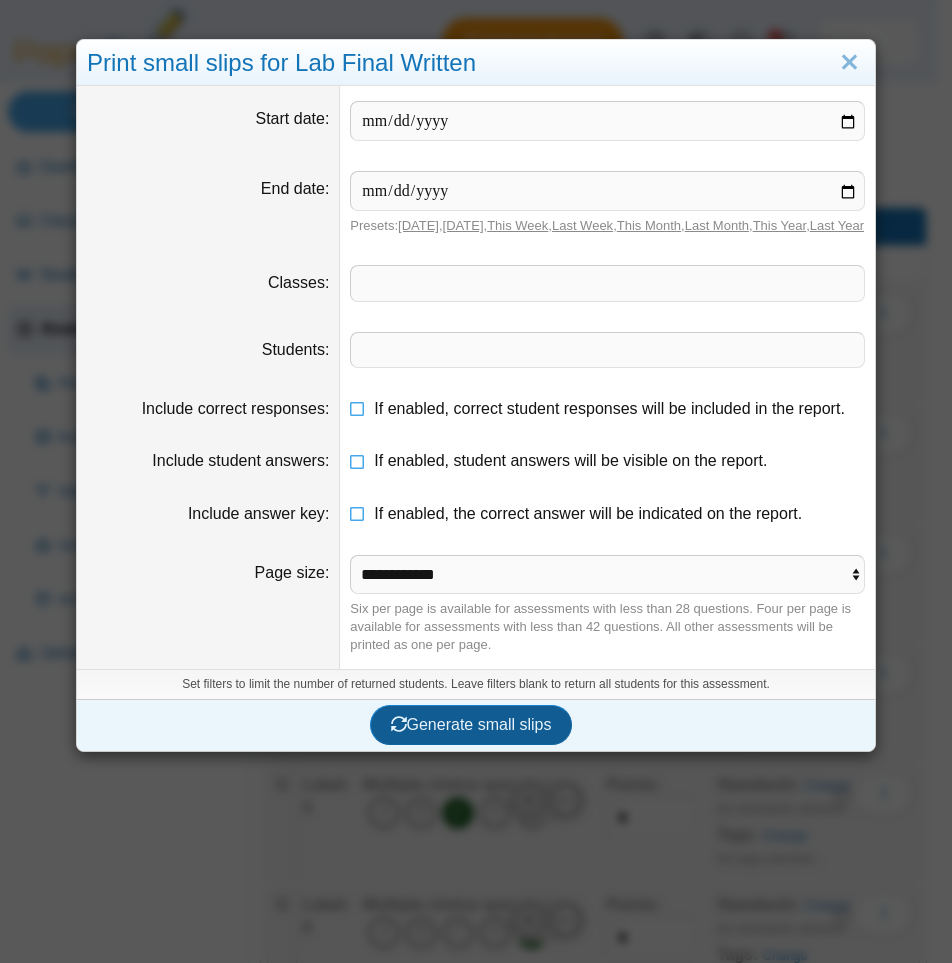 click on "Generate small slips" at bounding box center (471, 724) 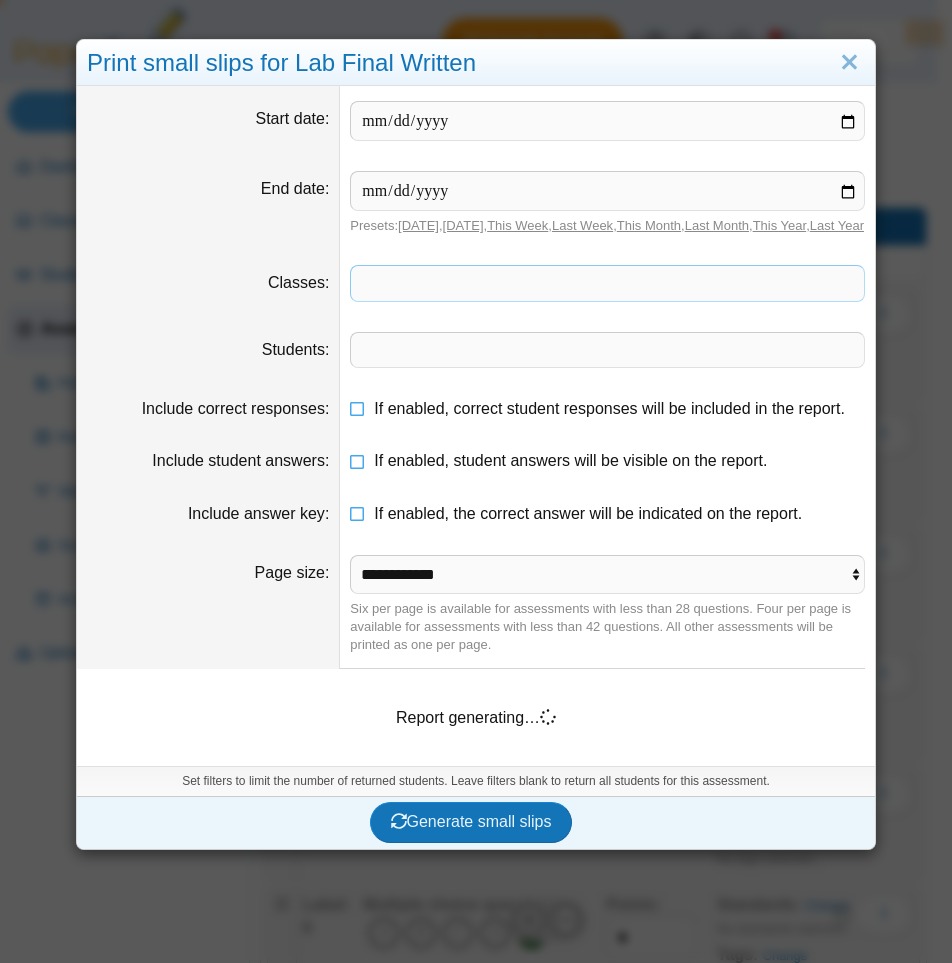 click at bounding box center [607, 283] 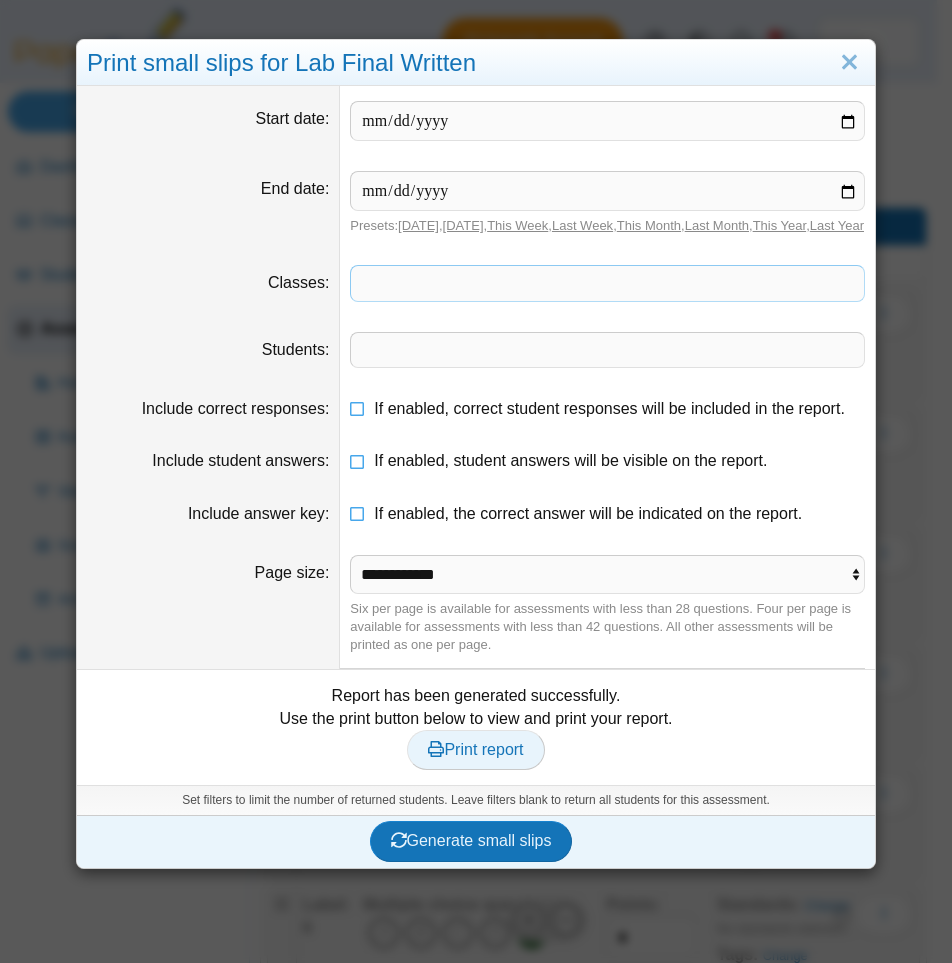 click on "Print report" at bounding box center [475, 749] 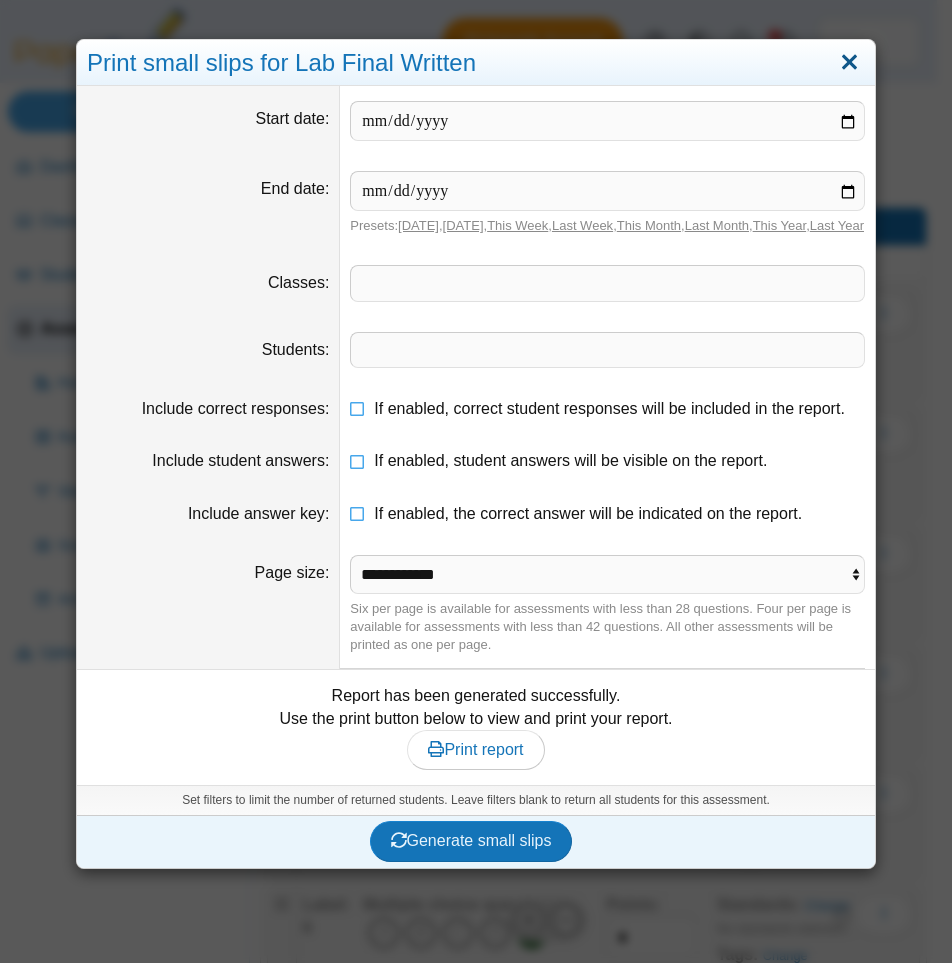 click at bounding box center [849, 63] 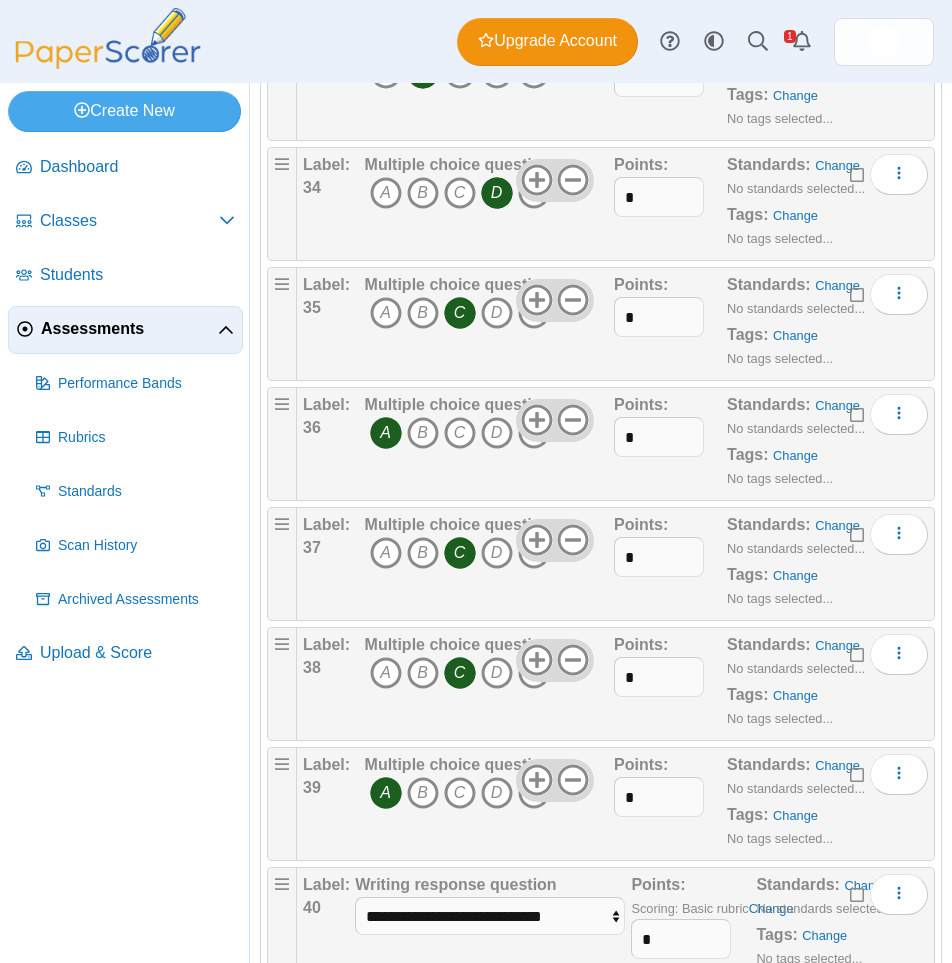 scroll, scrollTop: 4285, scrollLeft: 0, axis: vertical 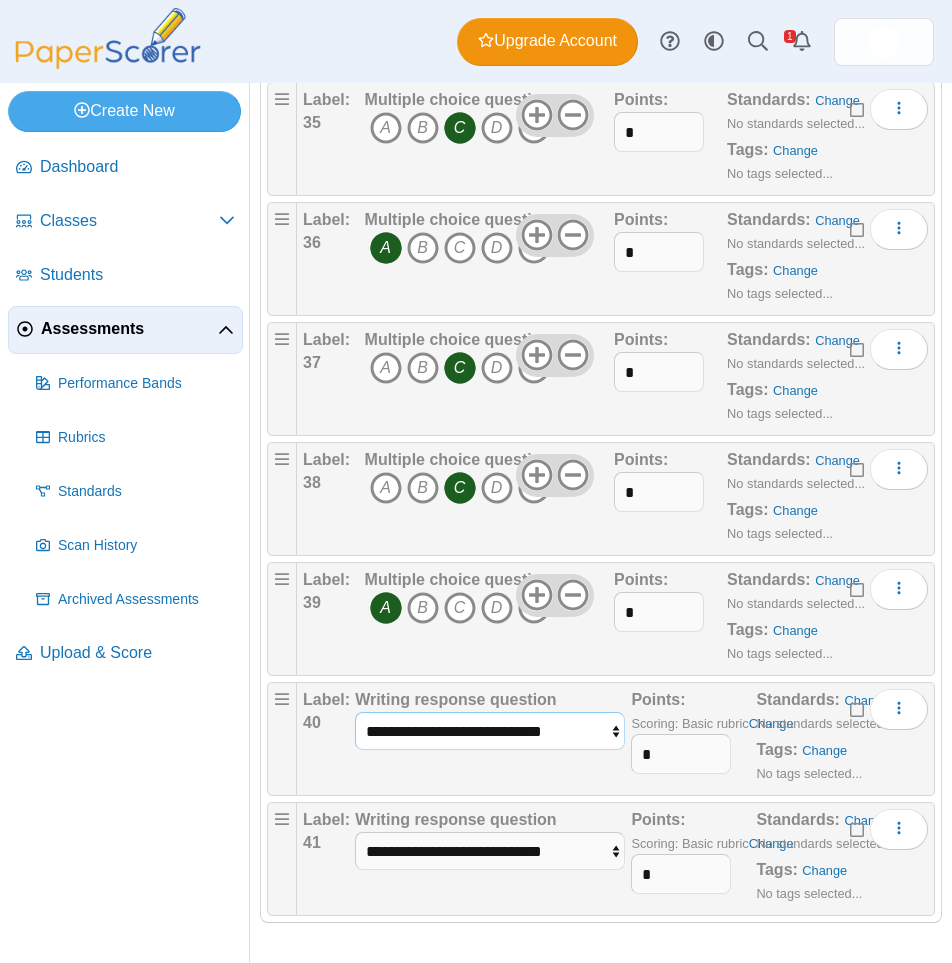 click on "**********" at bounding box center [490, 731] 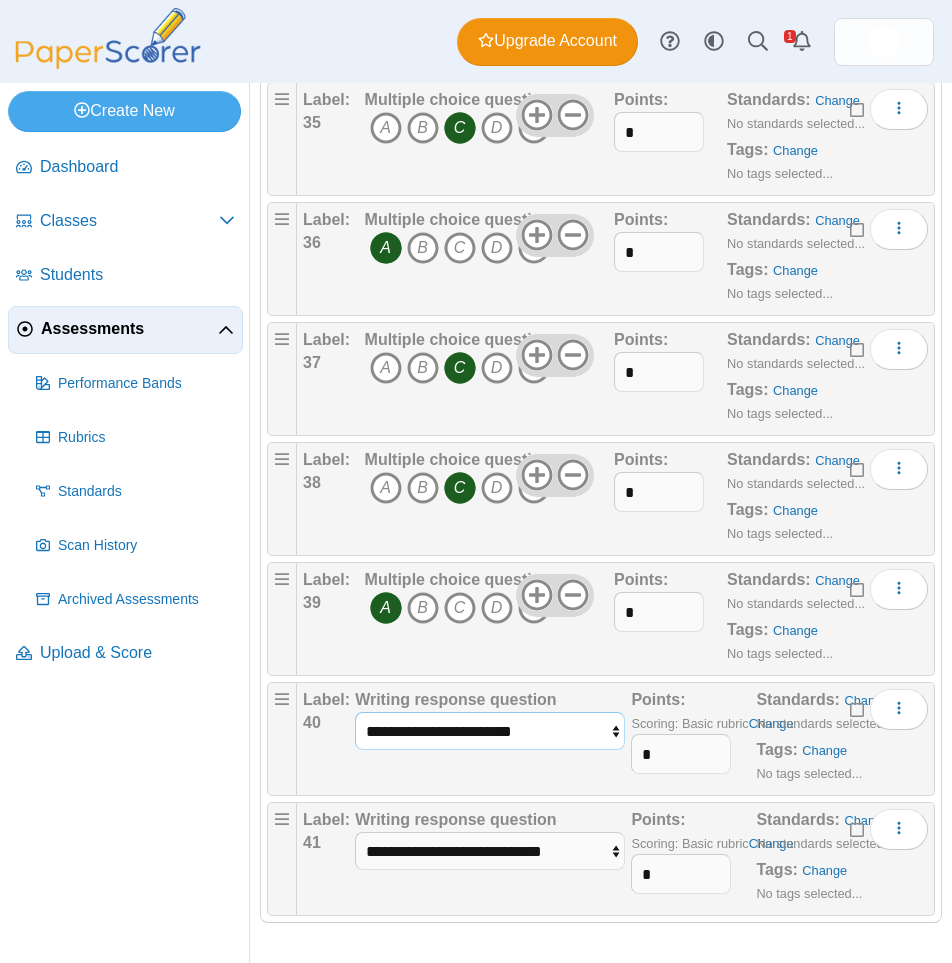 click on "**********" at bounding box center (490, 731) 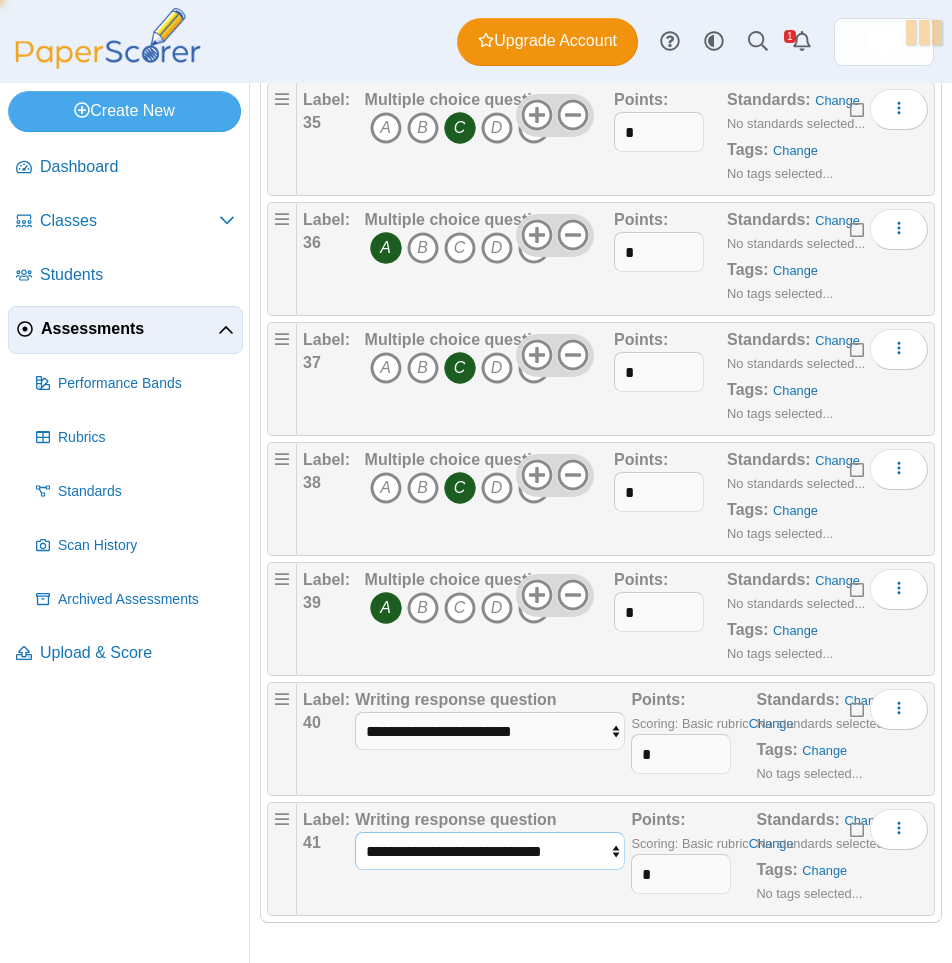 click on "**********" at bounding box center (490, 851) 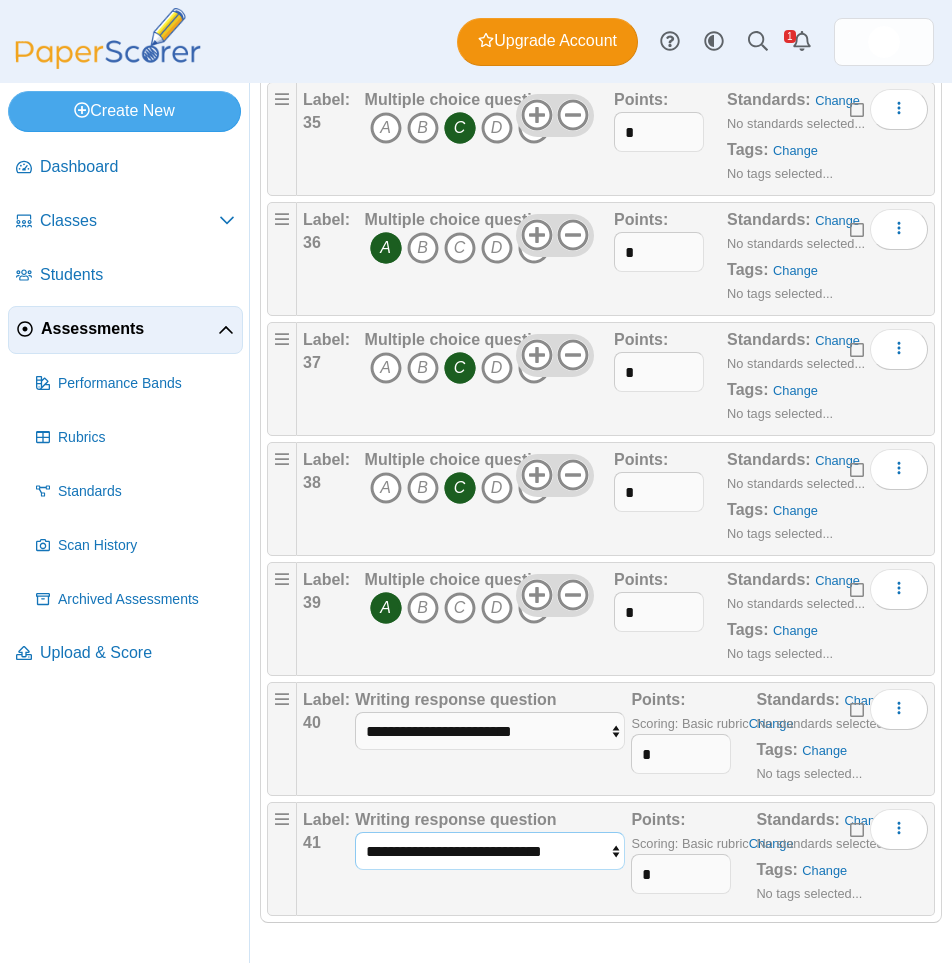 select on "*****" 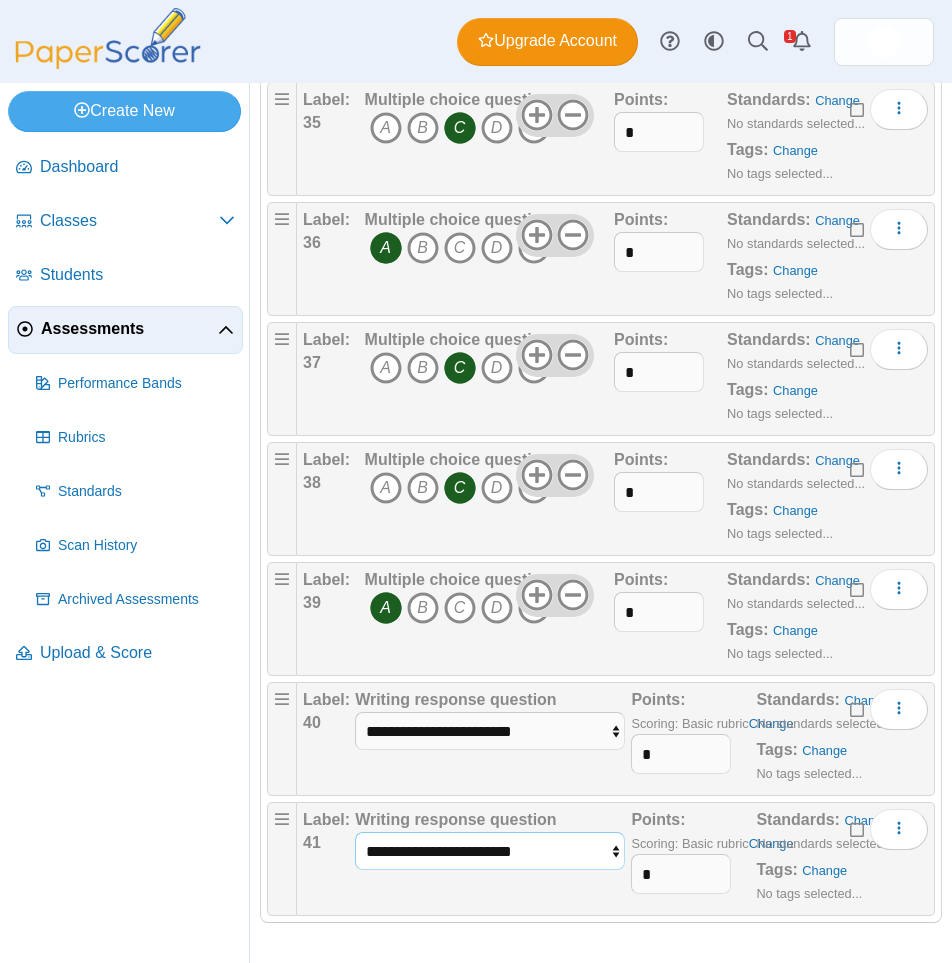 click on "**********" at bounding box center [490, 851] 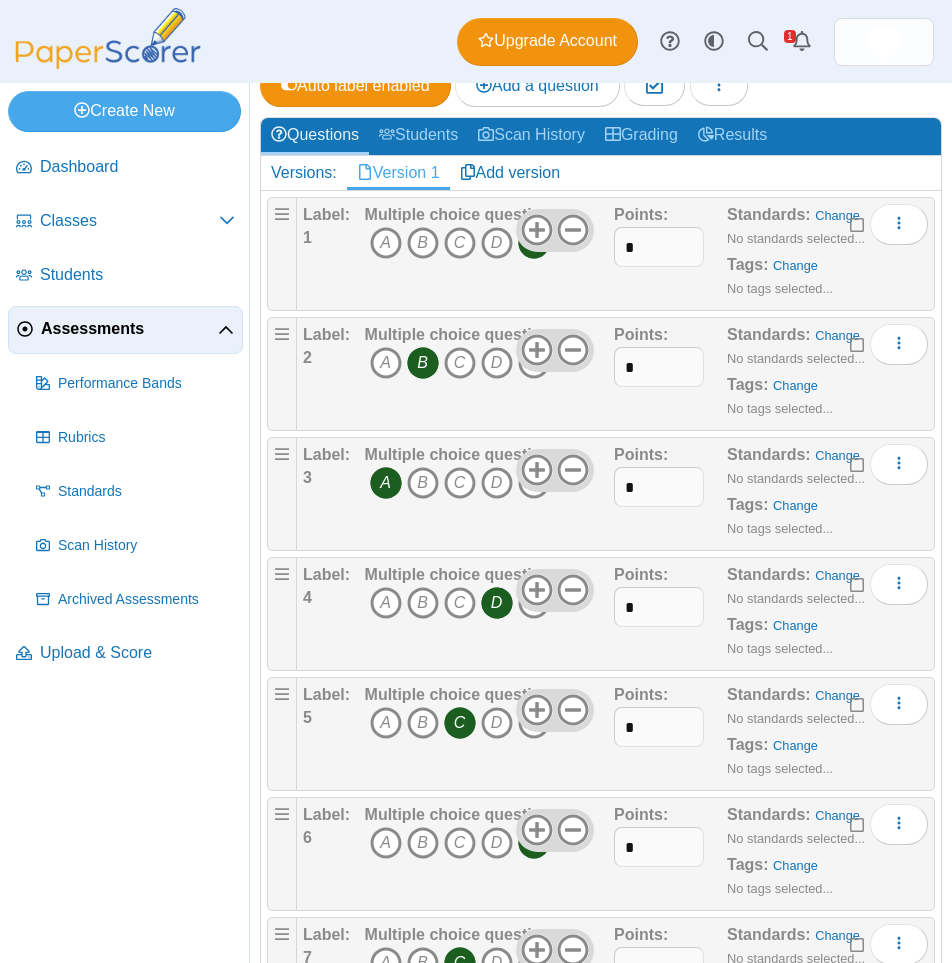 scroll, scrollTop: 0, scrollLeft: 0, axis: both 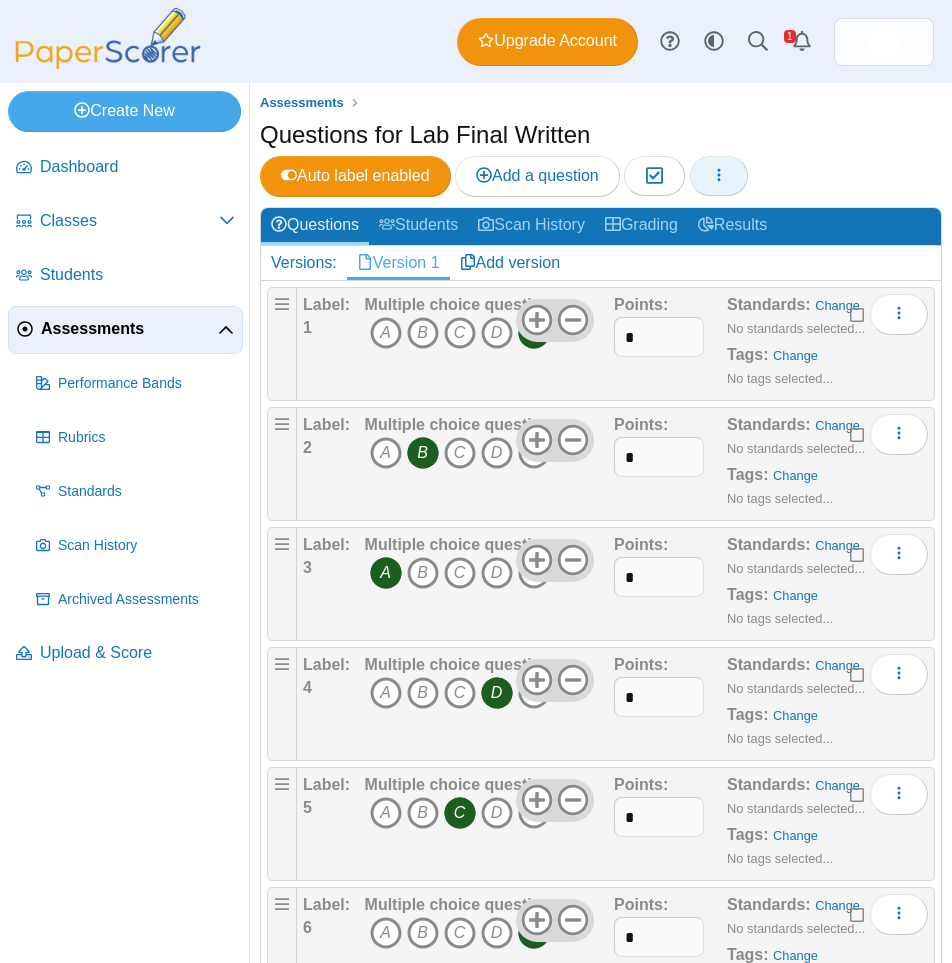 drag, startPoint x: 729, startPoint y: 178, endPoint x: 712, endPoint y: 261, distance: 84.723076 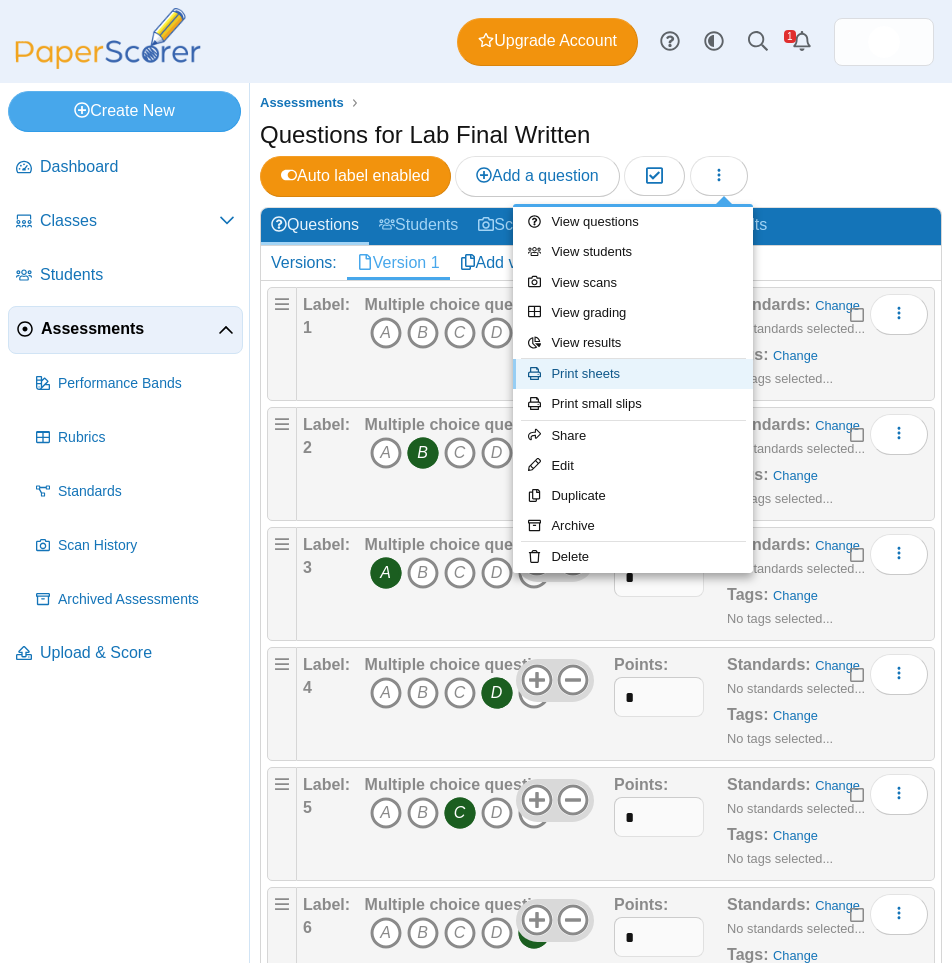 click on "Print sheets" at bounding box center (633, 374) 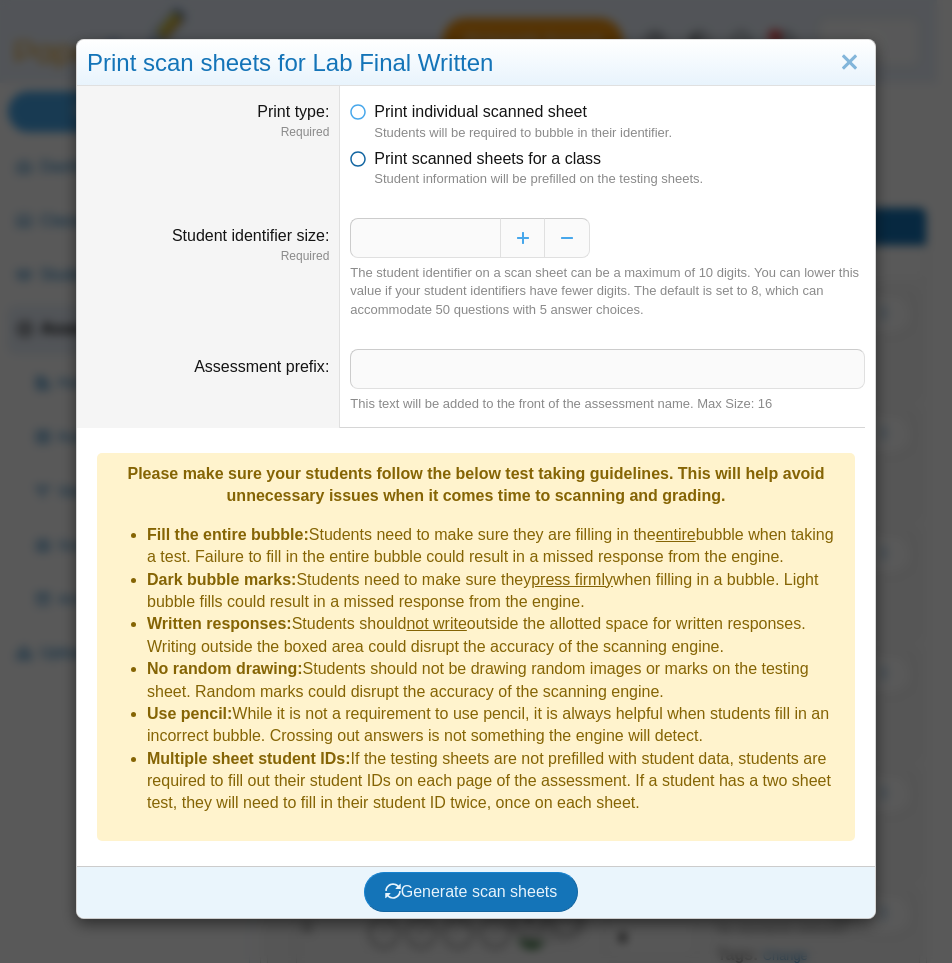 click on "Print scanned sheets for a class" at bounding box center [487, 158] 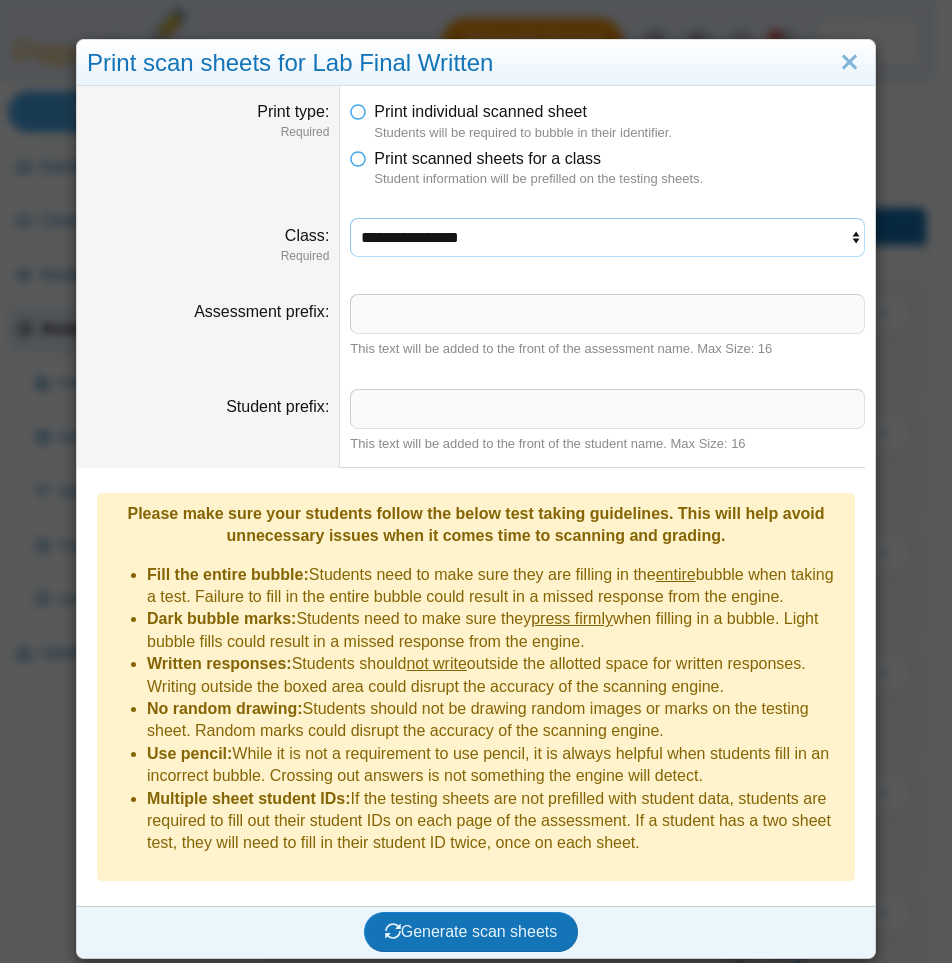 click on "**********" at bounding box center [607, 237] 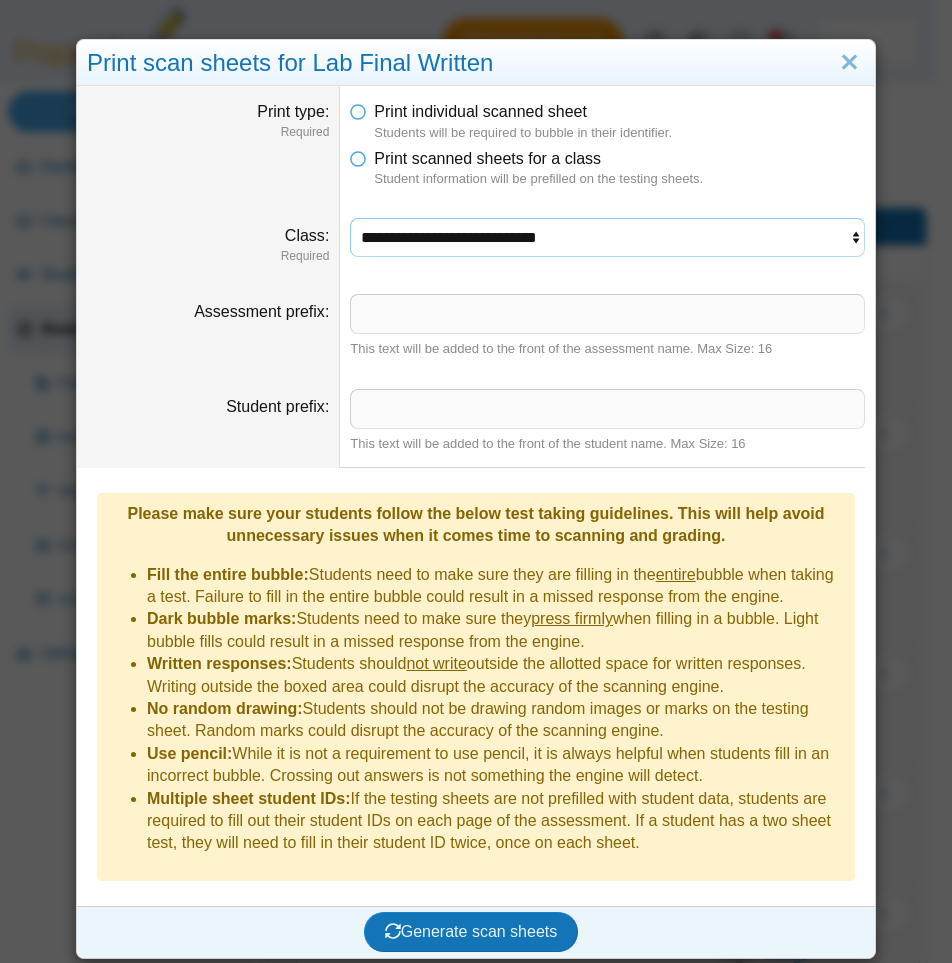 click on "**********" at bounding box center (607, 237) 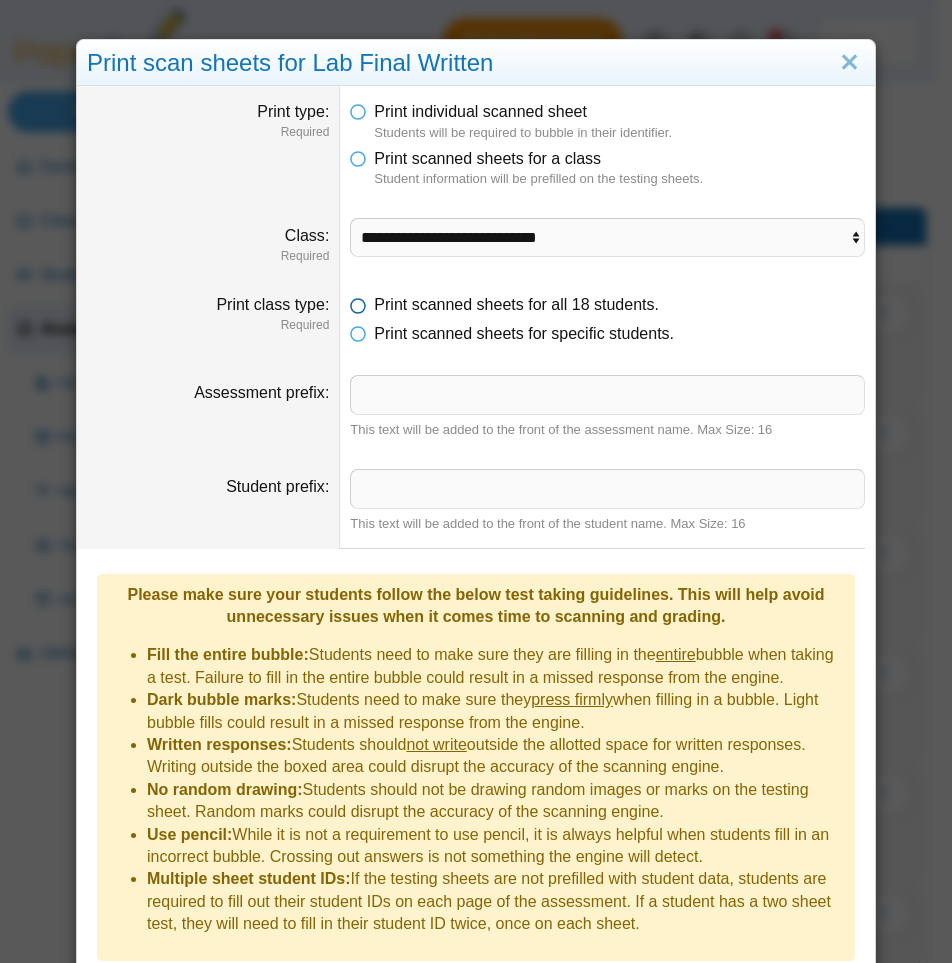 click on "Print scanned sheets for all 18 students." at bounding box center [516, 304] 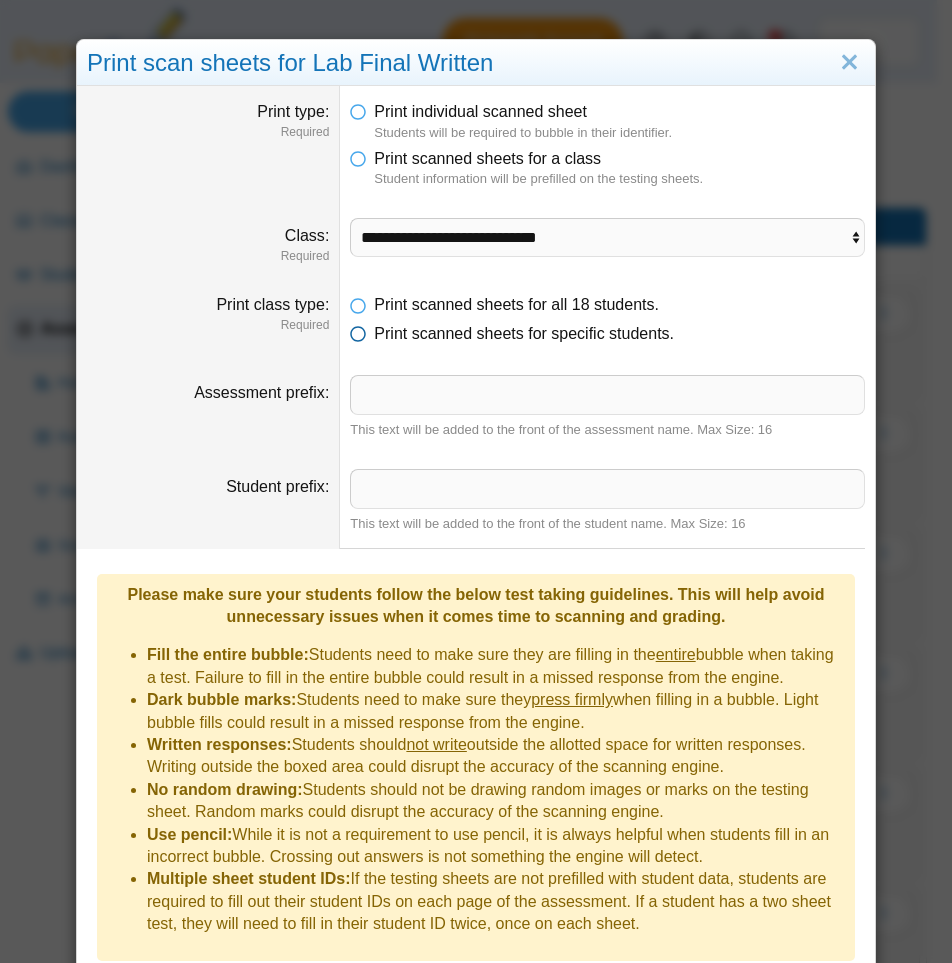 click on "Print scanned sheets for specific students." at bounding box center (524, 333) 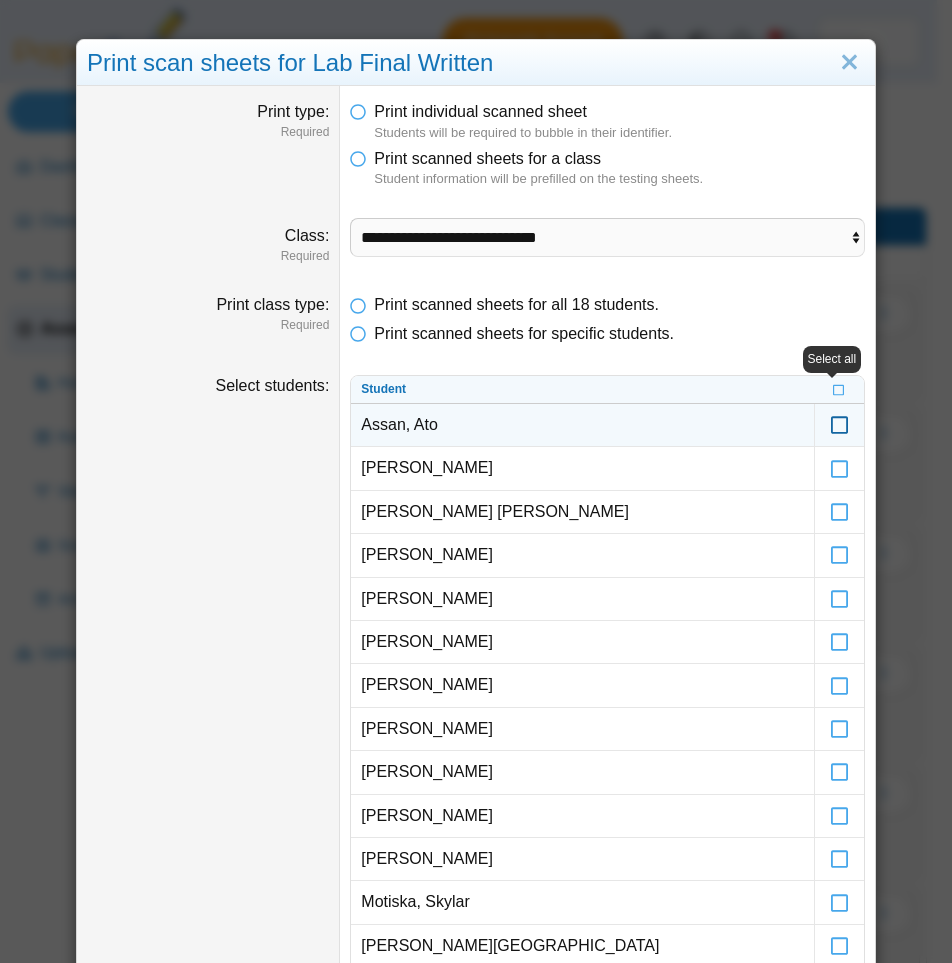 click at bounding box center (839, 425) 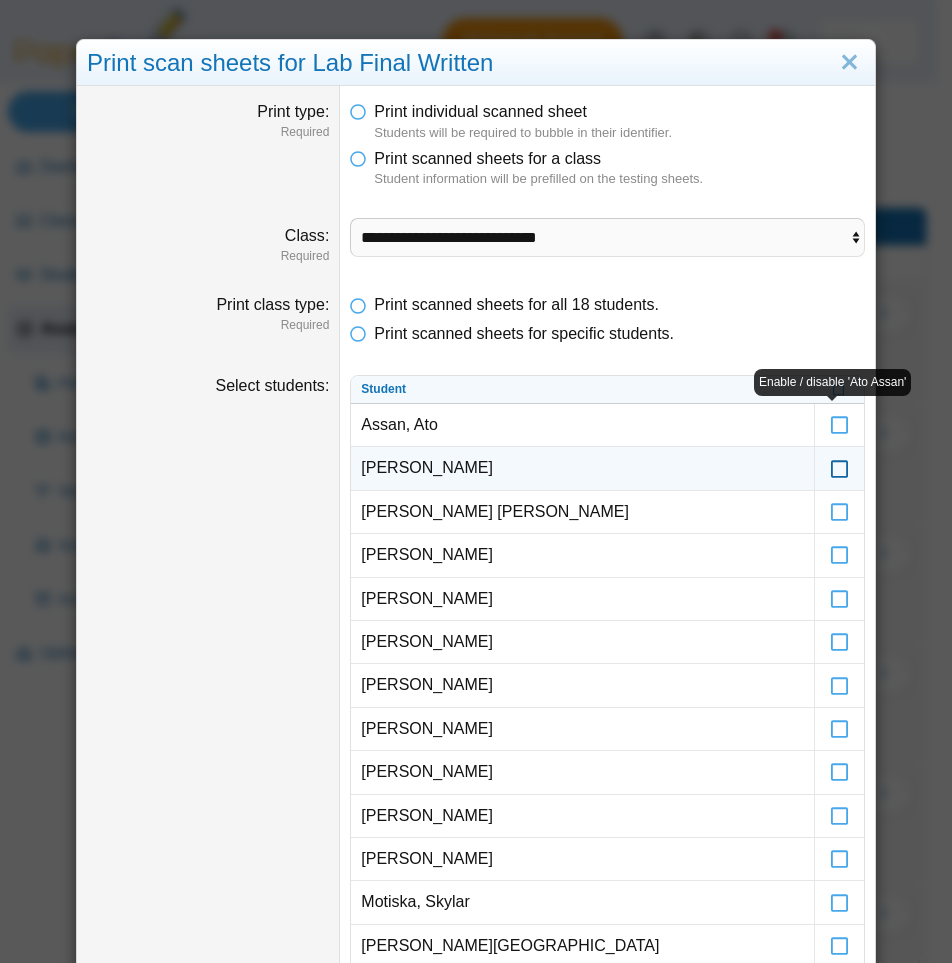 scroll, scrollTop: 100, scrollLeft: 0, axis: vertical 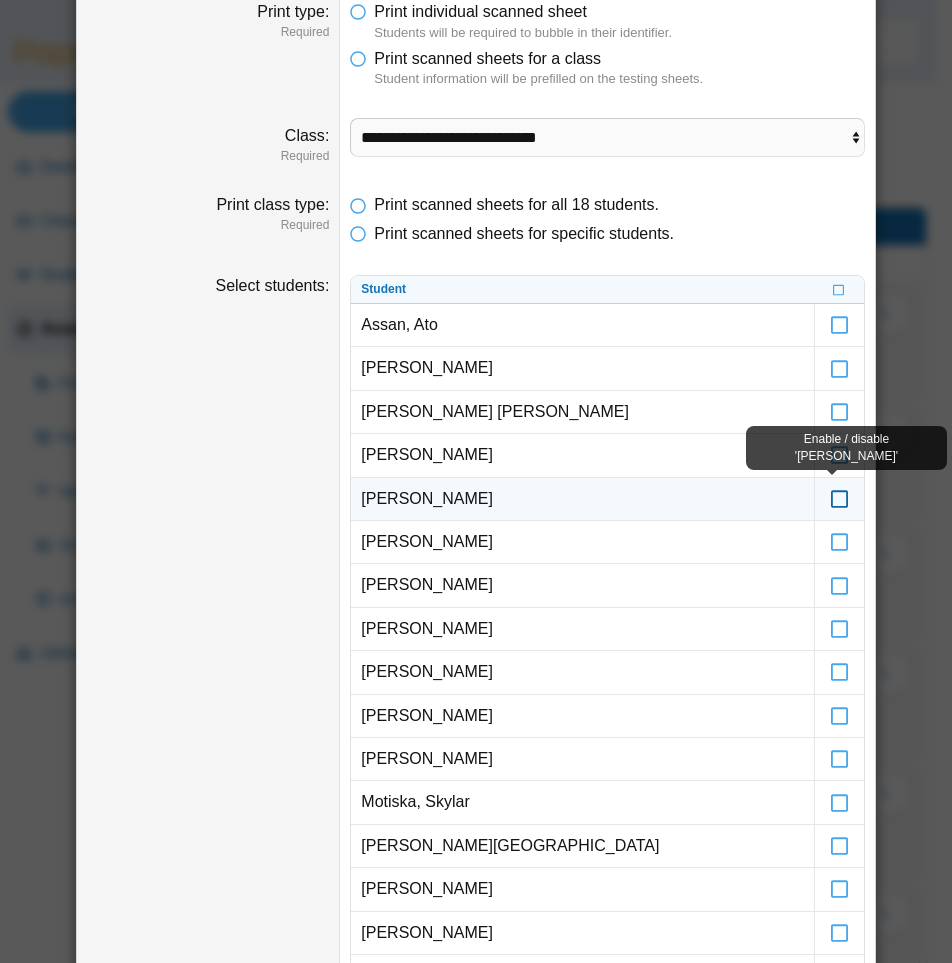 click at bounding box center [839, 499] 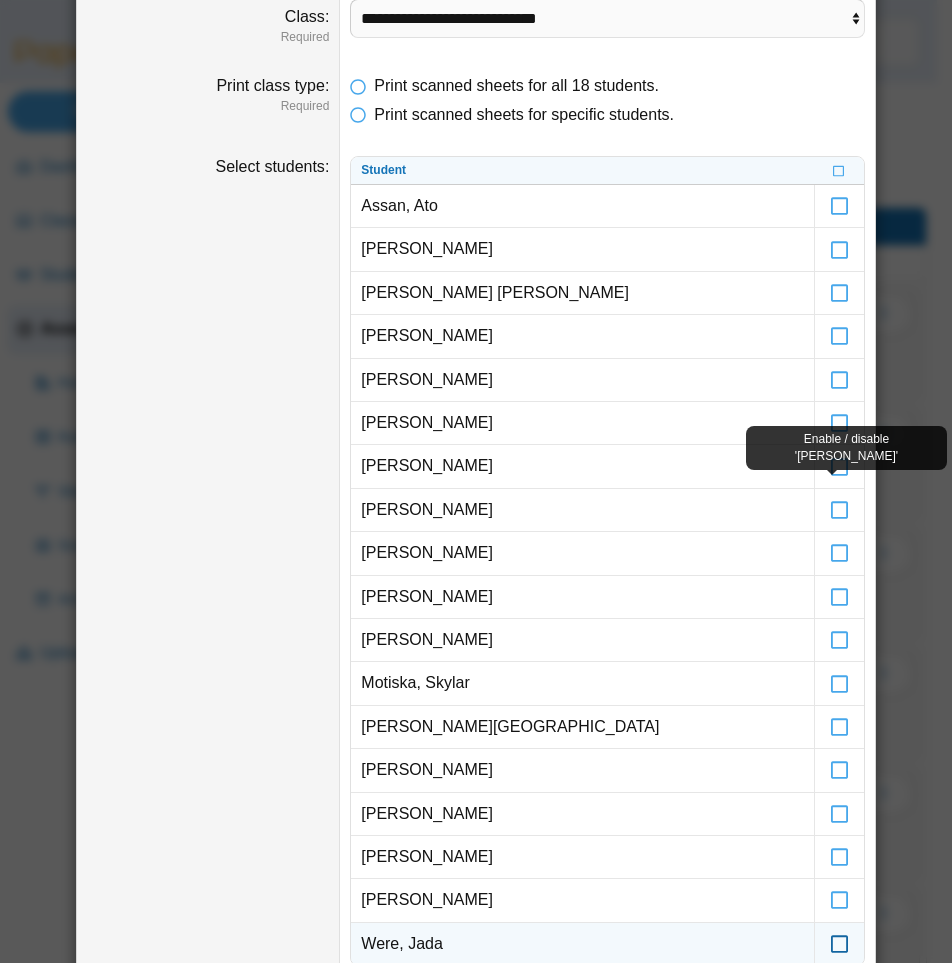 scroll, scrollTop: 400, scrollLeft: 0, axis: vertical 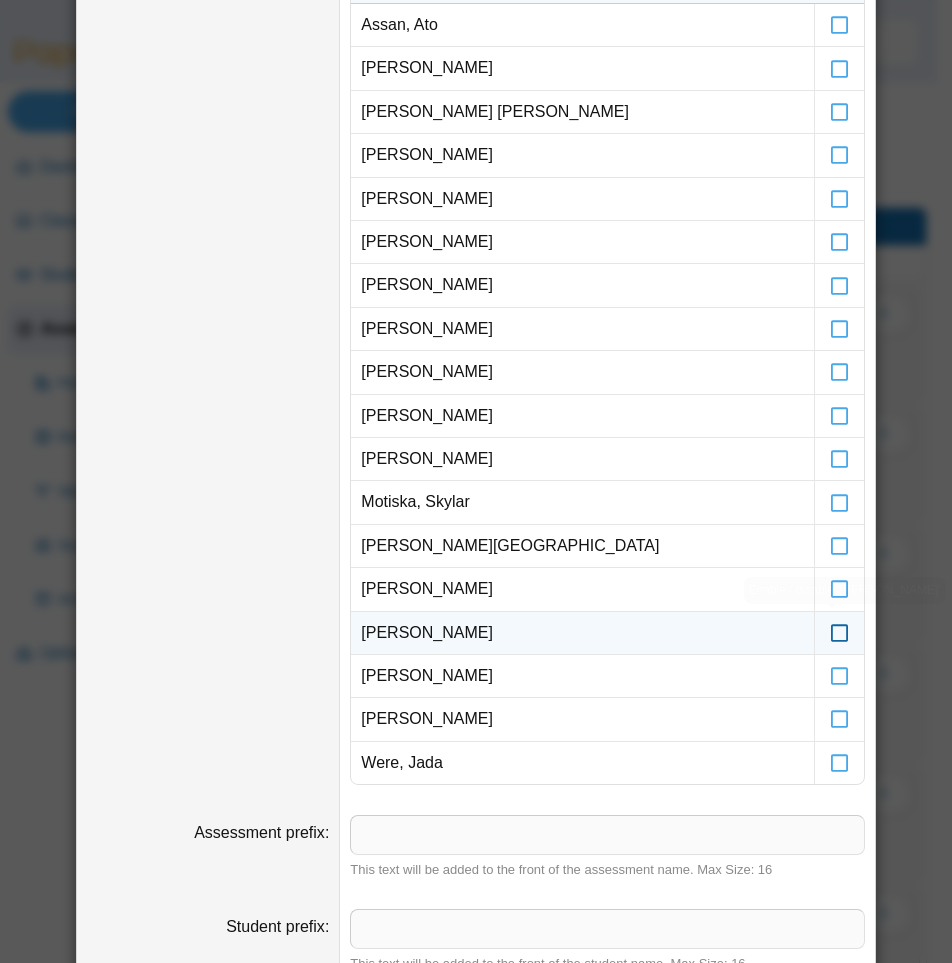 click at bounding box center (840, 624) 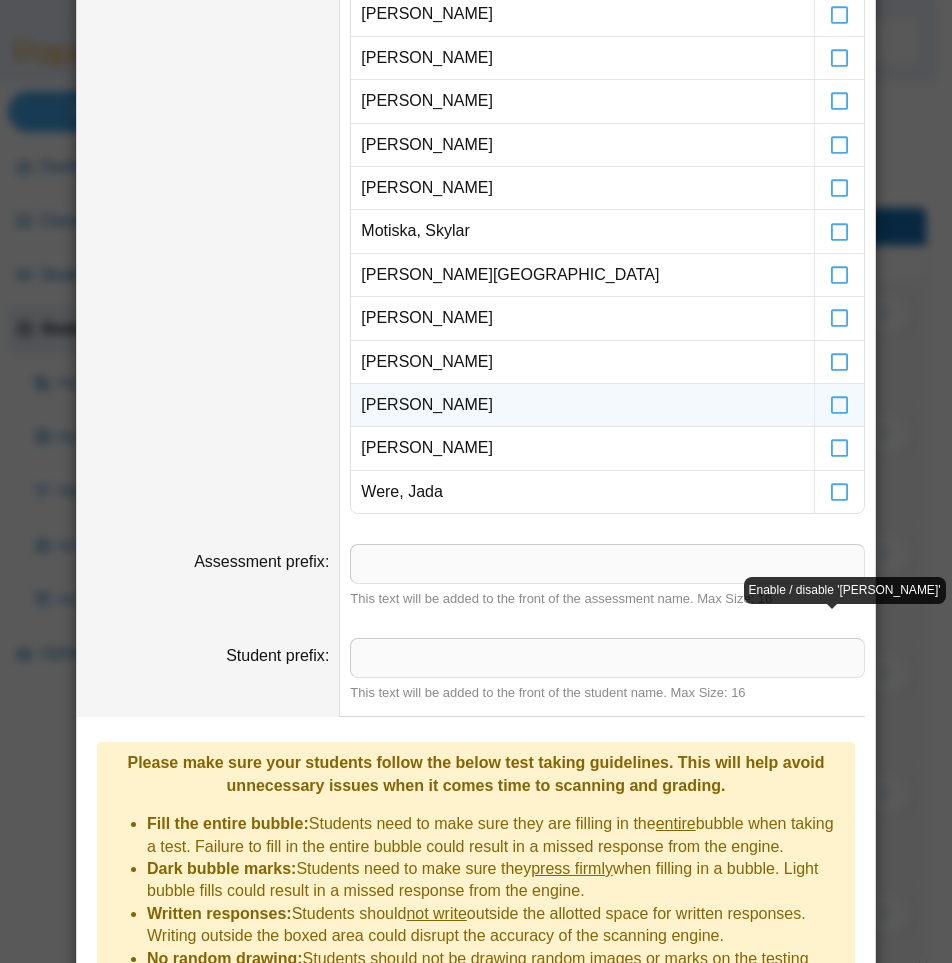 scroll, scrollTop: 895, scrollLeft: 0, axis: vertical 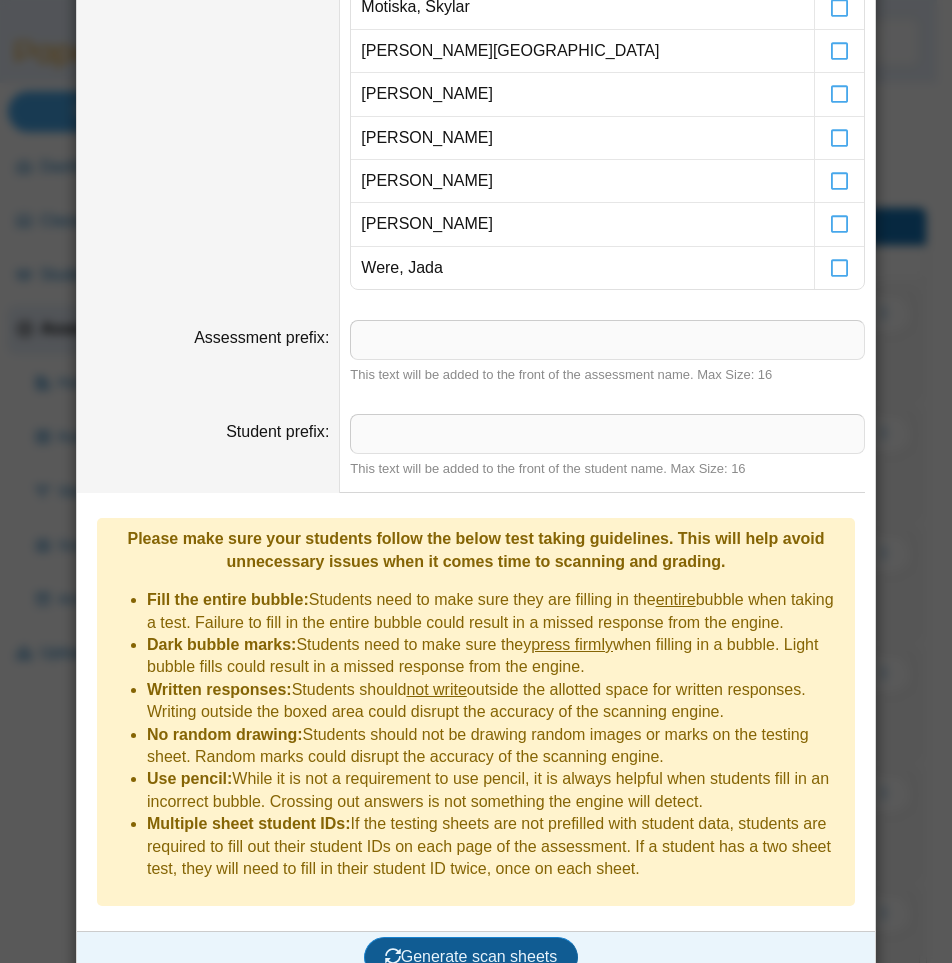 click on "Generate scan sheets" at bounding box center [471, 957] 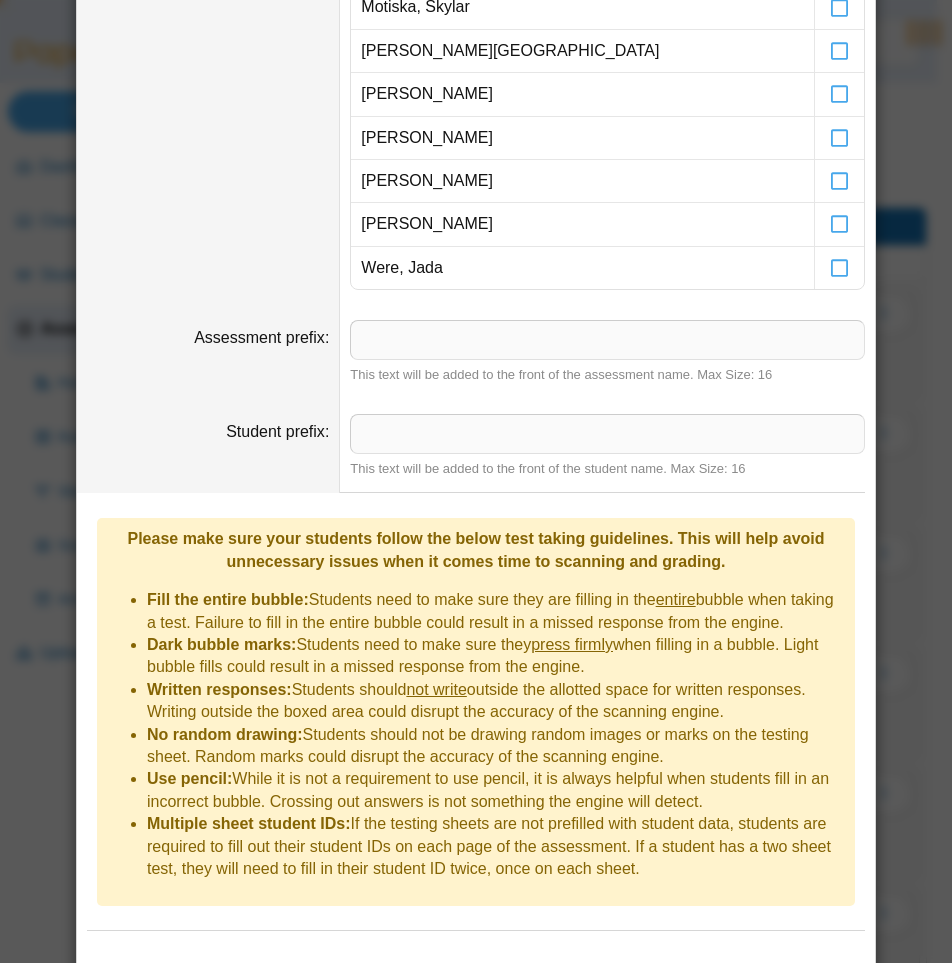 scroll, scrollTop: 992, scrollLeft: 0, axis: vertical 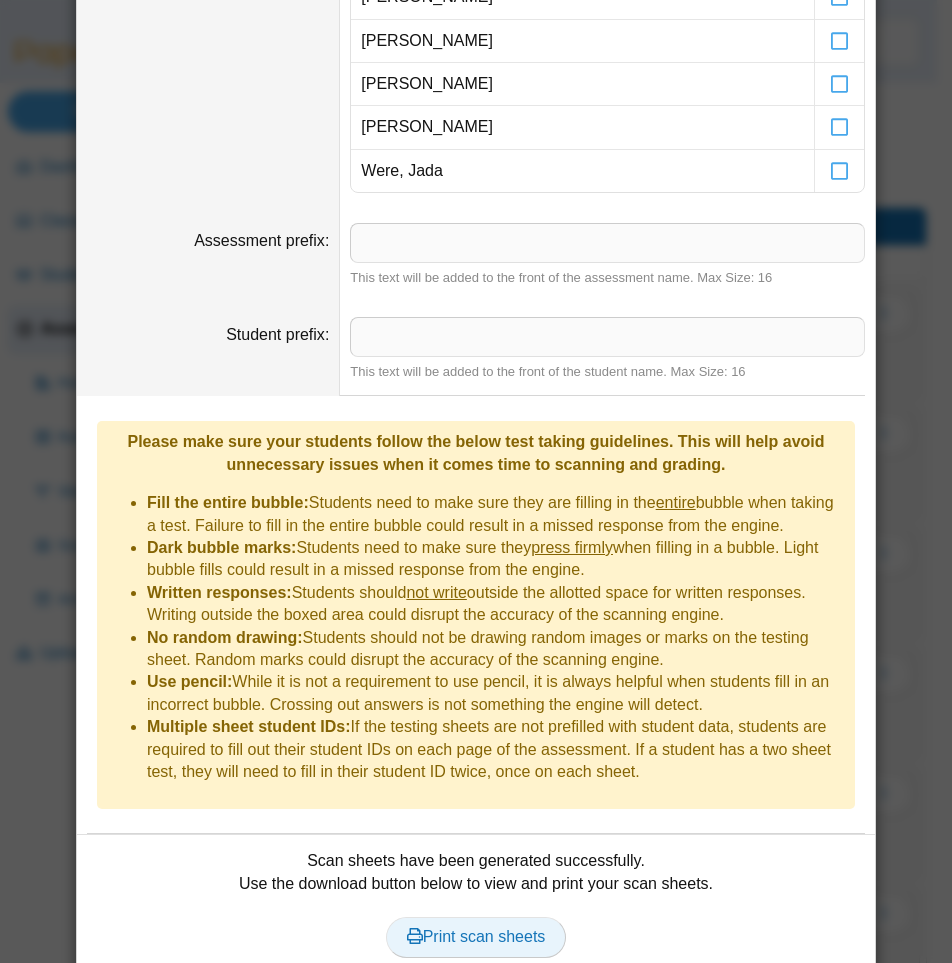 click on "Print scan sheets" at bounding box center (476, 936) 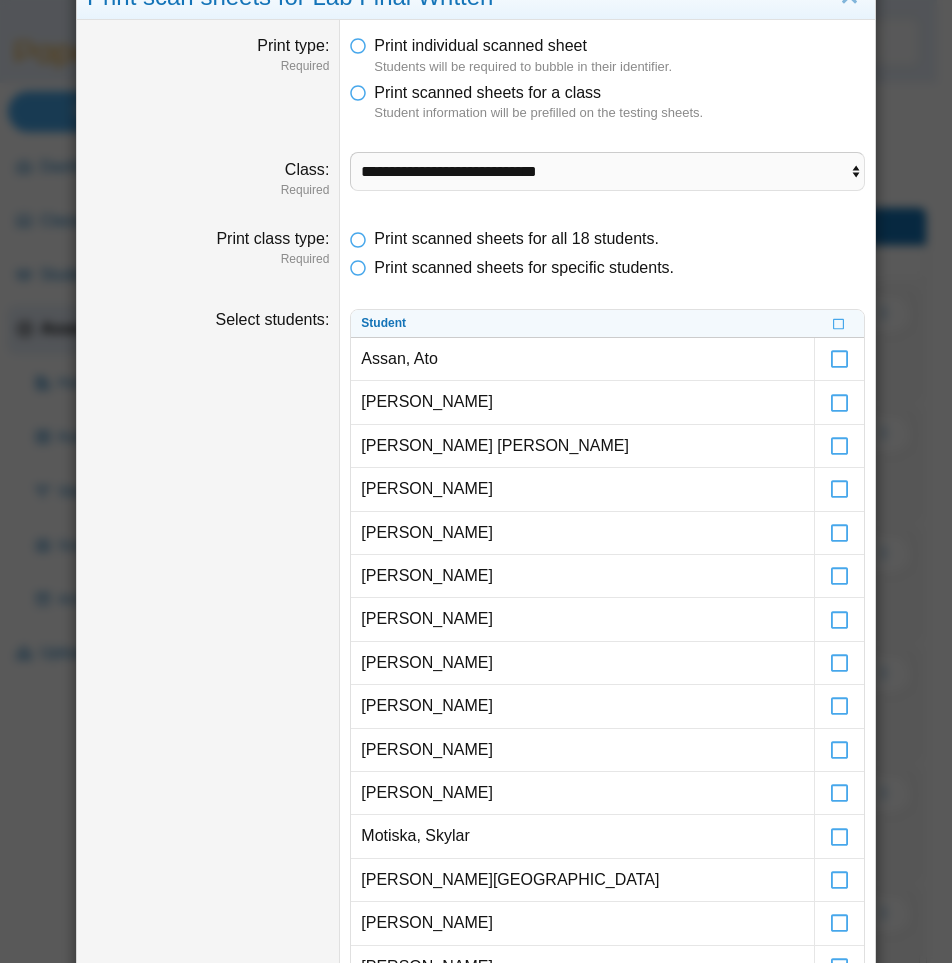 scroll, scrollTop: 0, scrollLeft: 0, axis: both 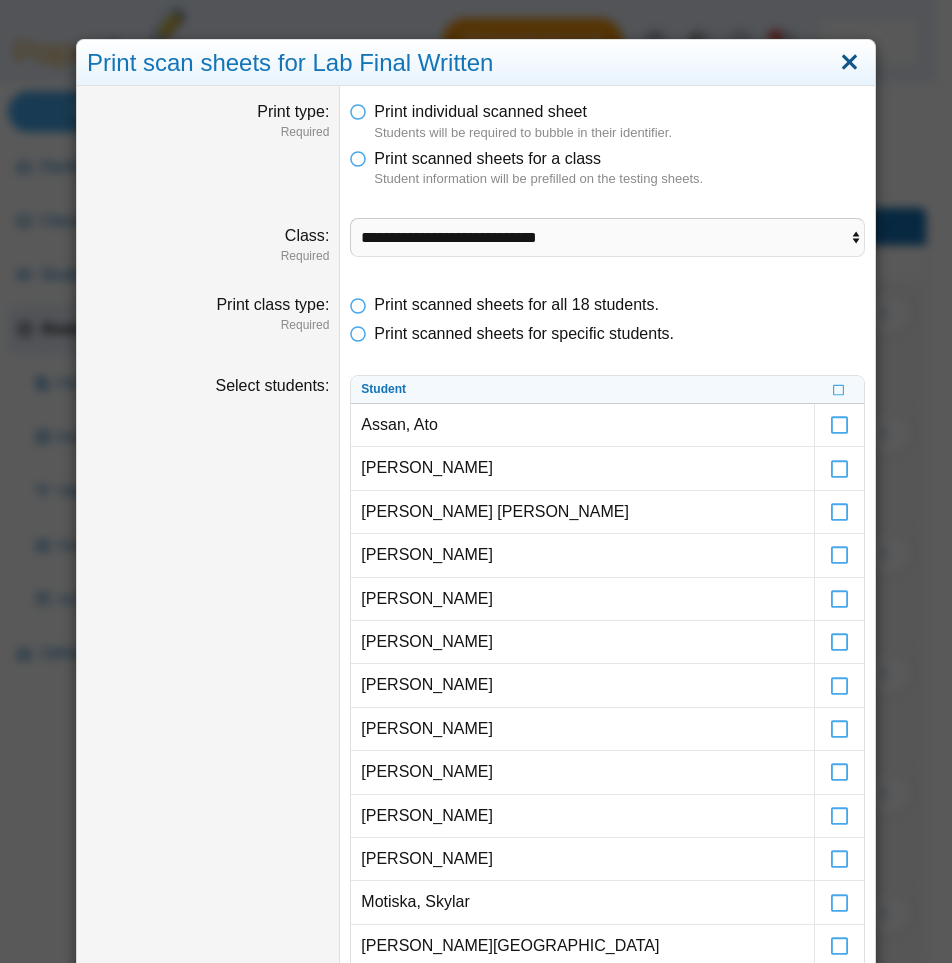 click at bounding box center [849, 63] 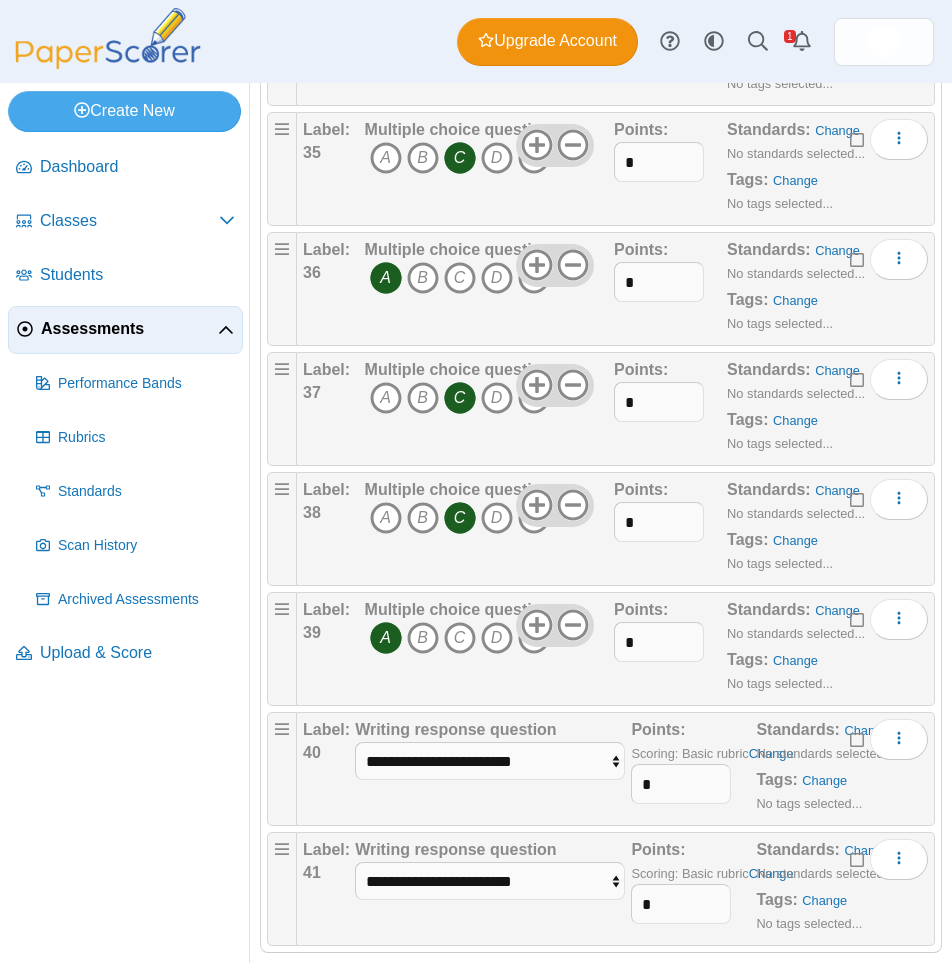 scroll, scrollTop: 4285, scrollLeft: 0, axis: vertical 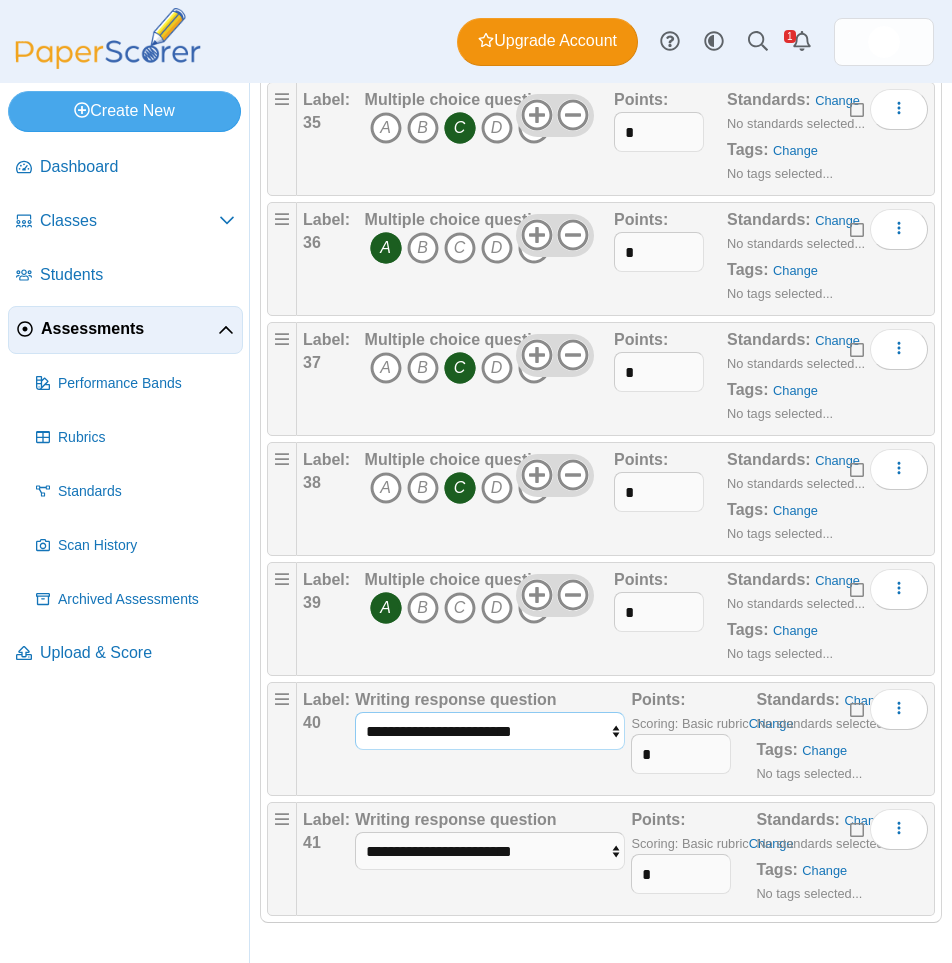 click on "**********" at bounding box center (490, 731) 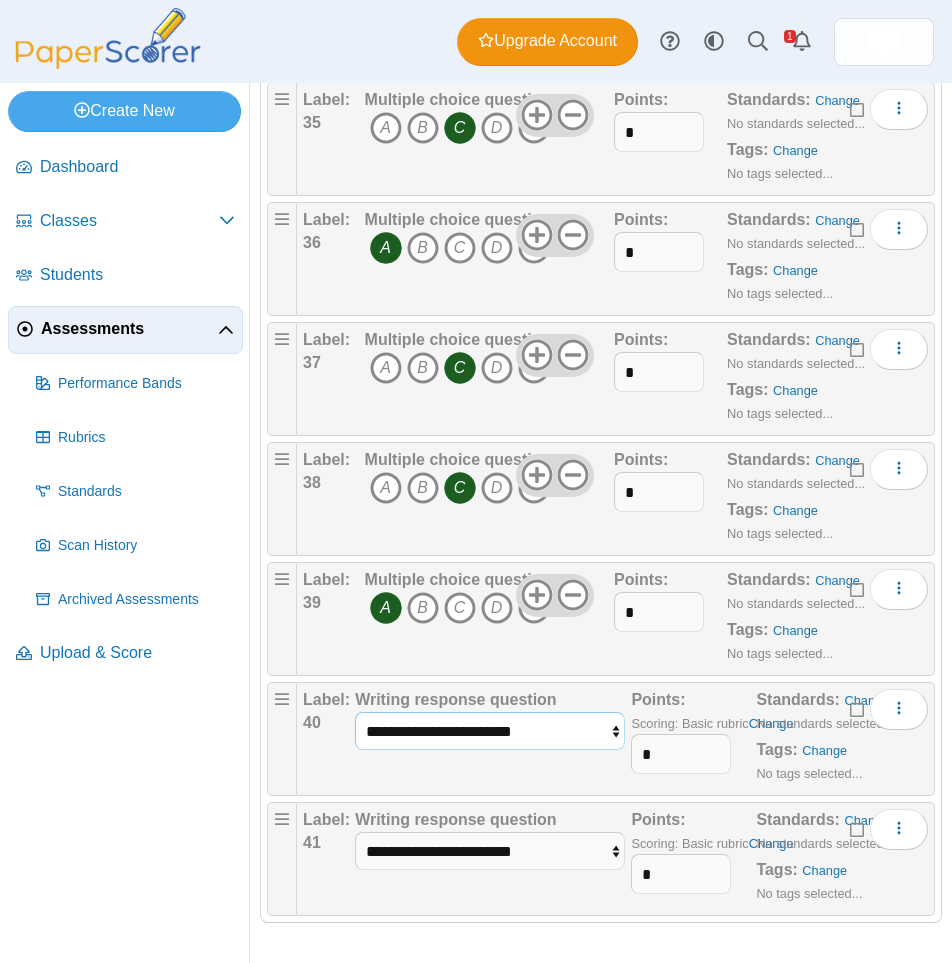 select on "**********" 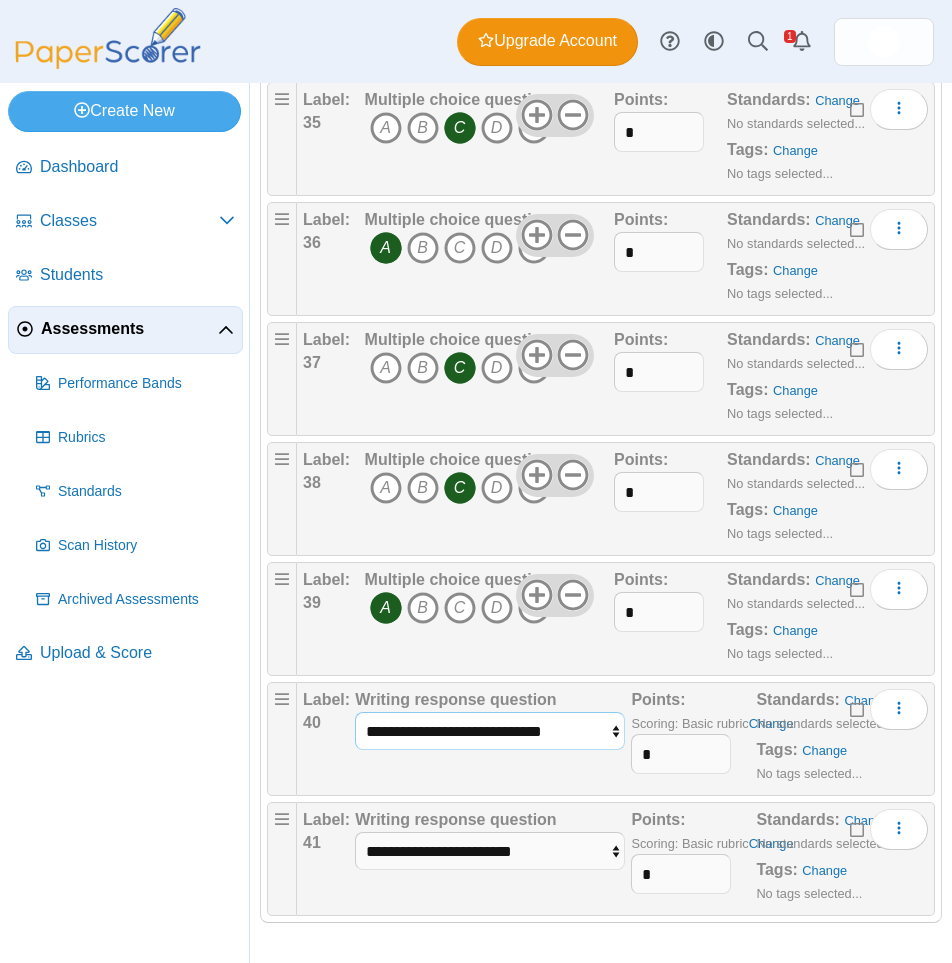 click on "**********" at bounding box center (490, 731) 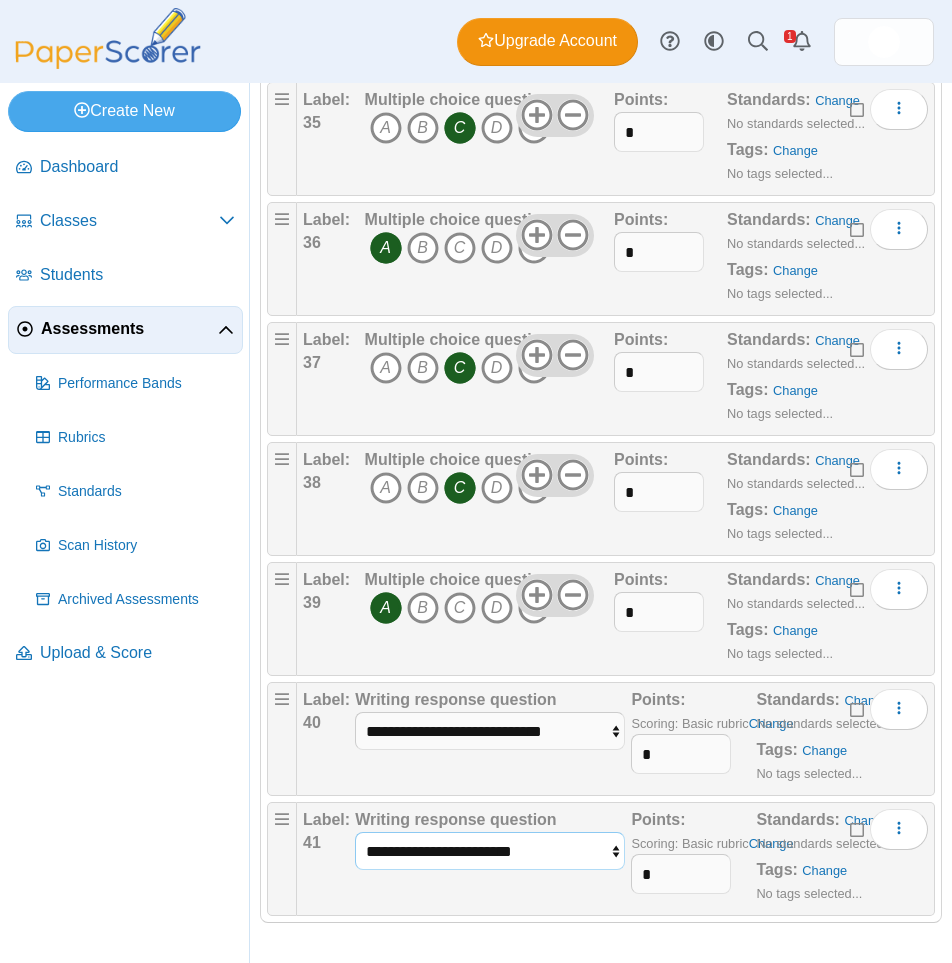 click on "**********" at bounding box center [490, 851] 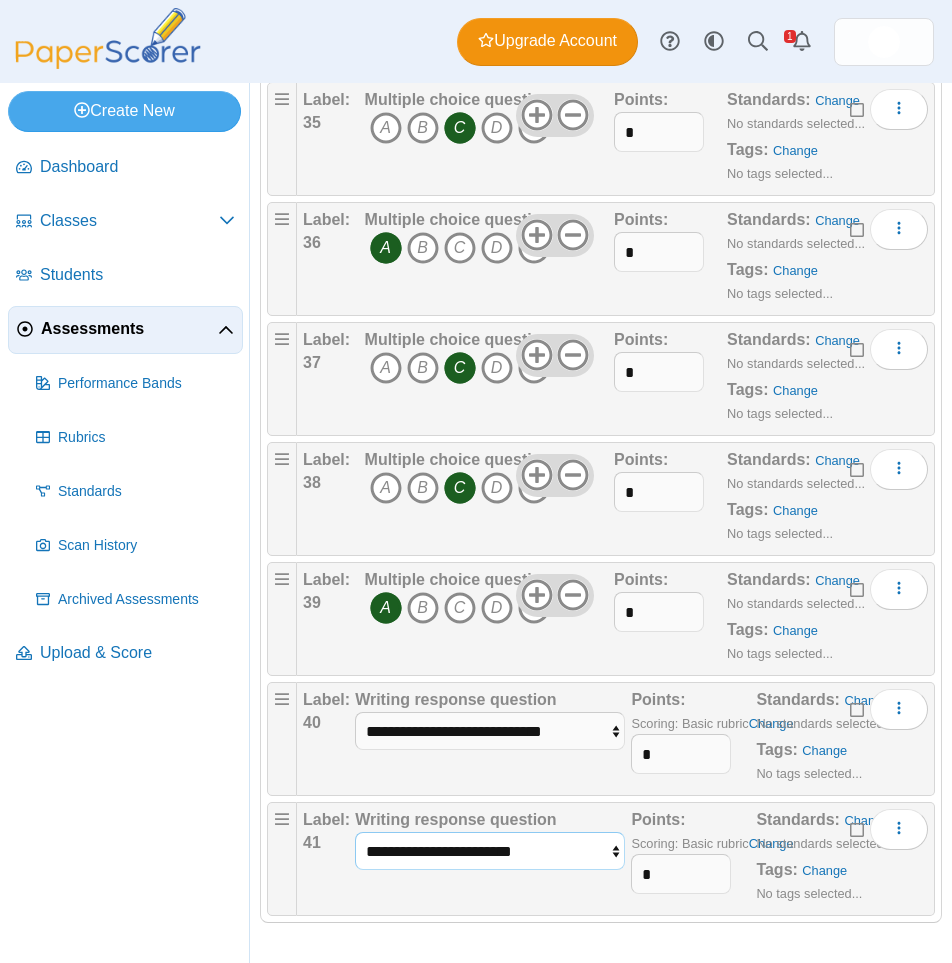 select on "**********" 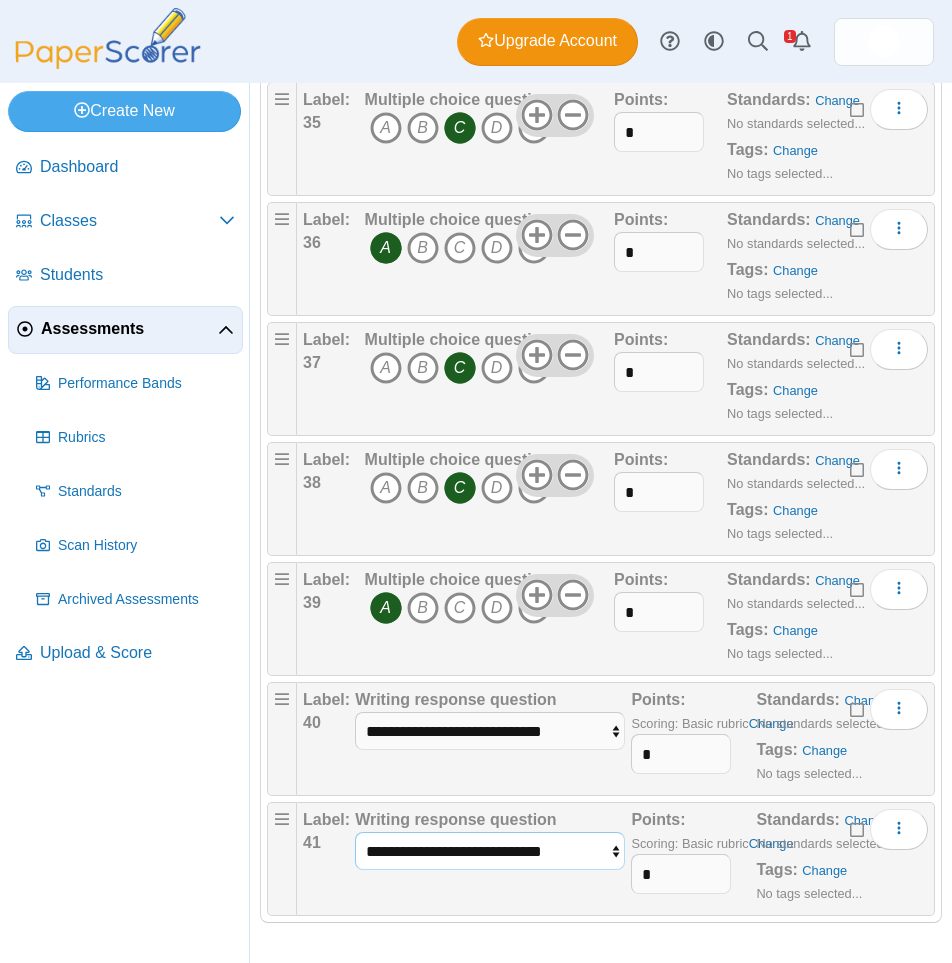 click on "**********" at bounding box center (490, 851) 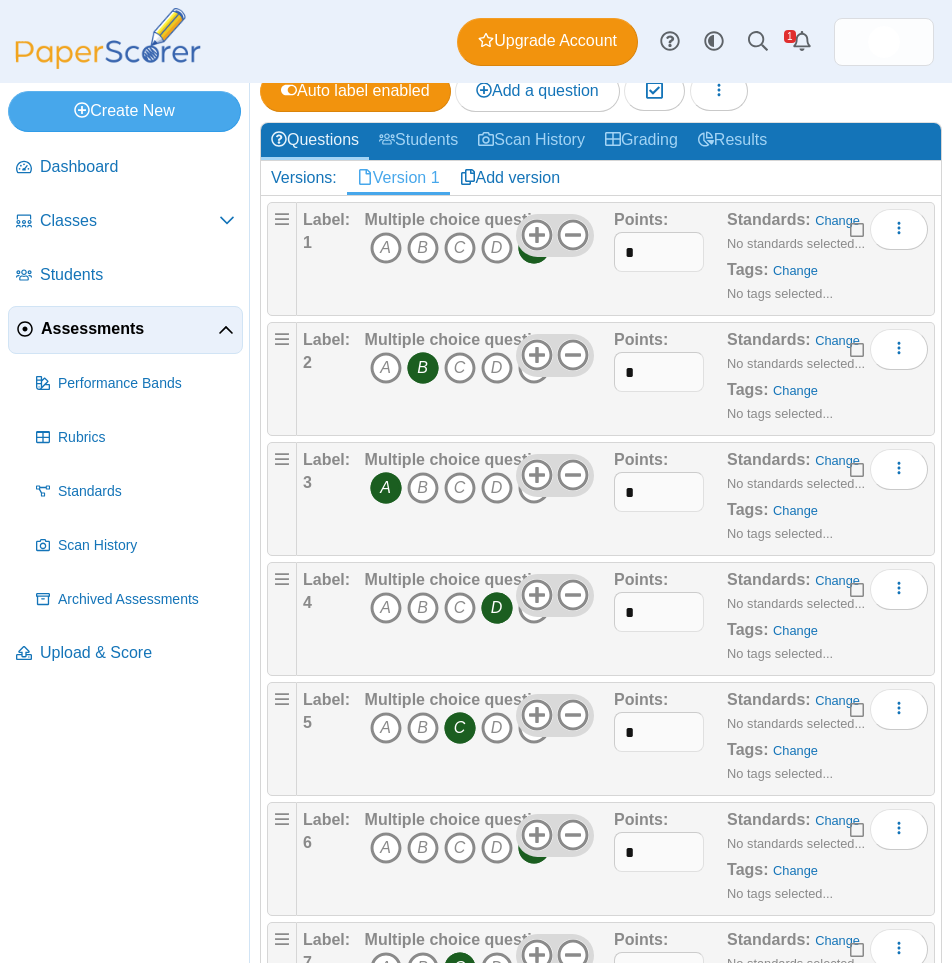 scroll, scrollTop: 0, scrollLeft: 0, axis: both 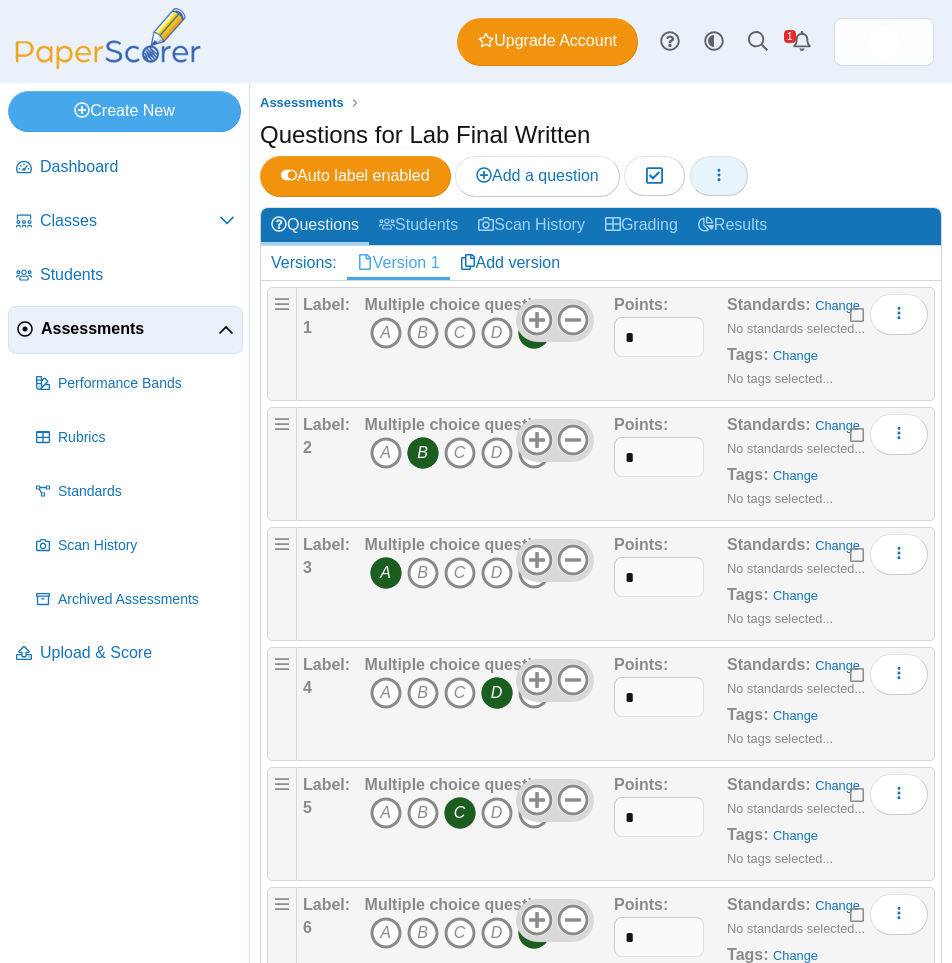 click 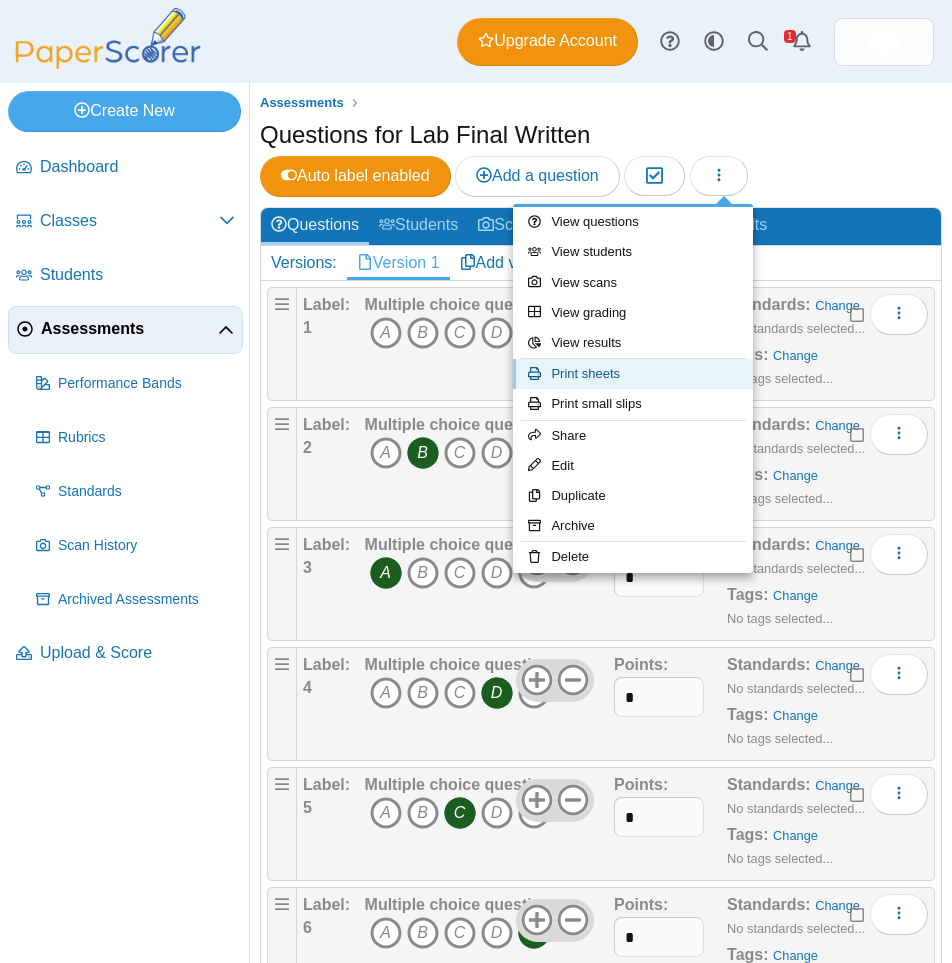 click on "Print sheets" at bounding box center [633, 374] 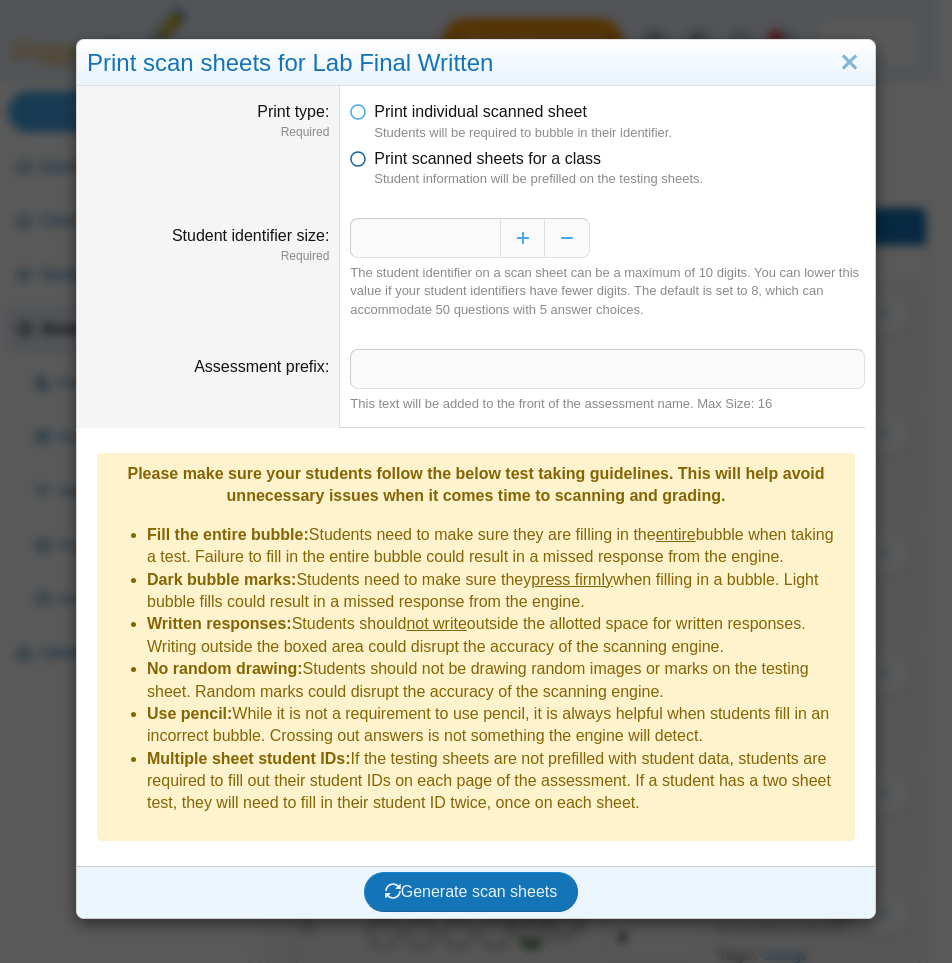 click on "Print scanned sheets for a class" at bounding box center (487, 158) 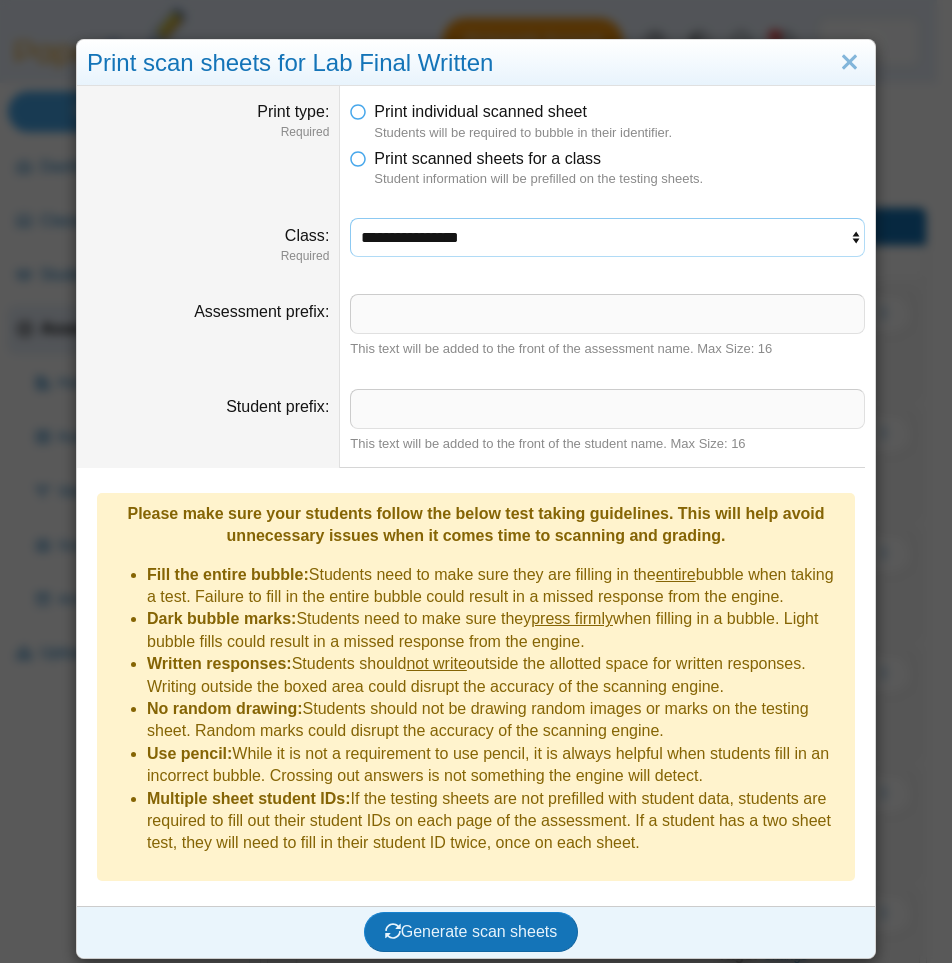 click on "**********" at bounding box center (607, 237) 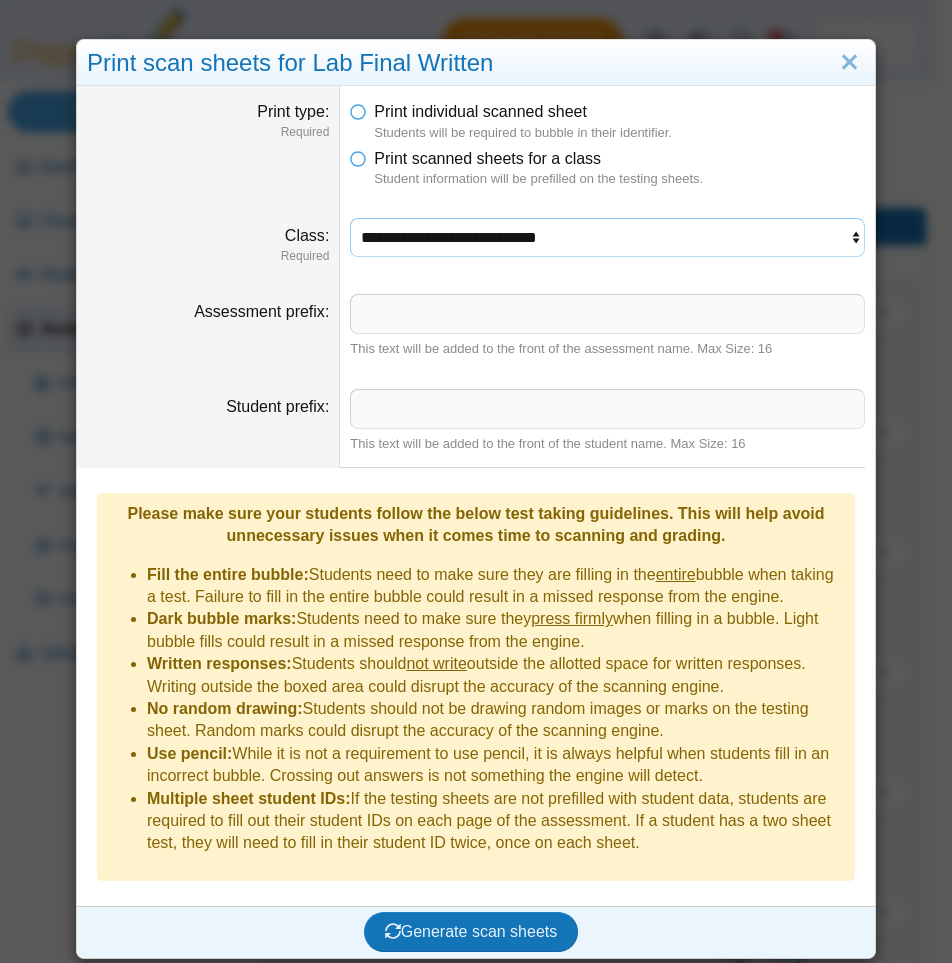 click on "**********" at bounding box center (607, 237) 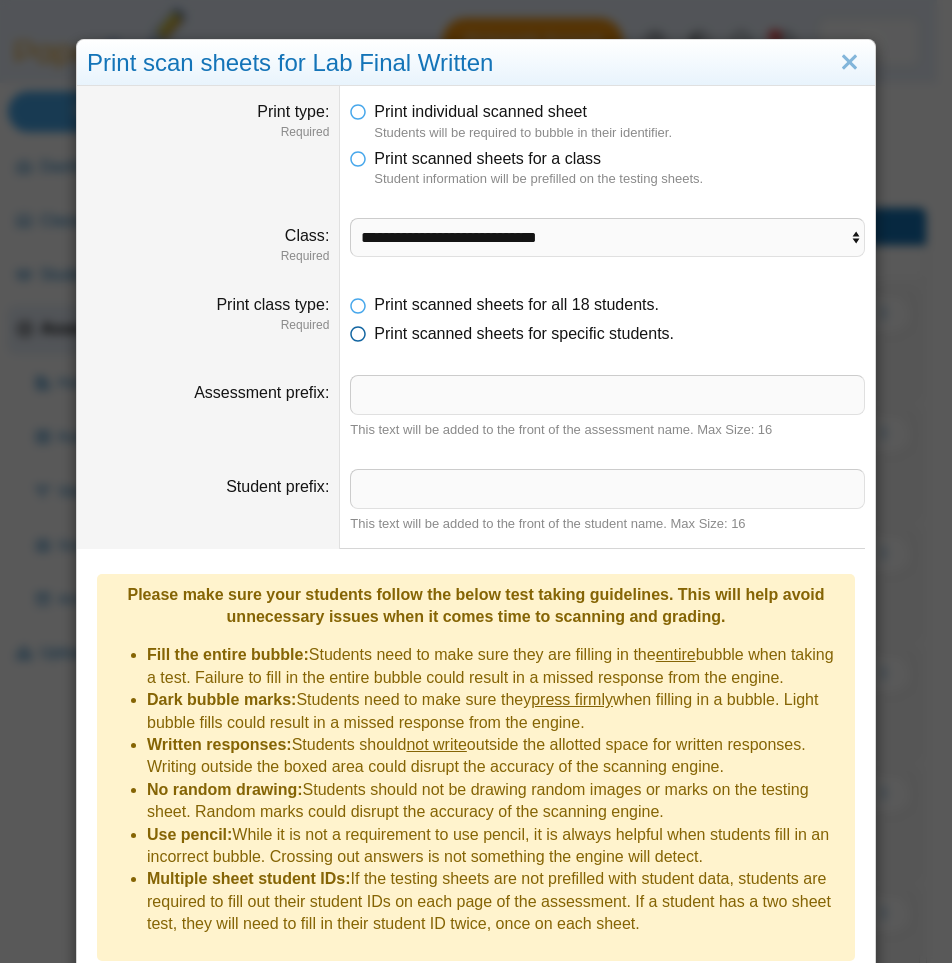 click on "Print scanned sheets for specific students." at bounding box center [524, 333] 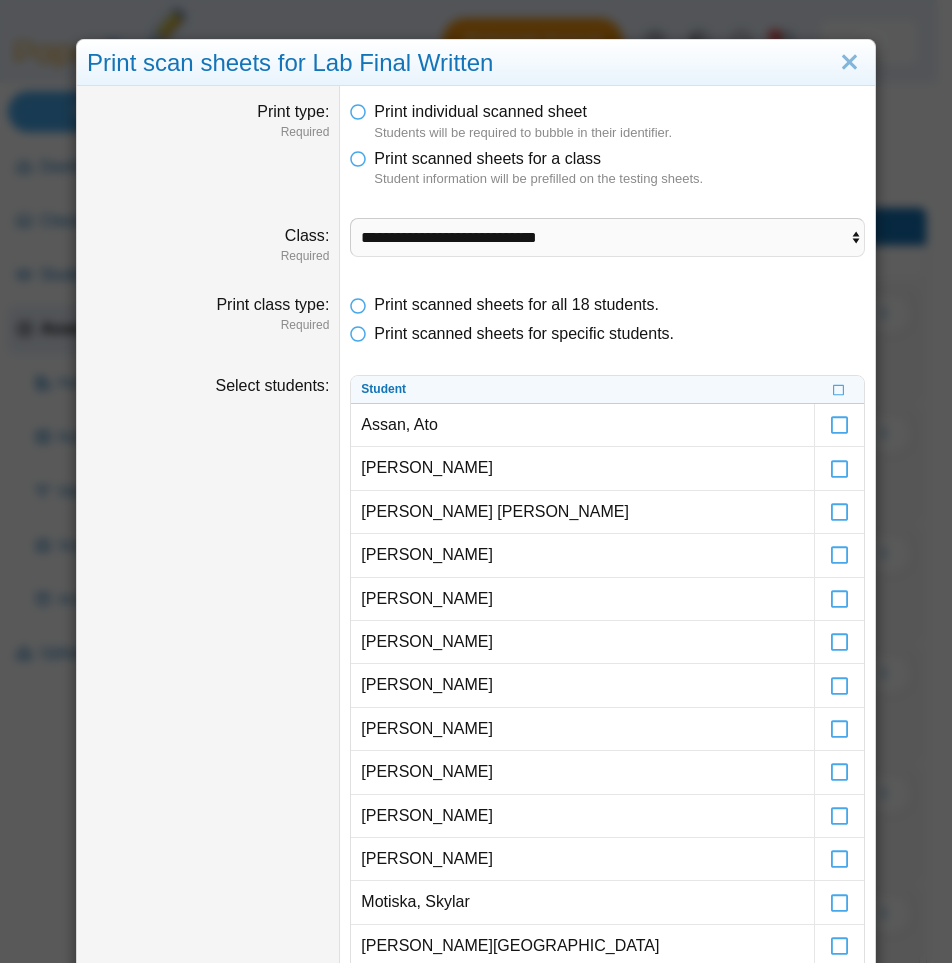 scroll, scrollTop: 100, scrollLeft: 0, axis: vertical 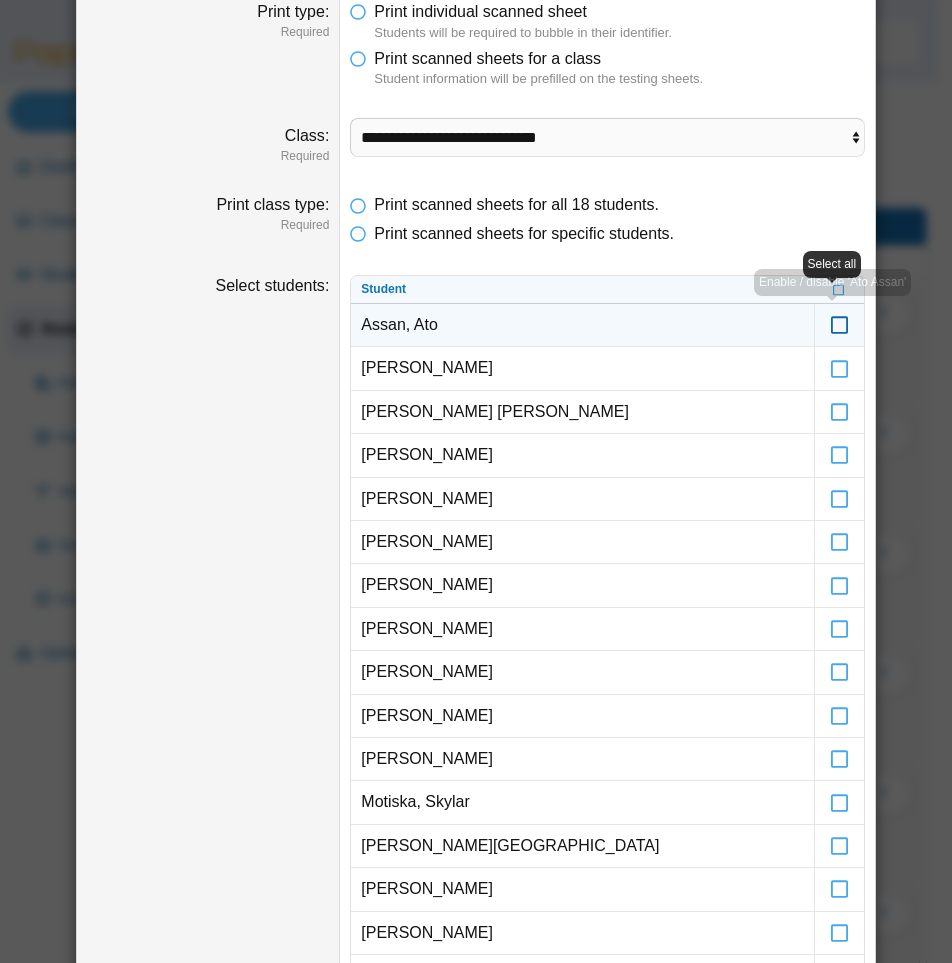 click at bounding box center [839, 325] 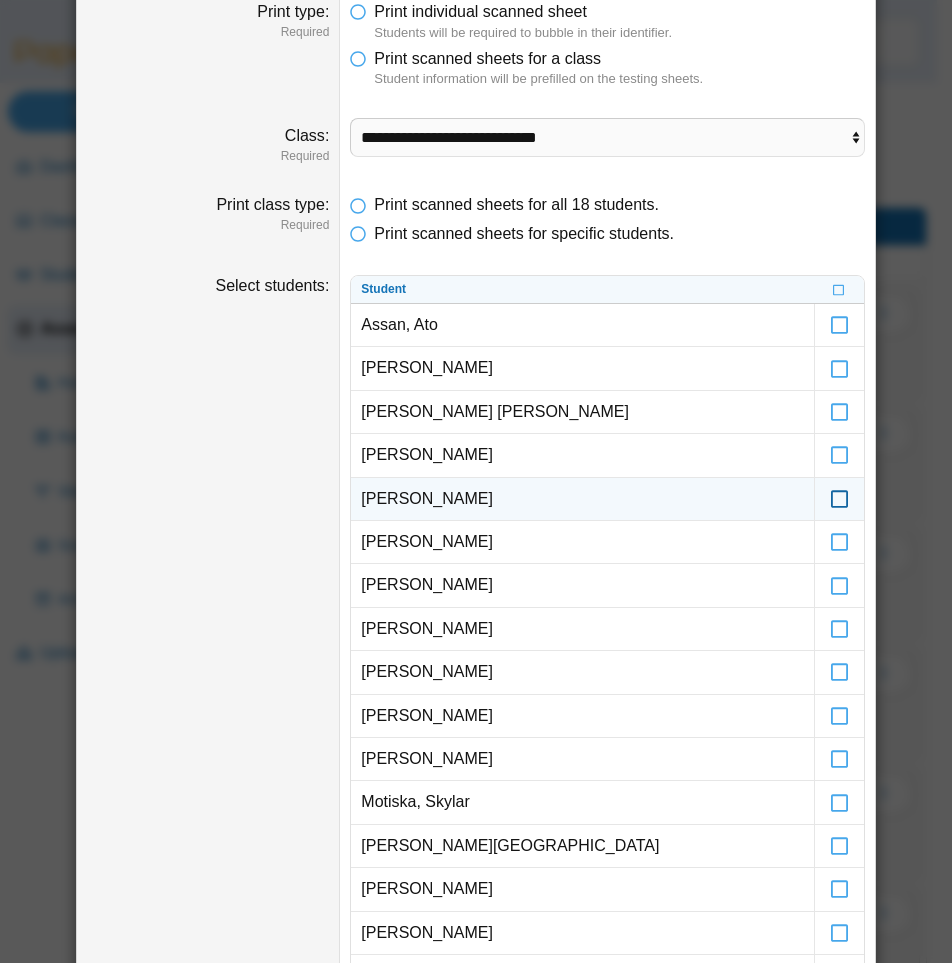 click at bounding box center (839, 499) 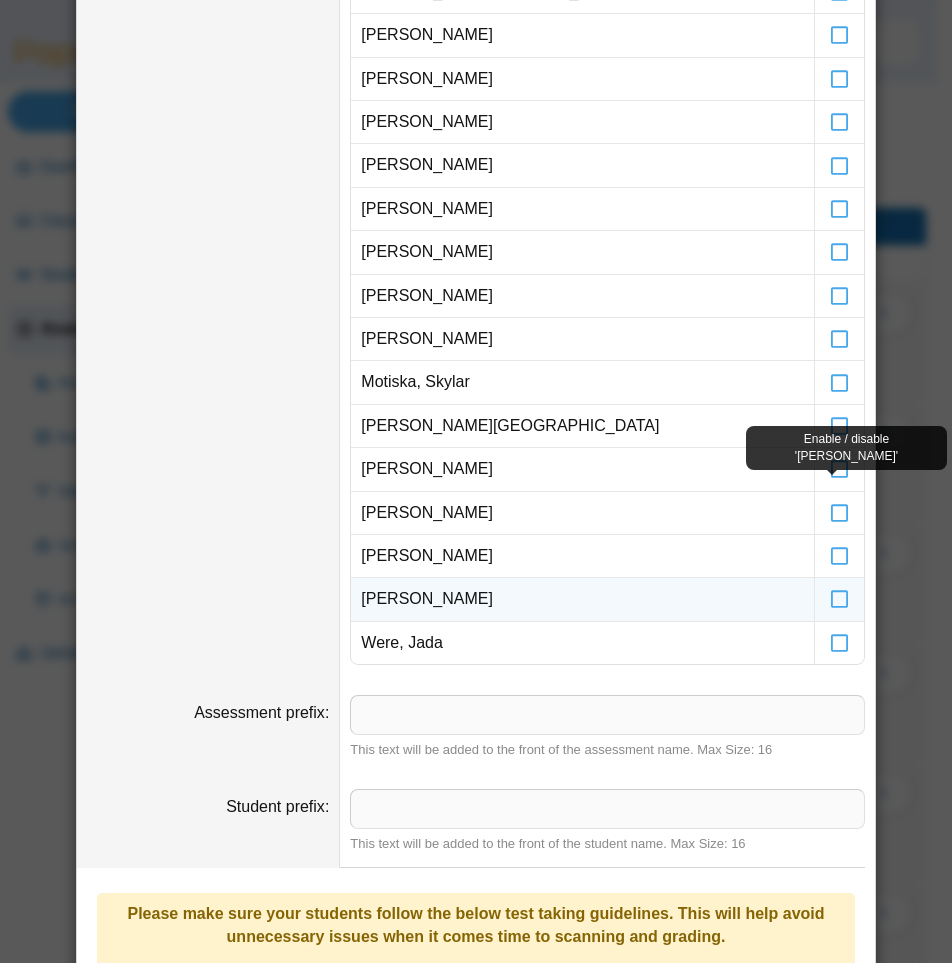 scroll, scrollTop: 600, scrollLeft: 0, axis: vertical 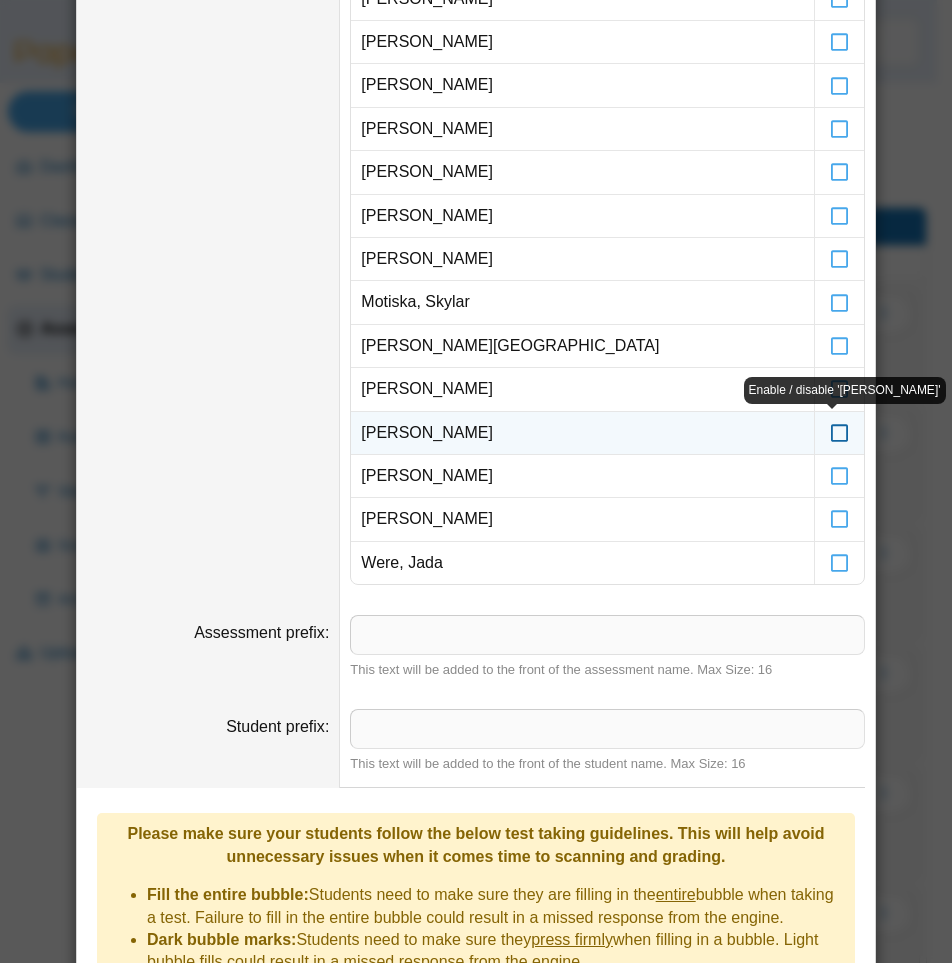 click at bounding box center (839, 433) 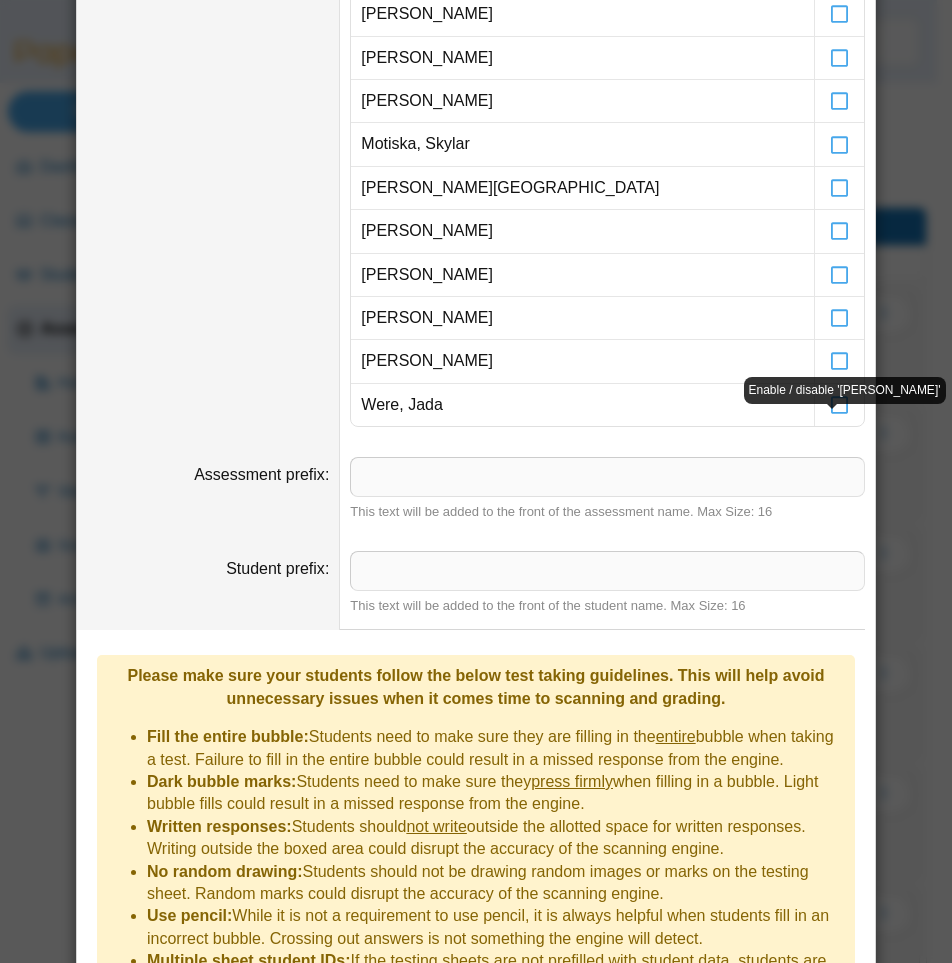scroll, scrollTop: 895, scrollLeft: 0, axis: vertical 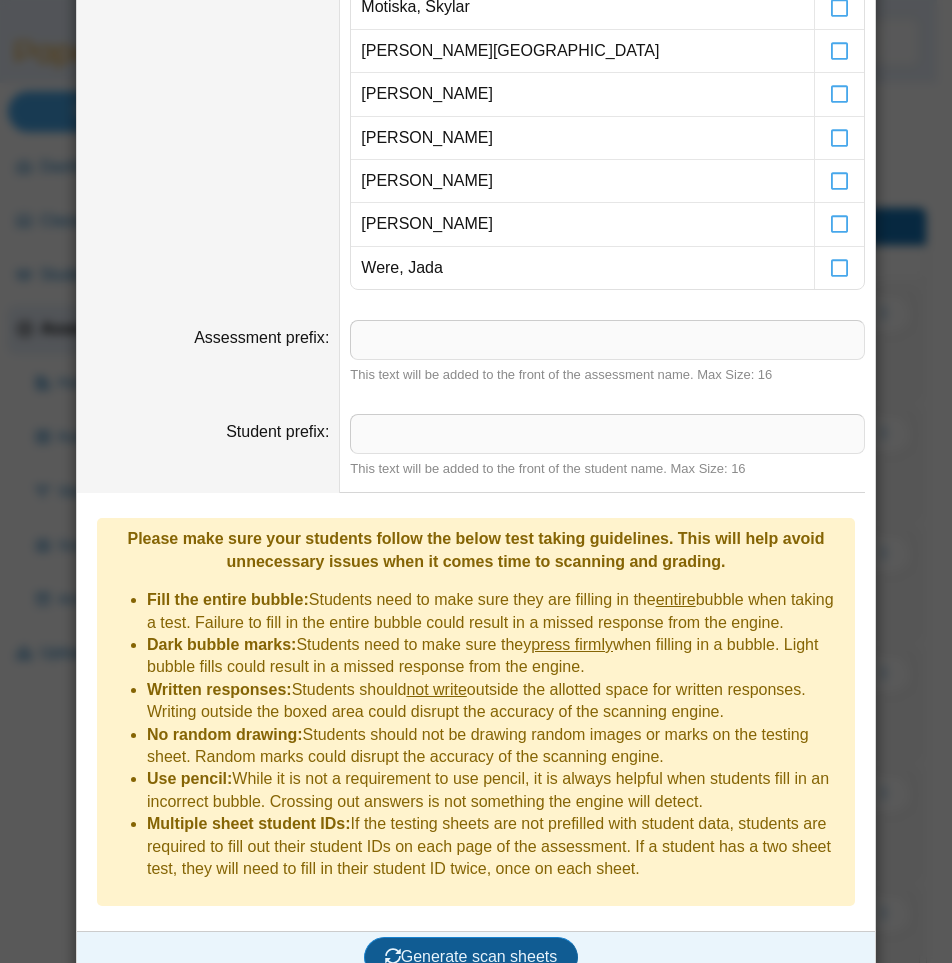 click on "Generate scan sheets" at bounding box center [471, 956] 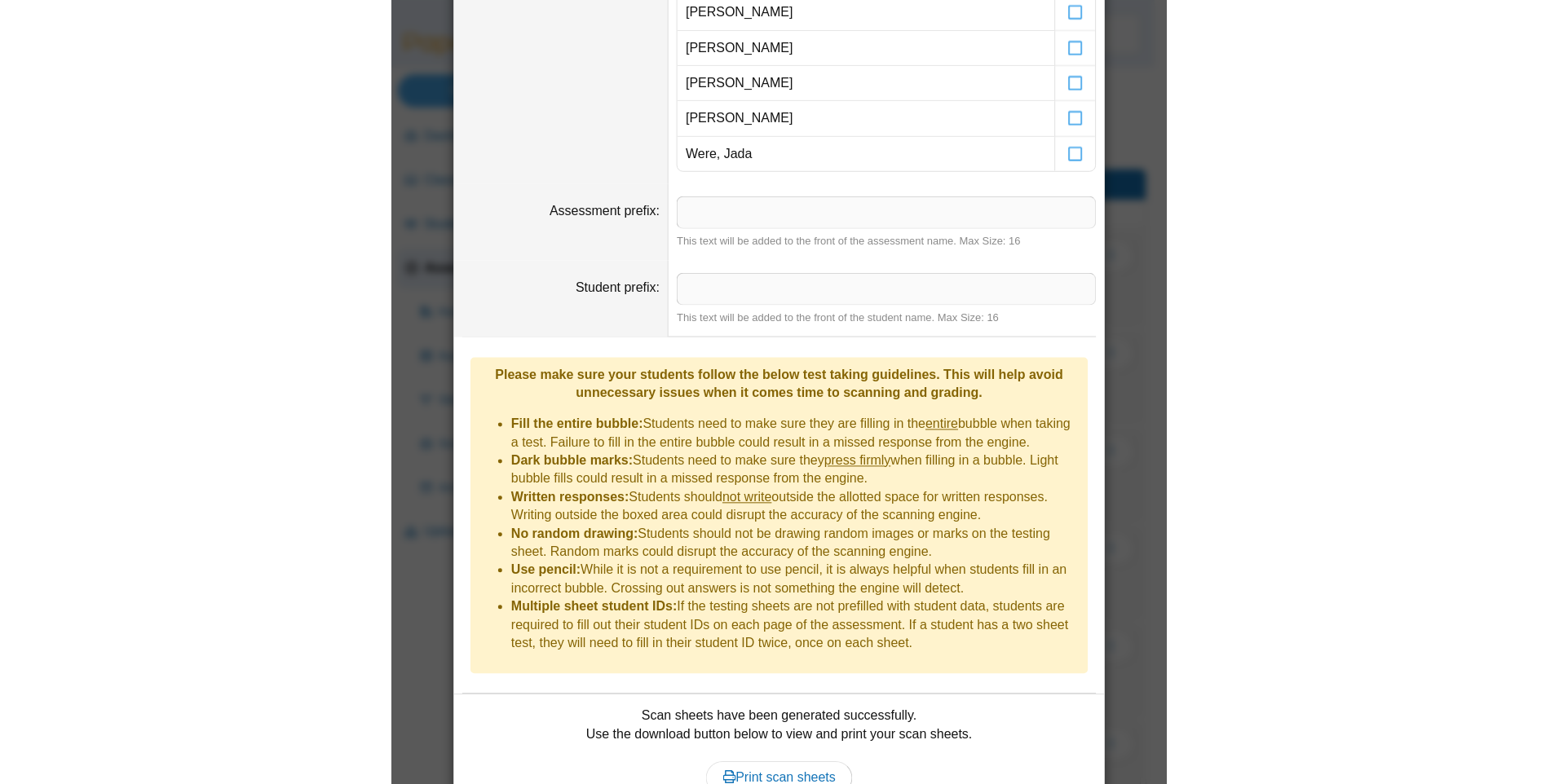scroll, scrollTop: 861, scrollLeft: 0, axis: vertical 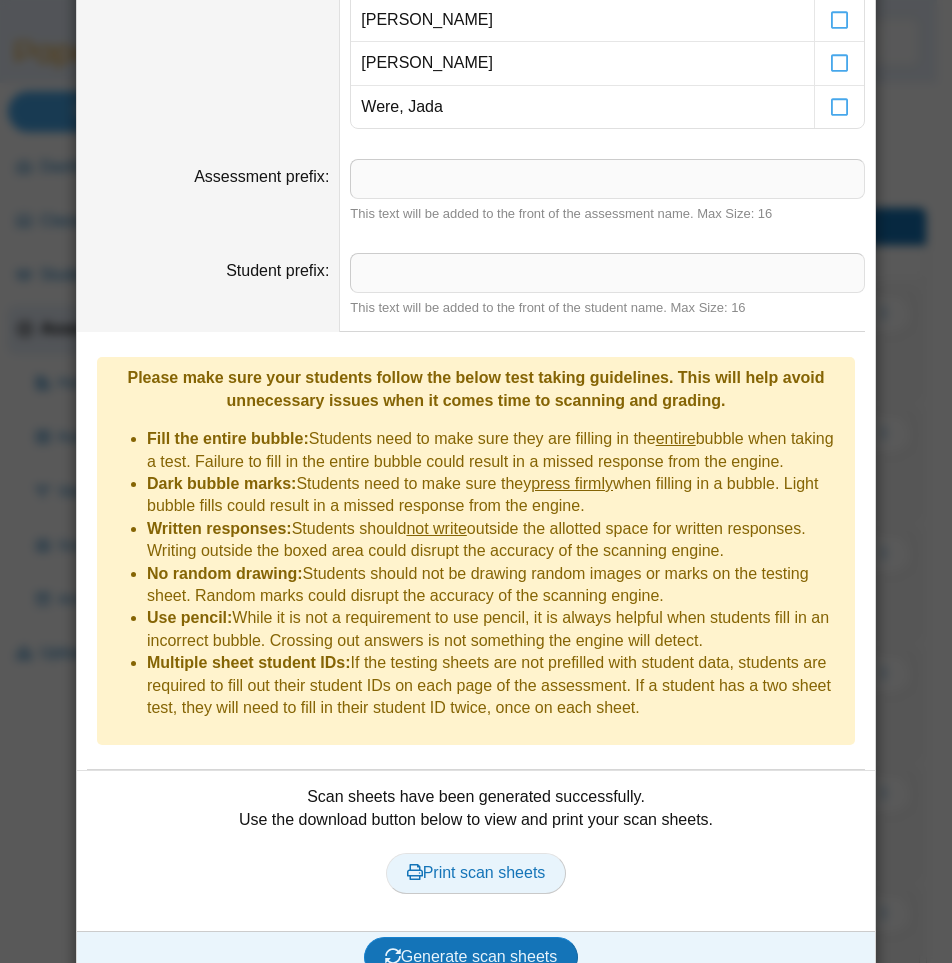 click on "Print scan sheets" at bounding box center (476, 872) 